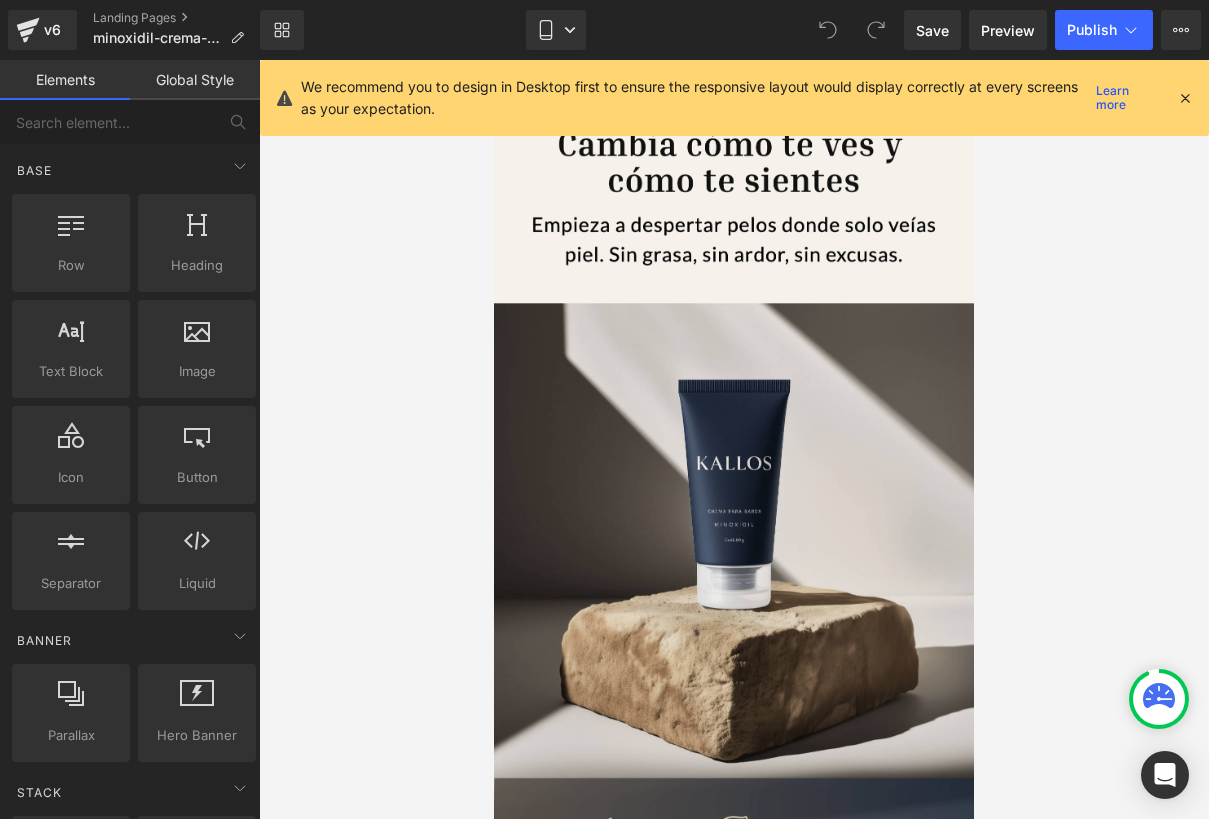 scroll, scrollTop: 413, scrollLeft: 0, axis: vertical 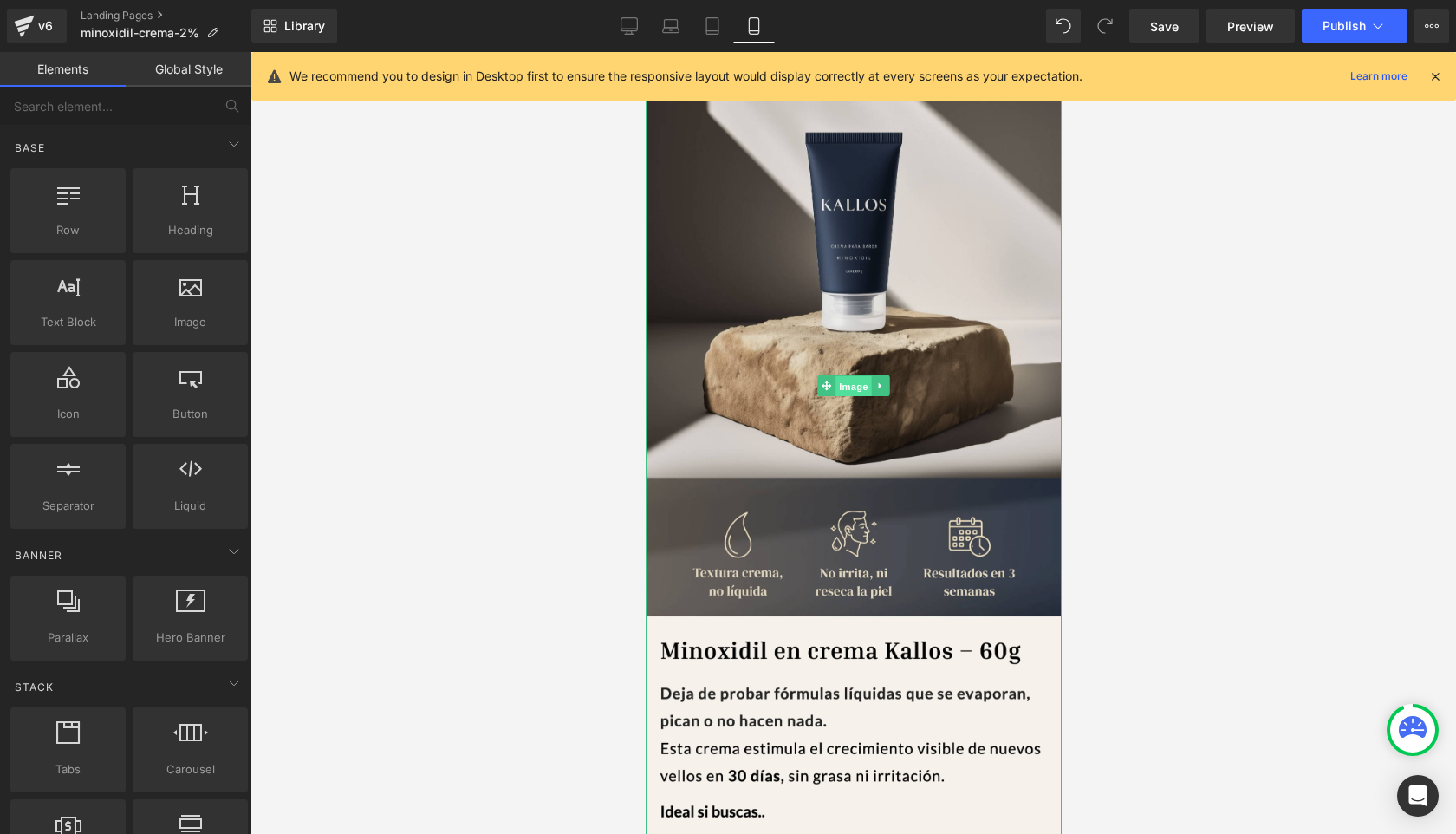 click on "Image" at bounding box center [853, 387] 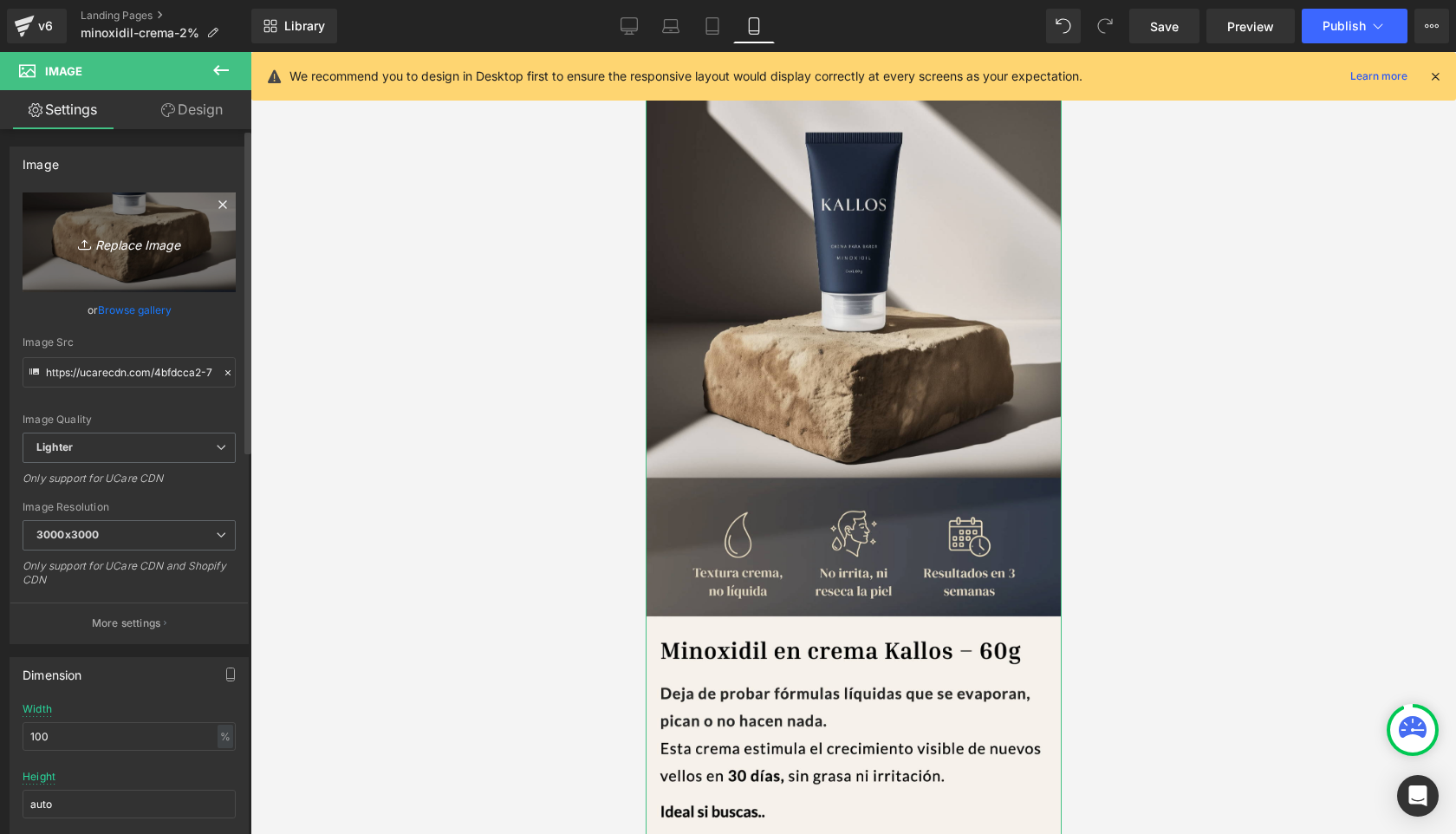 click on "Replace Image" at bounding box center [129, 242] 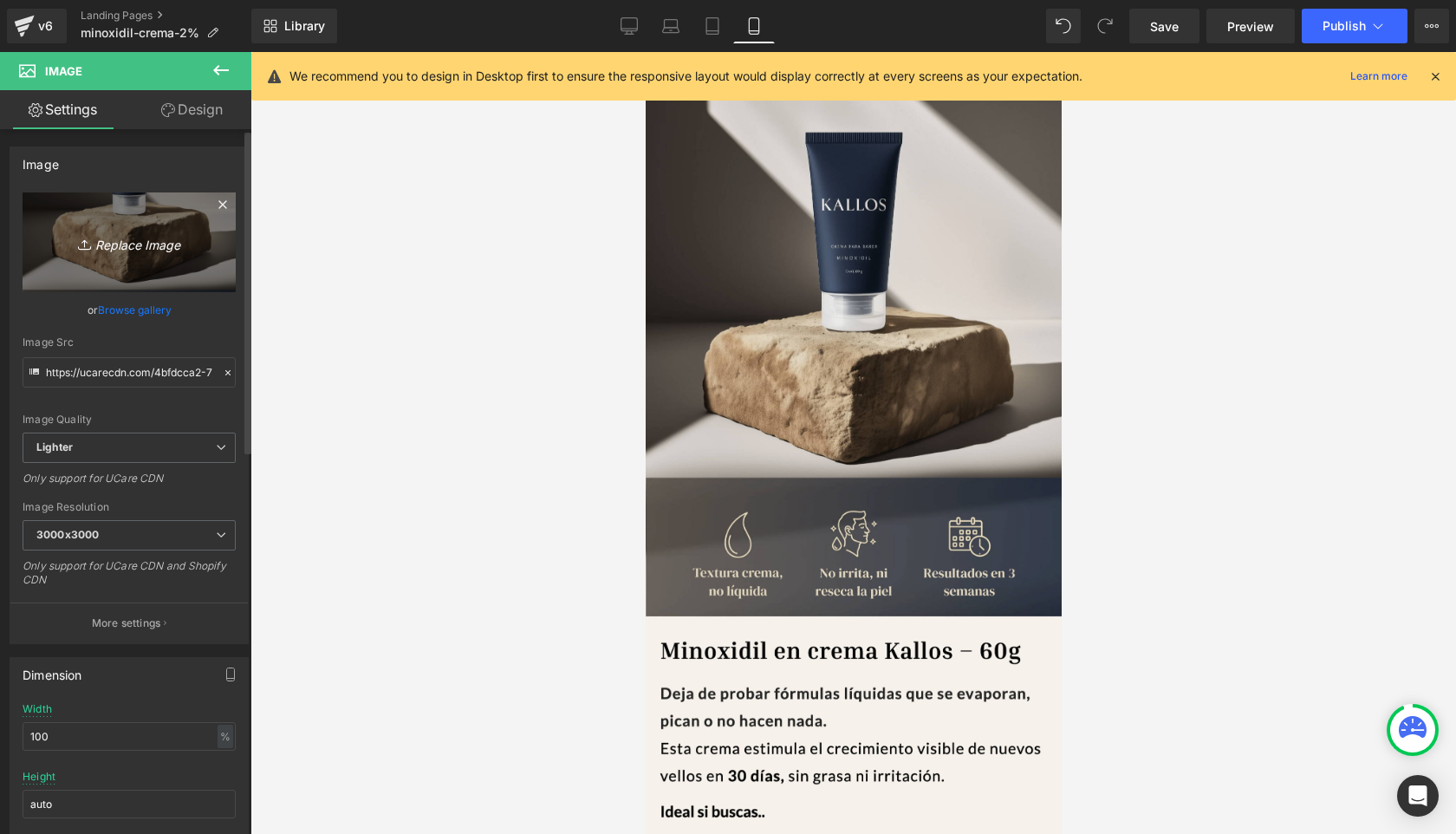 type on "C:\fakepath\Diseño sin título (37).png" 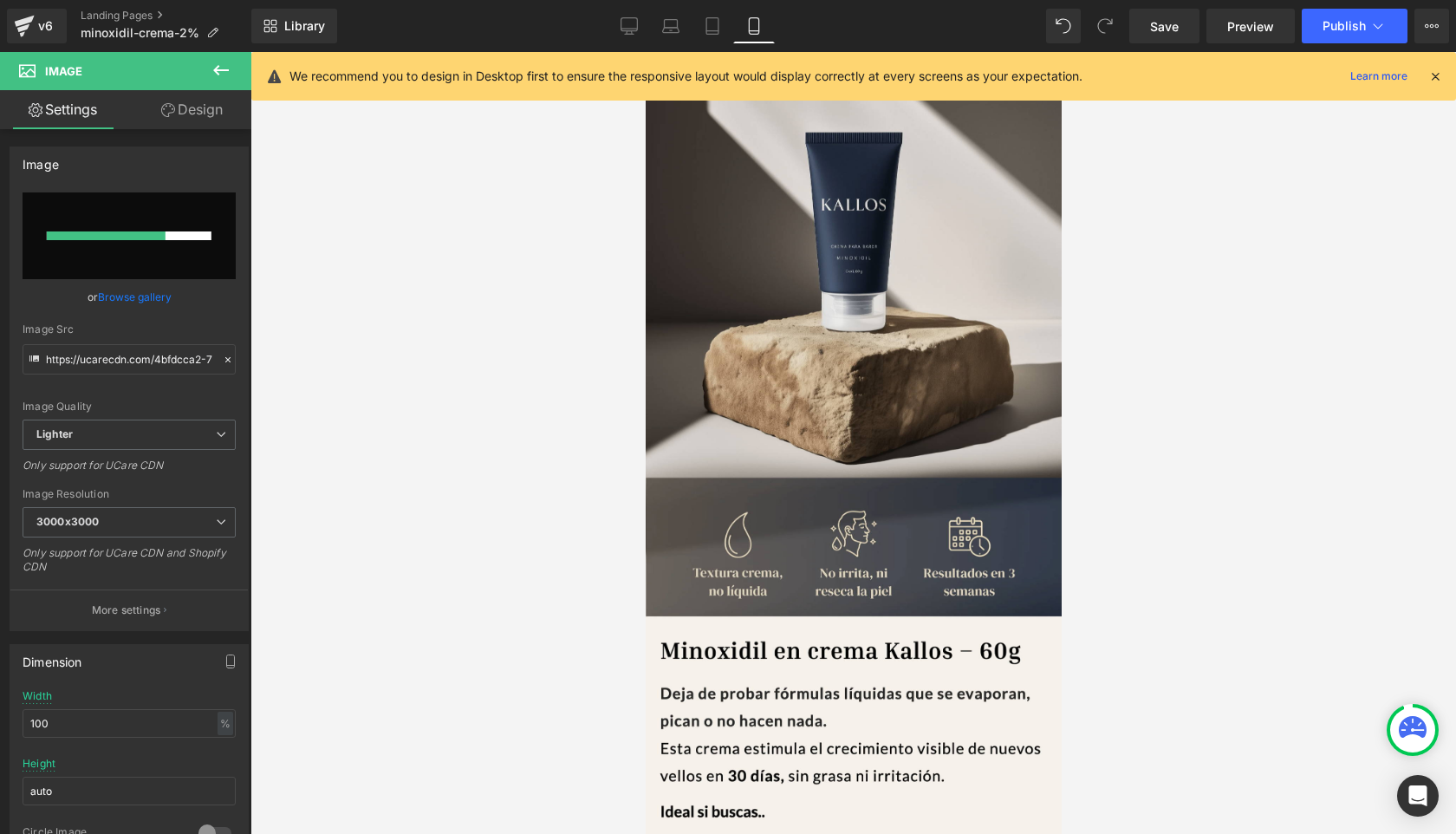 type 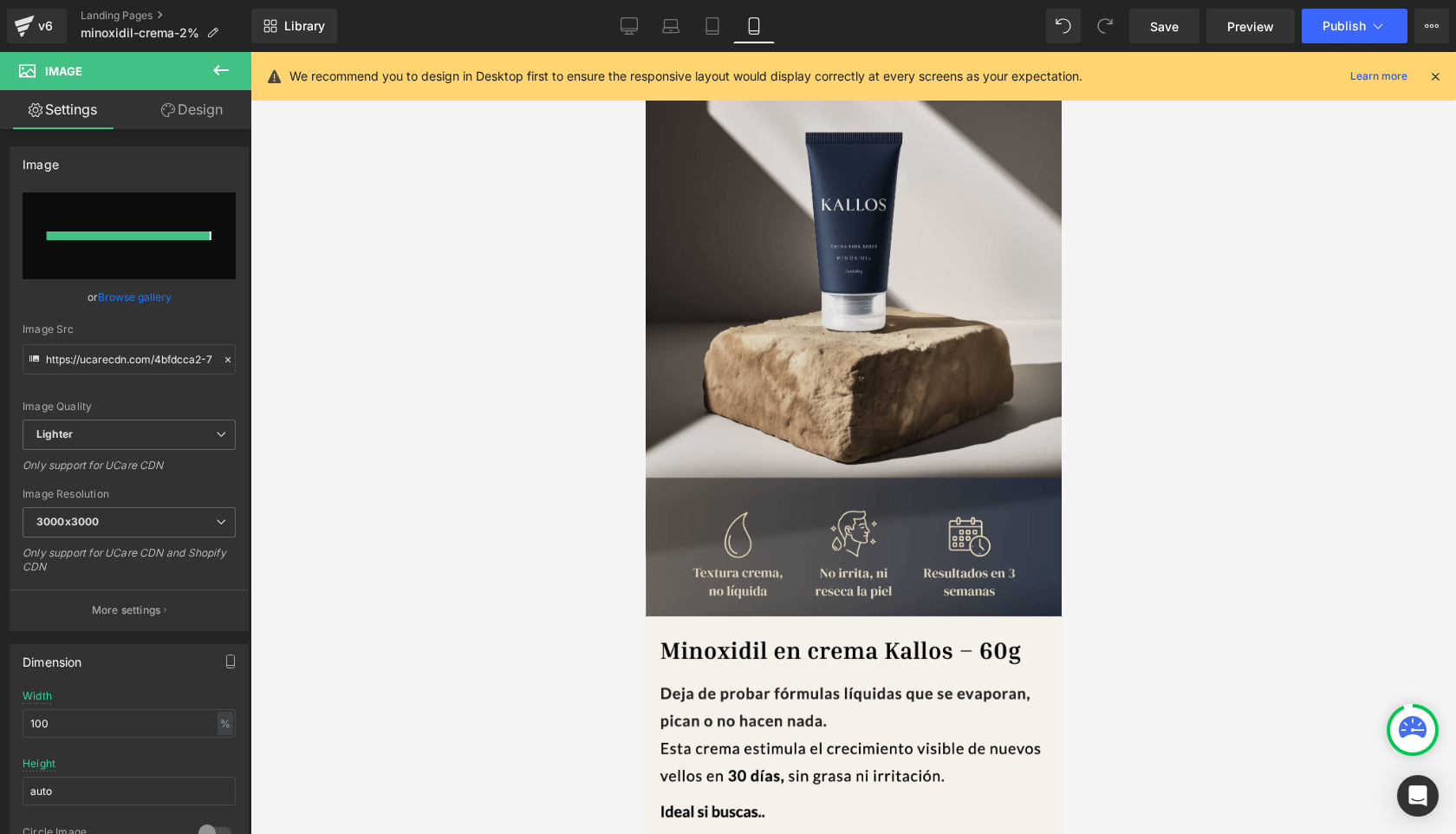 type on "https://ucarecdn.com/a0df0396-44bc-4463-80fc-d044286b96fe/-/format/auto/-/preview/3000x3000/-/quality/lighter/Disen%CC%83o%20sin%20ti%CC%81tulo%20_37_.png" 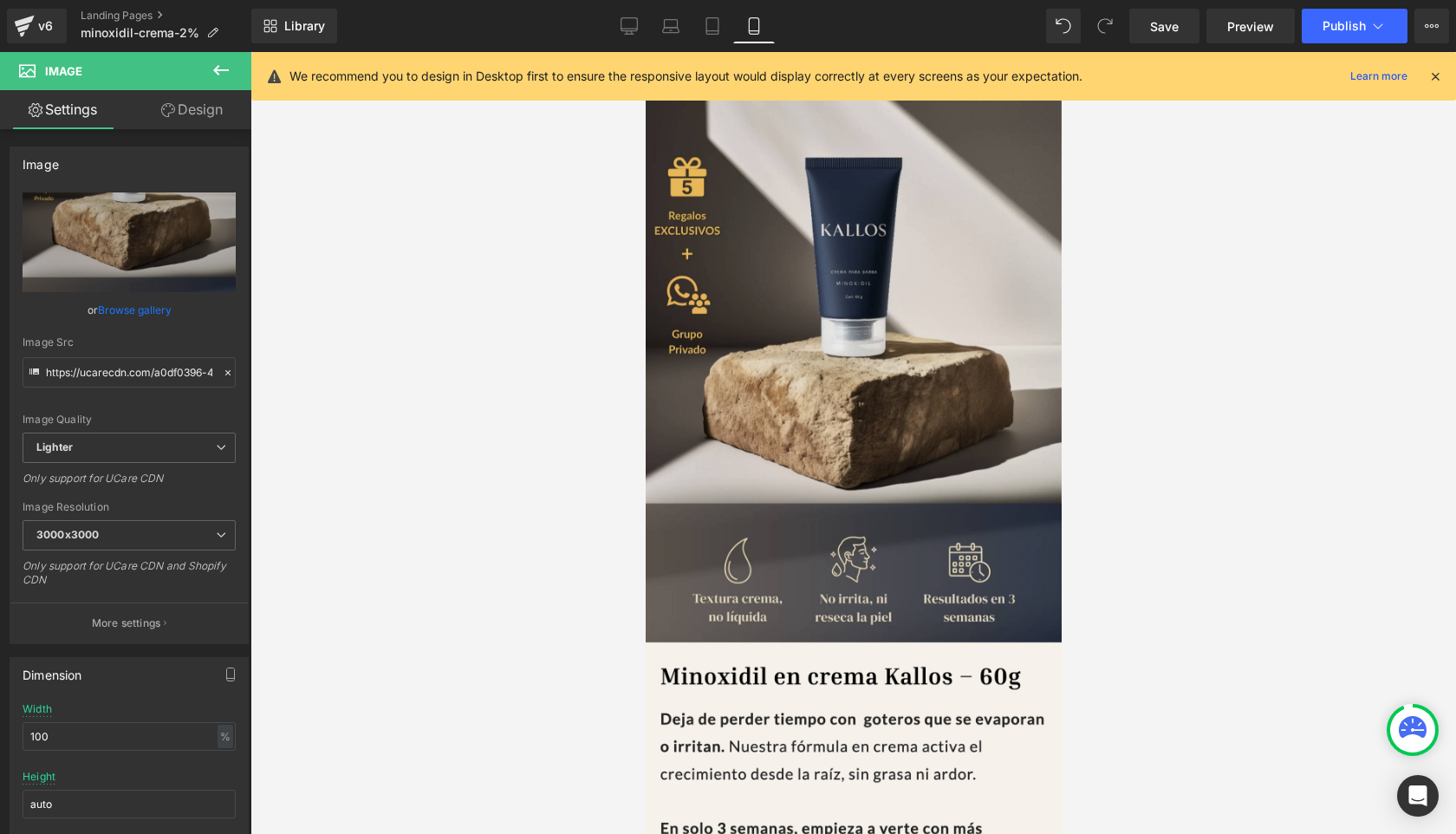 click at bounding box center (853, 443) 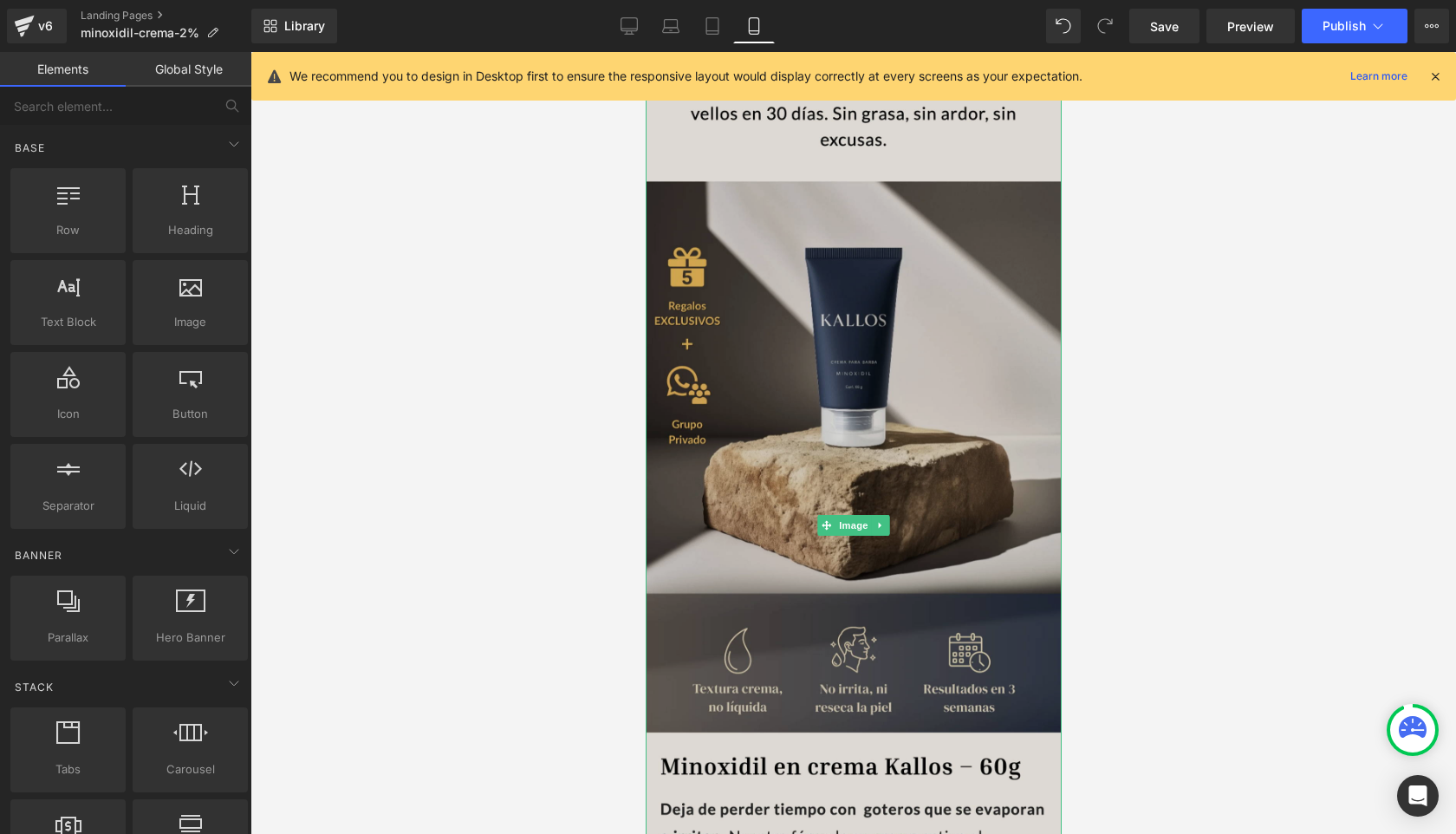 scroll, scrollTop: 0, scrollLeft: 0, axis: both 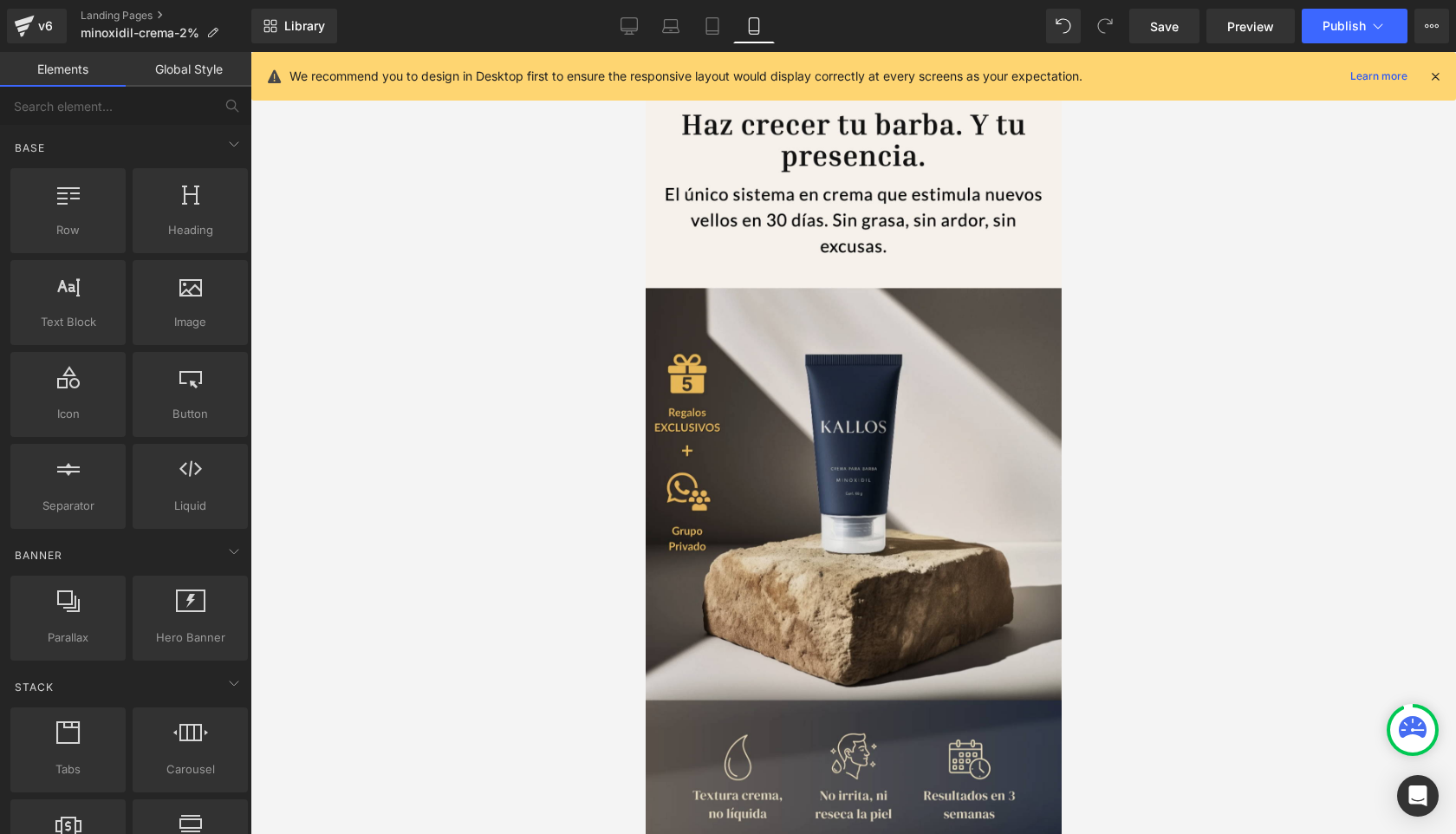 click at bounding box center (1435, 76) 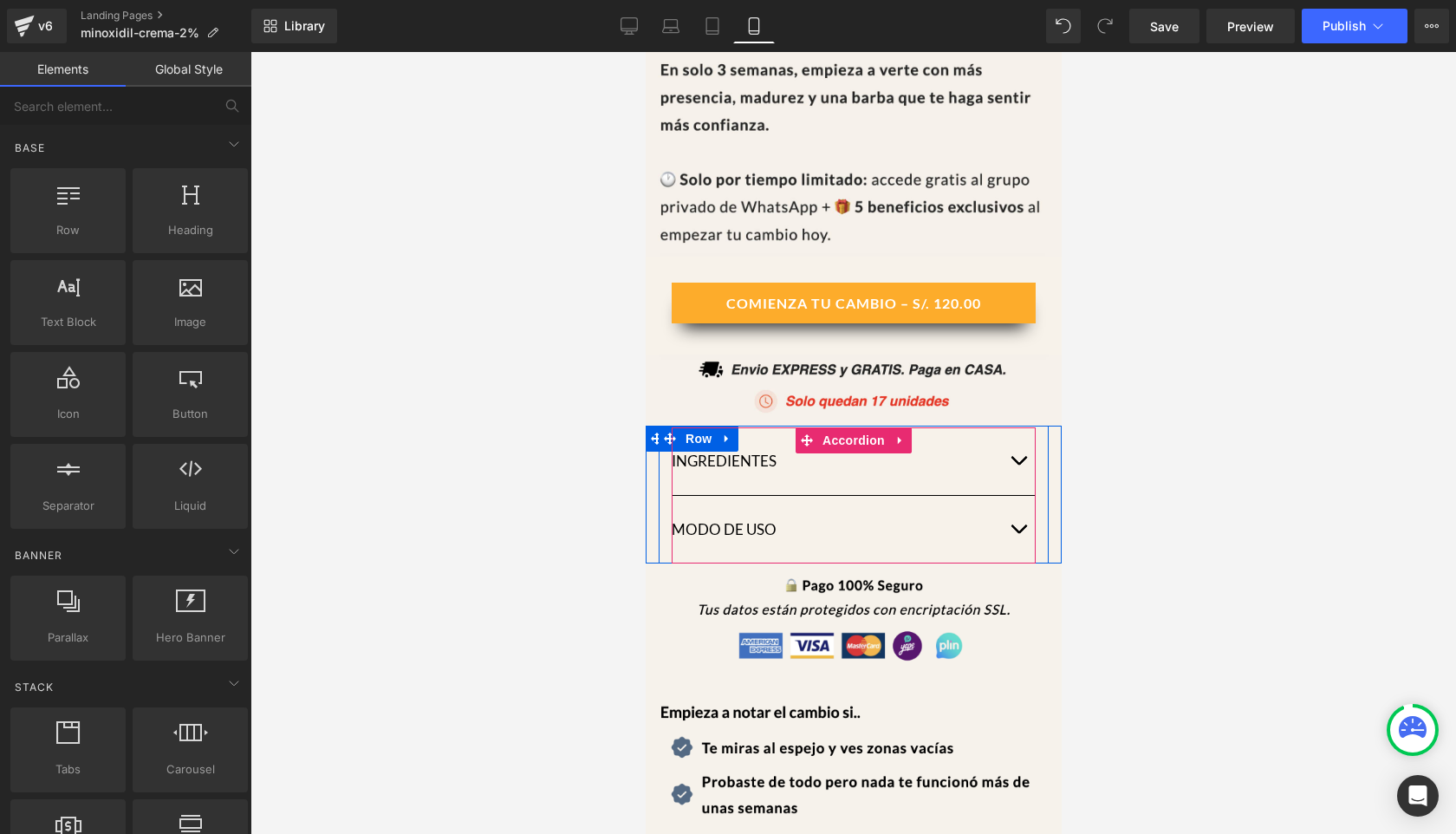 scroll, scrollTop: 956, scrollLeft: 0, axis: vertical 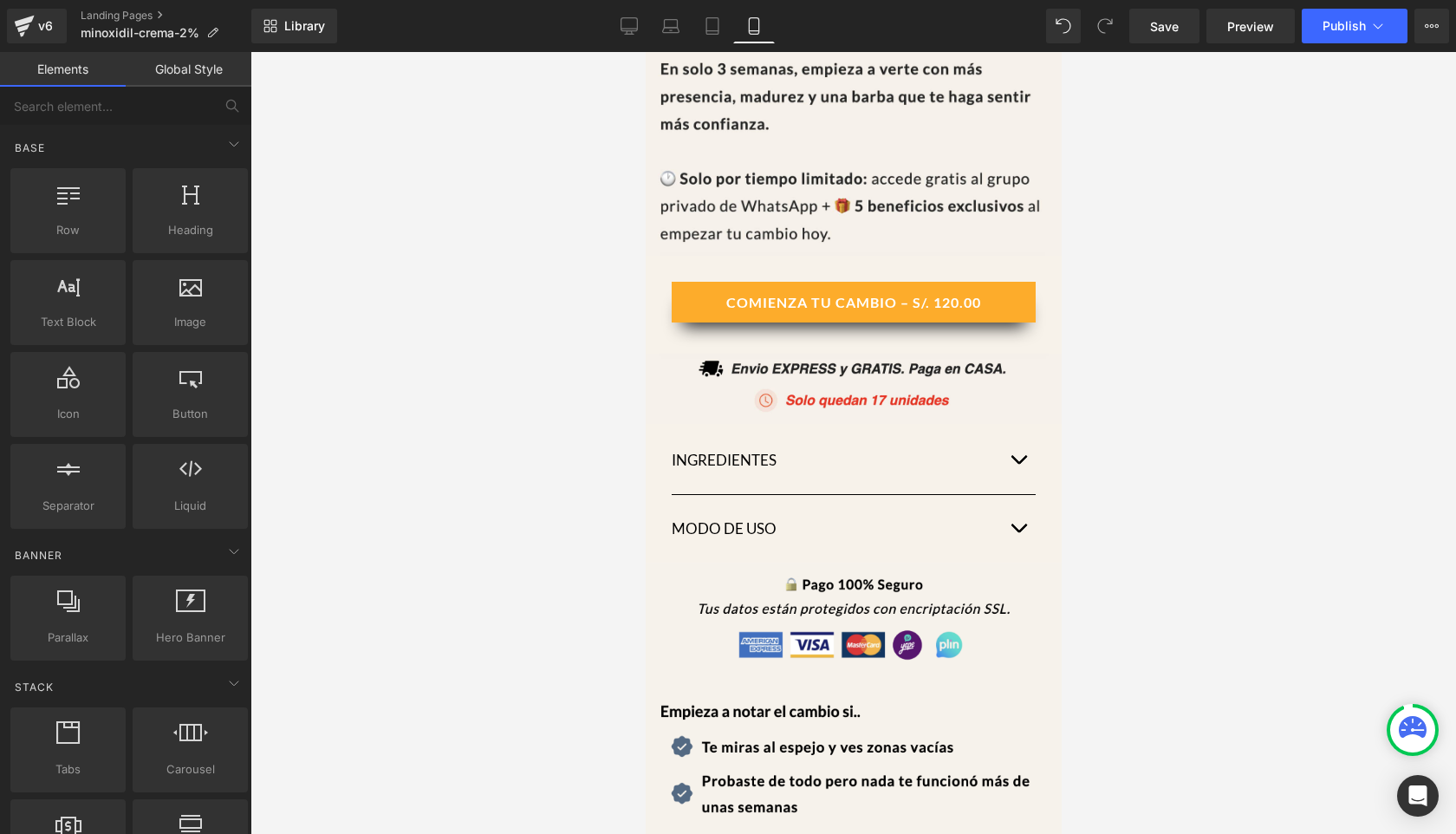 click on "Library Mobile Desktop Laptop Tablet Mobile Save Preview Publish Scheduled View Live Page View with current Template Save Template to Library Schedule Publish  Optimize  Publish Settings Shortcuts  Your page can’t be published   You've reached the maximum number of published pages on your plan  (0/0).  You need to upgrade your plan or unpublish all your pages to get 1 publish slot.   Unpublish pages   Upgrade plan" at bounding box center (854, 26) 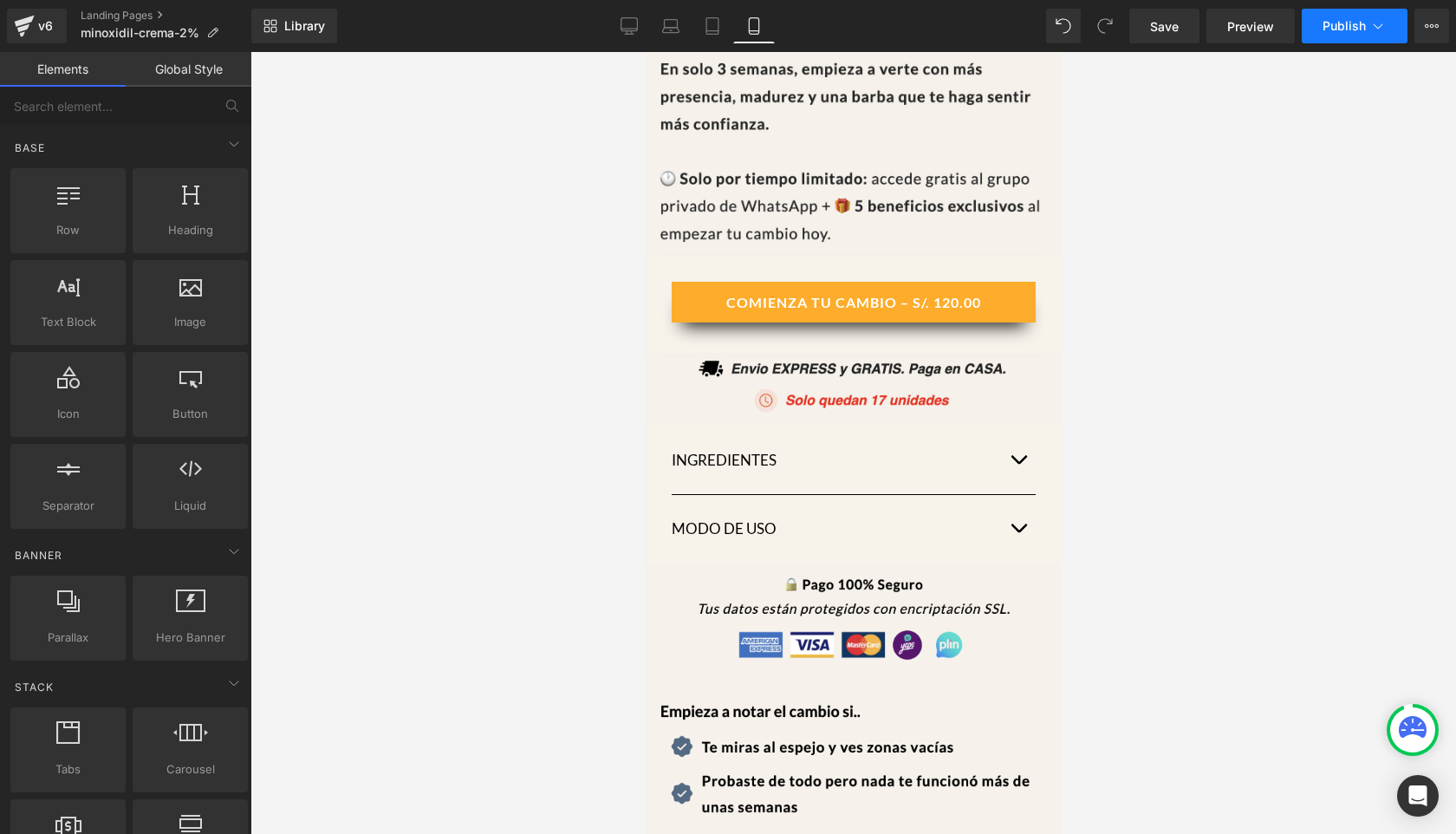 click on "Publish" at bounding box center (1355, 26) 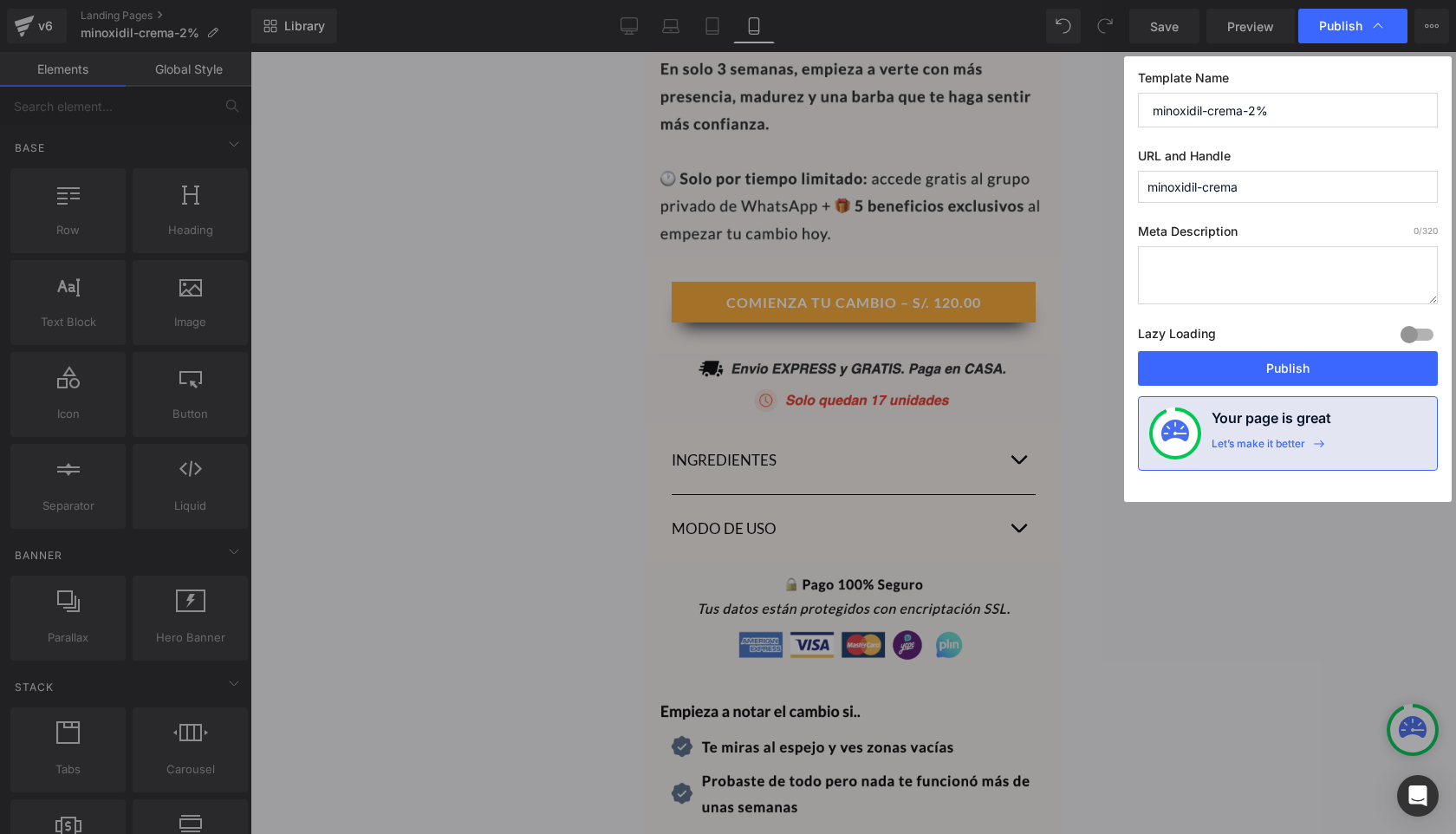 click on "Lazy Loading
Build" at bounding box center [1177, 336] 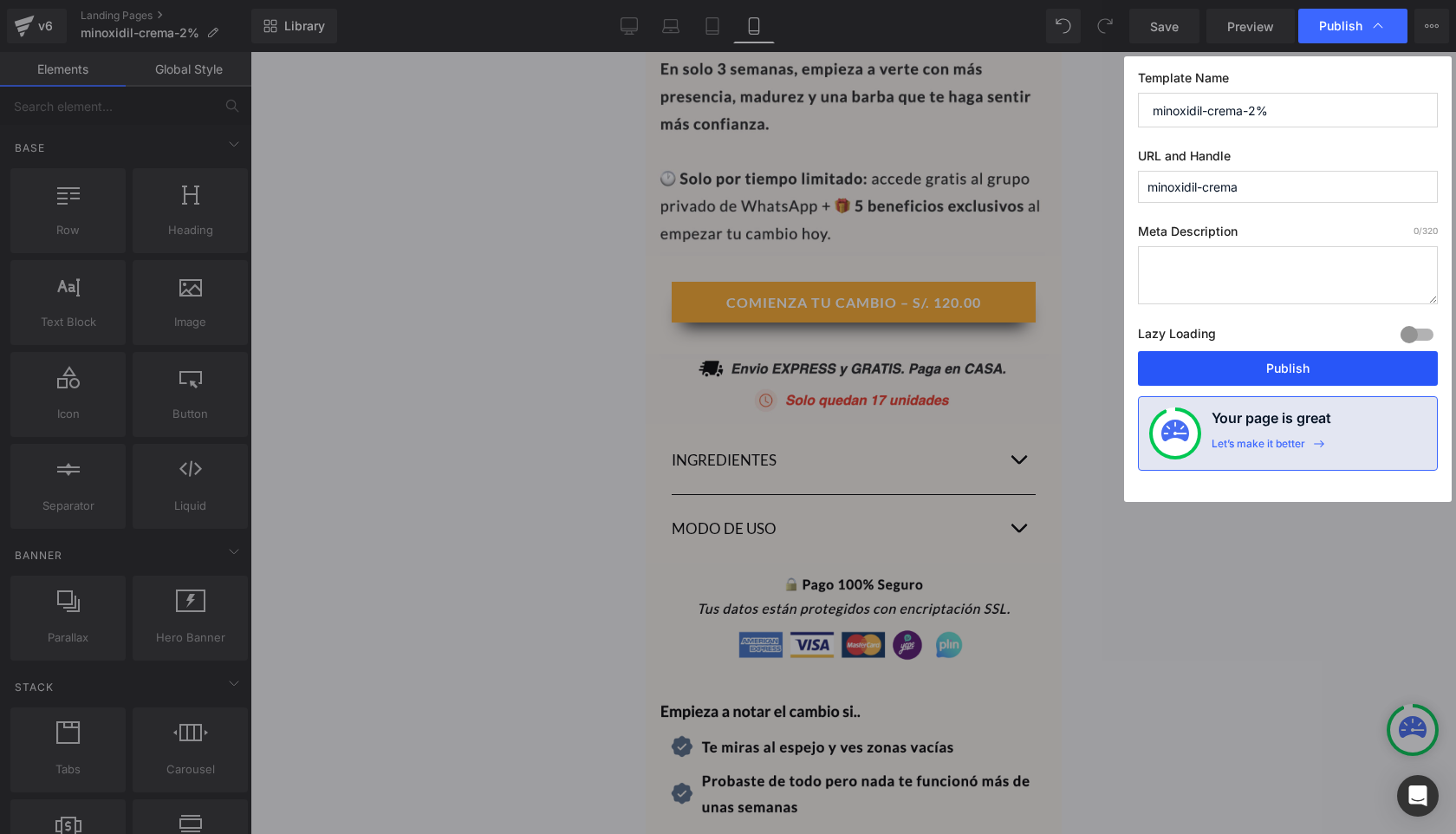 click on "Publish" at bounding box center (1288, 368) 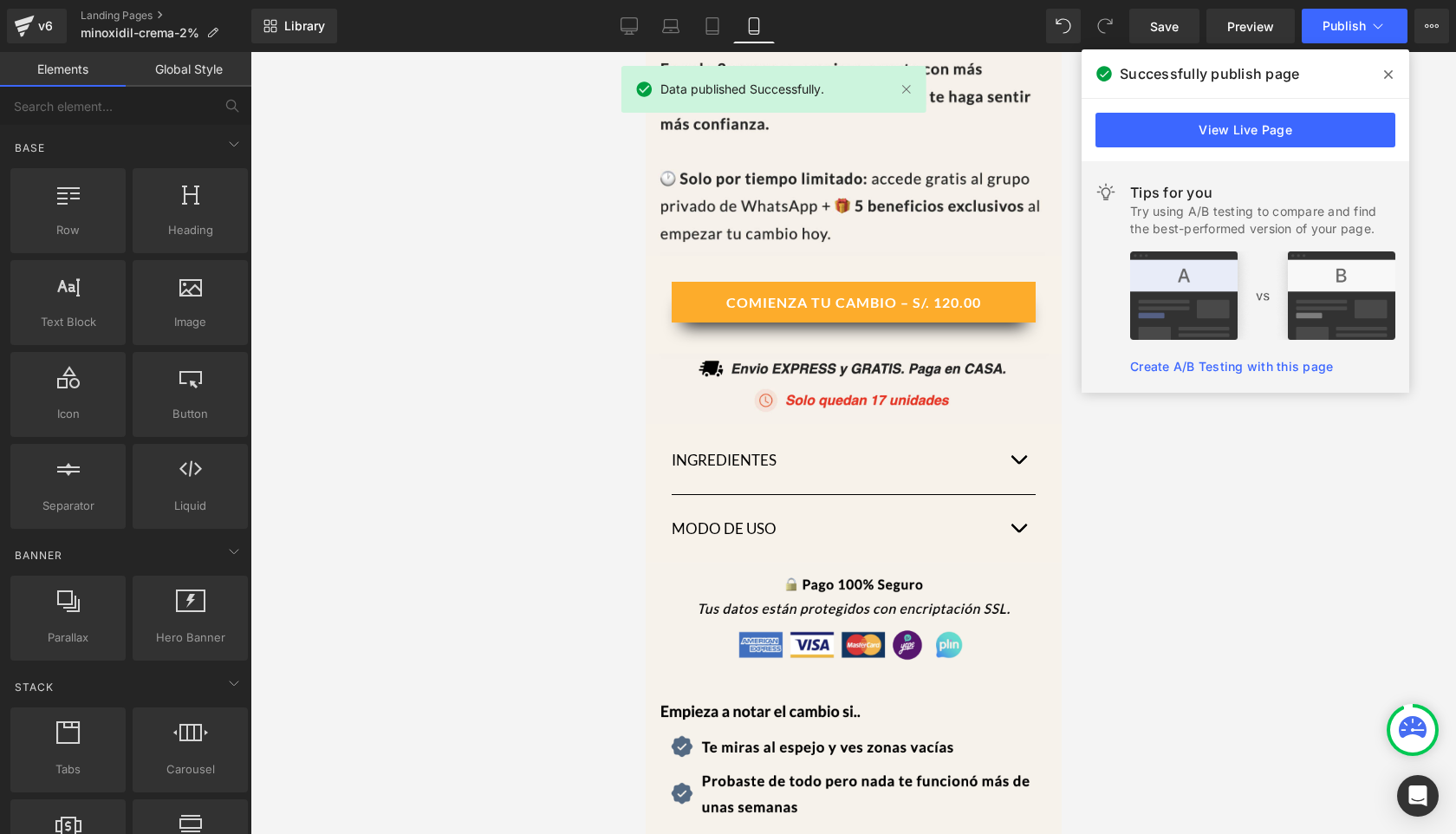 click on "Create A/B Testing with this page" at bounding box center [1232, 366] 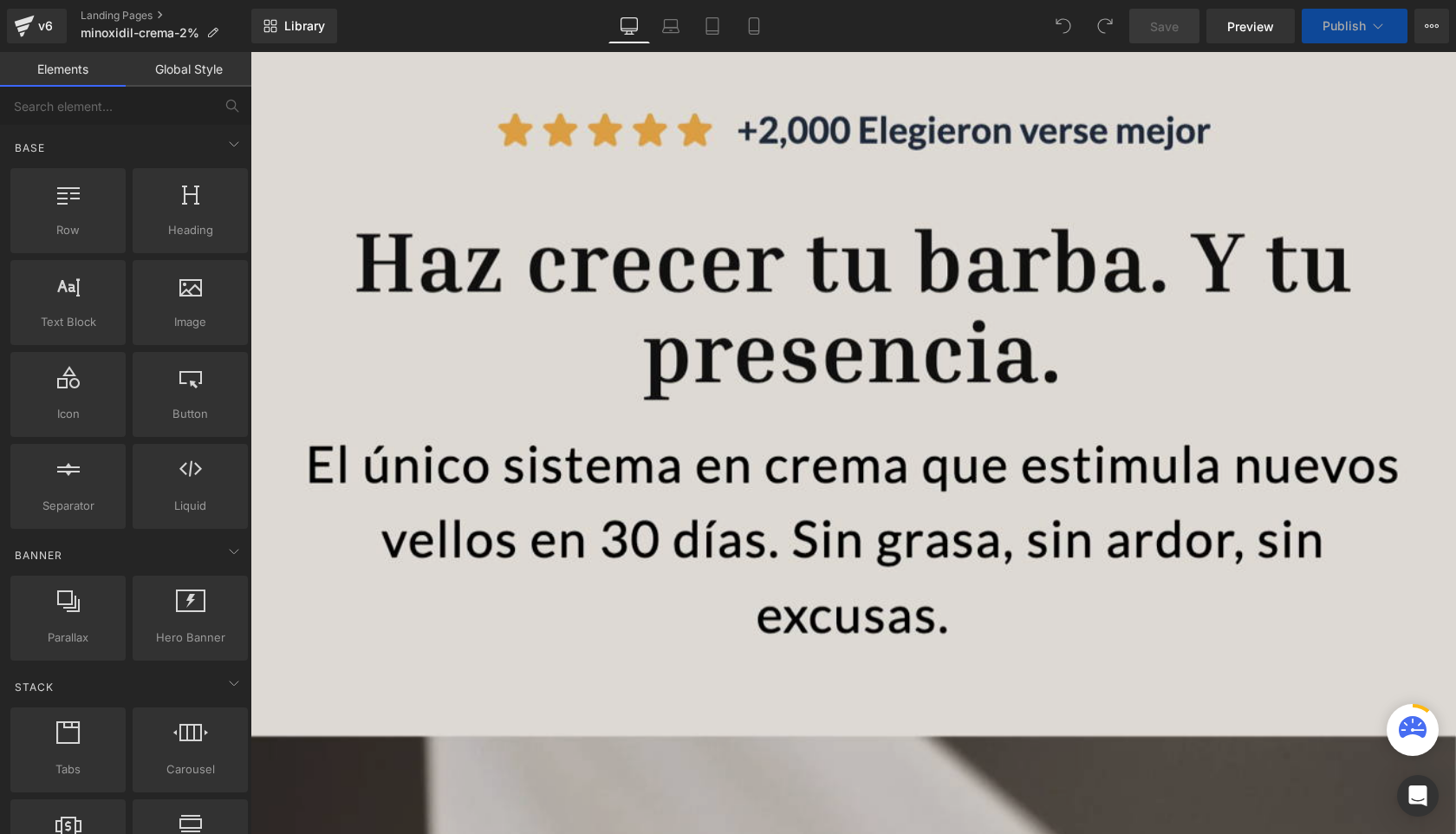 scroll, scrollTop: 0, scrollLeft: 0, axis: both 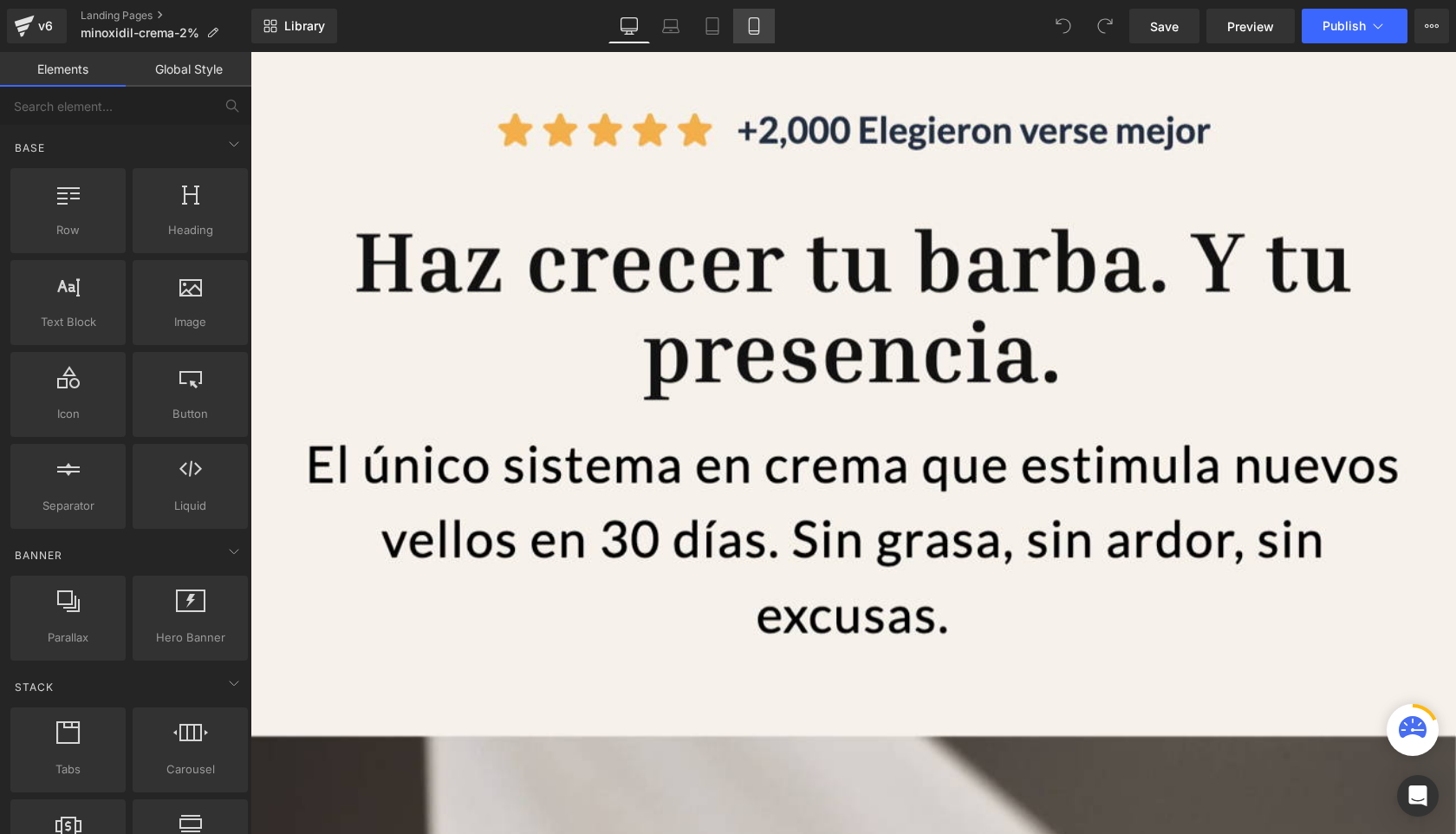 click on "Mobile" at bounding box center (754, 26) 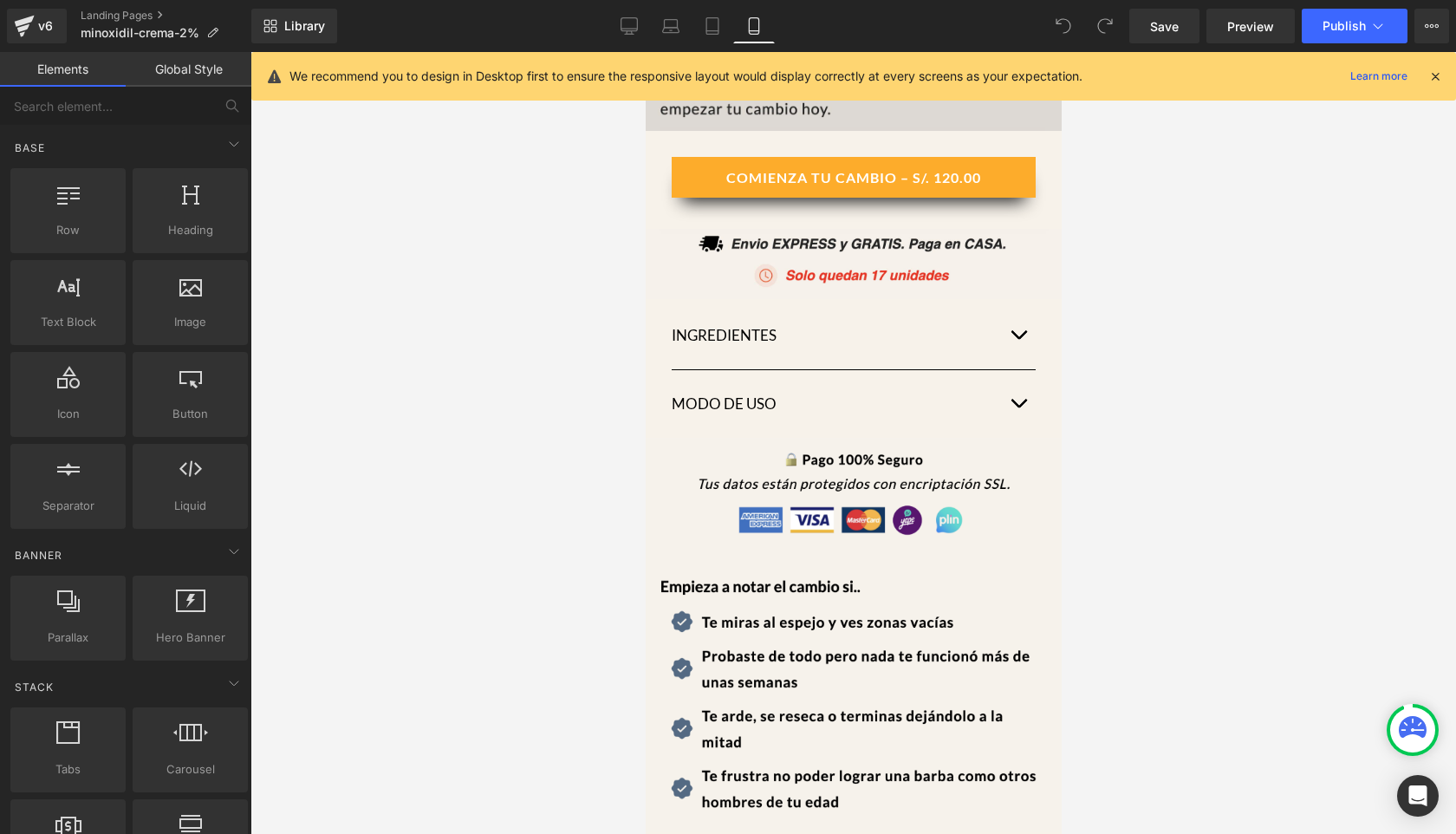 scroll, scrollTop: 1088, scrollLeft: 0, axis: vertical 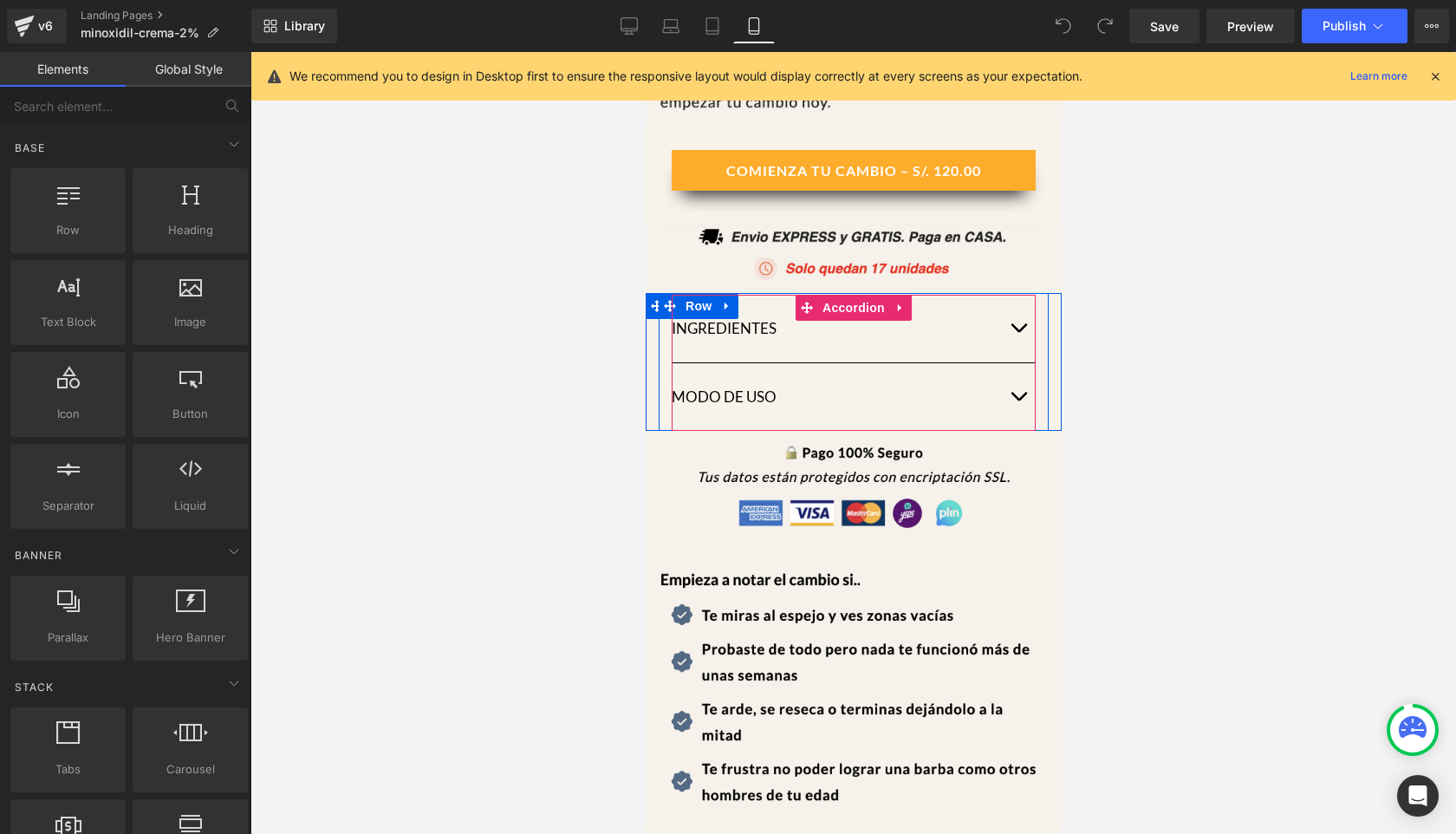 click on "INGREDIENTES Heading" at bounding box center [853, 329] 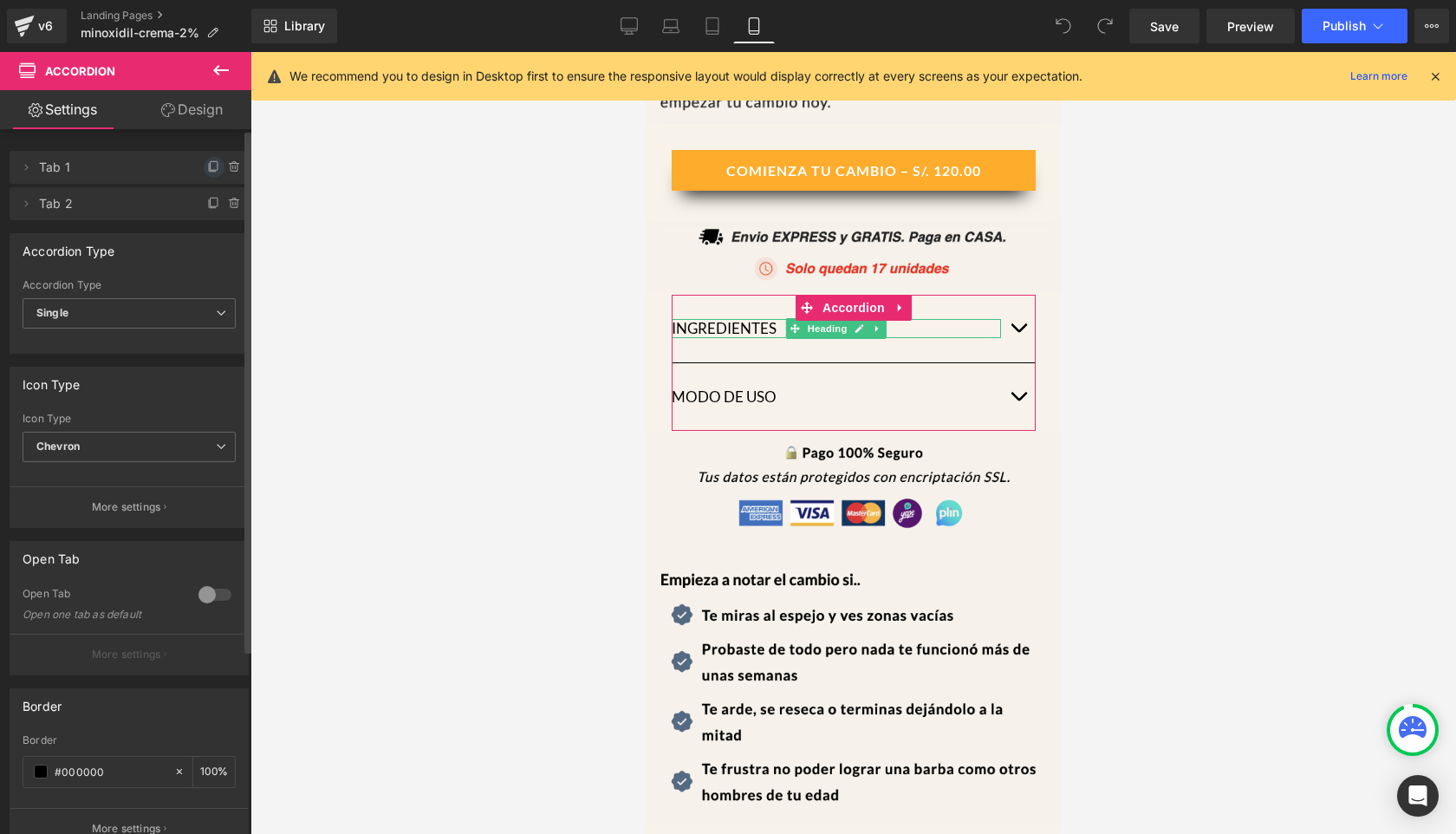 click 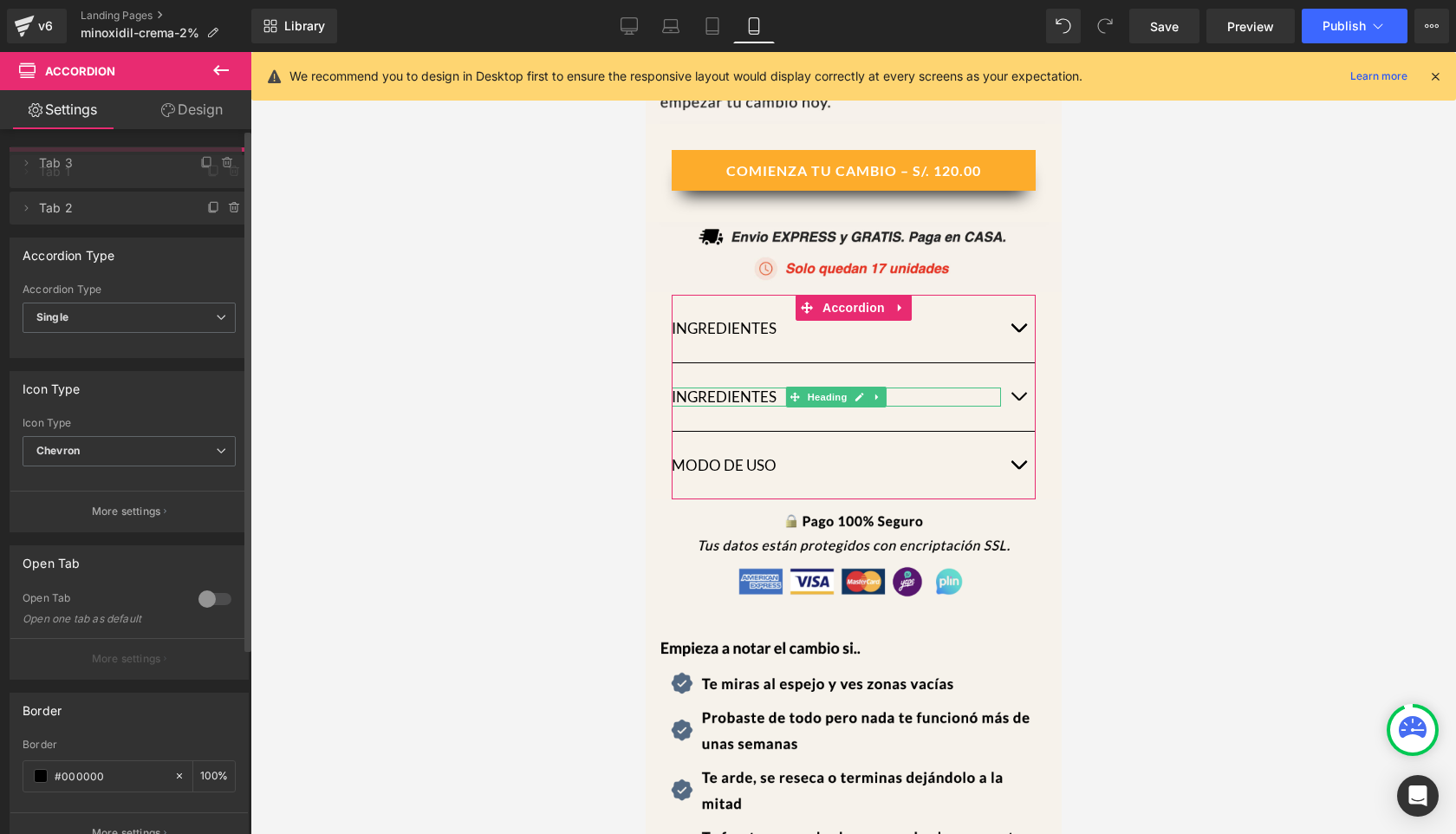 drag, startPoint x: 150, startPoint y: 207, endPoint x: 150, endPoint y: 166, distance: 41 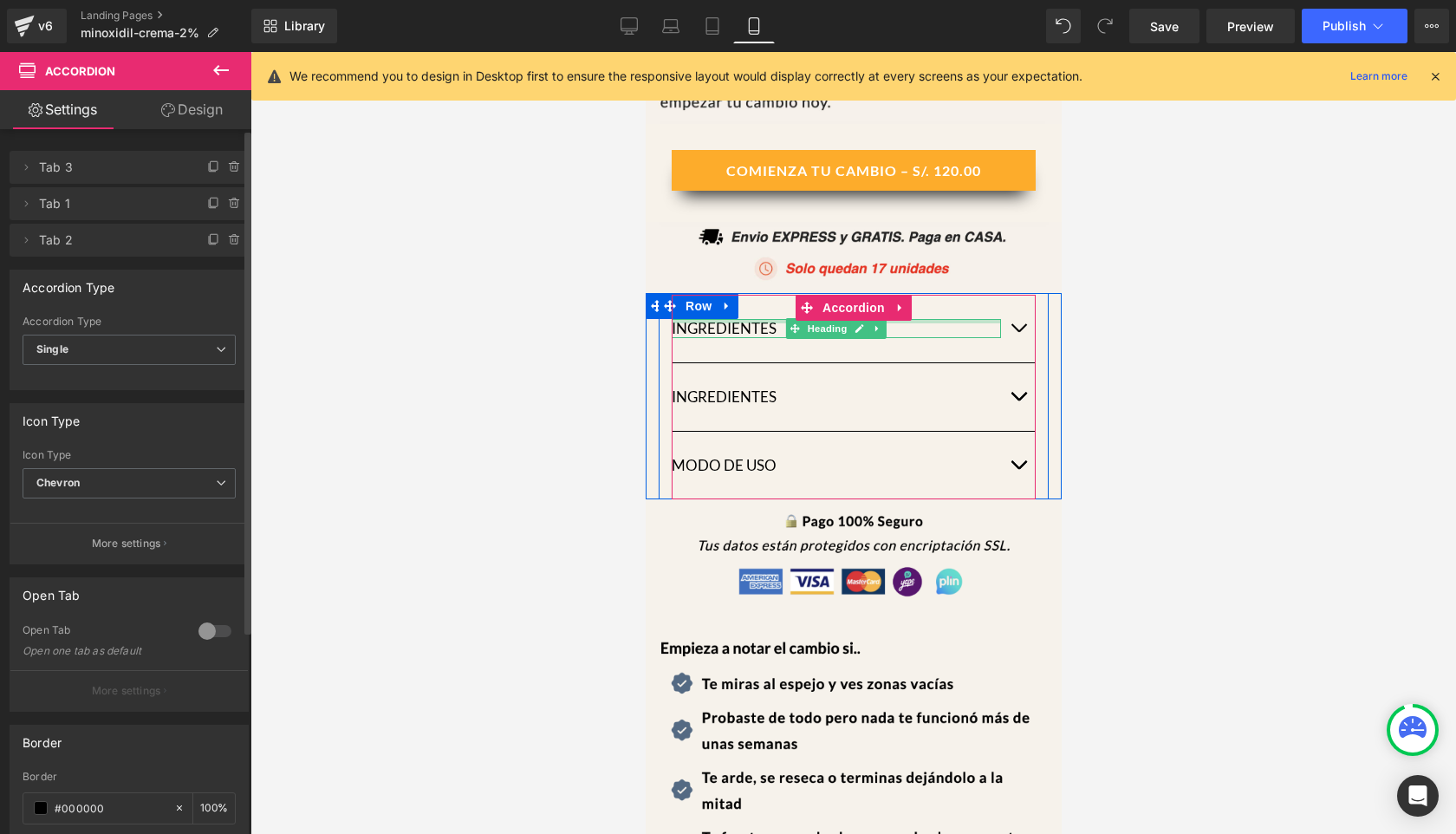 click at bounding box center (835, 321) 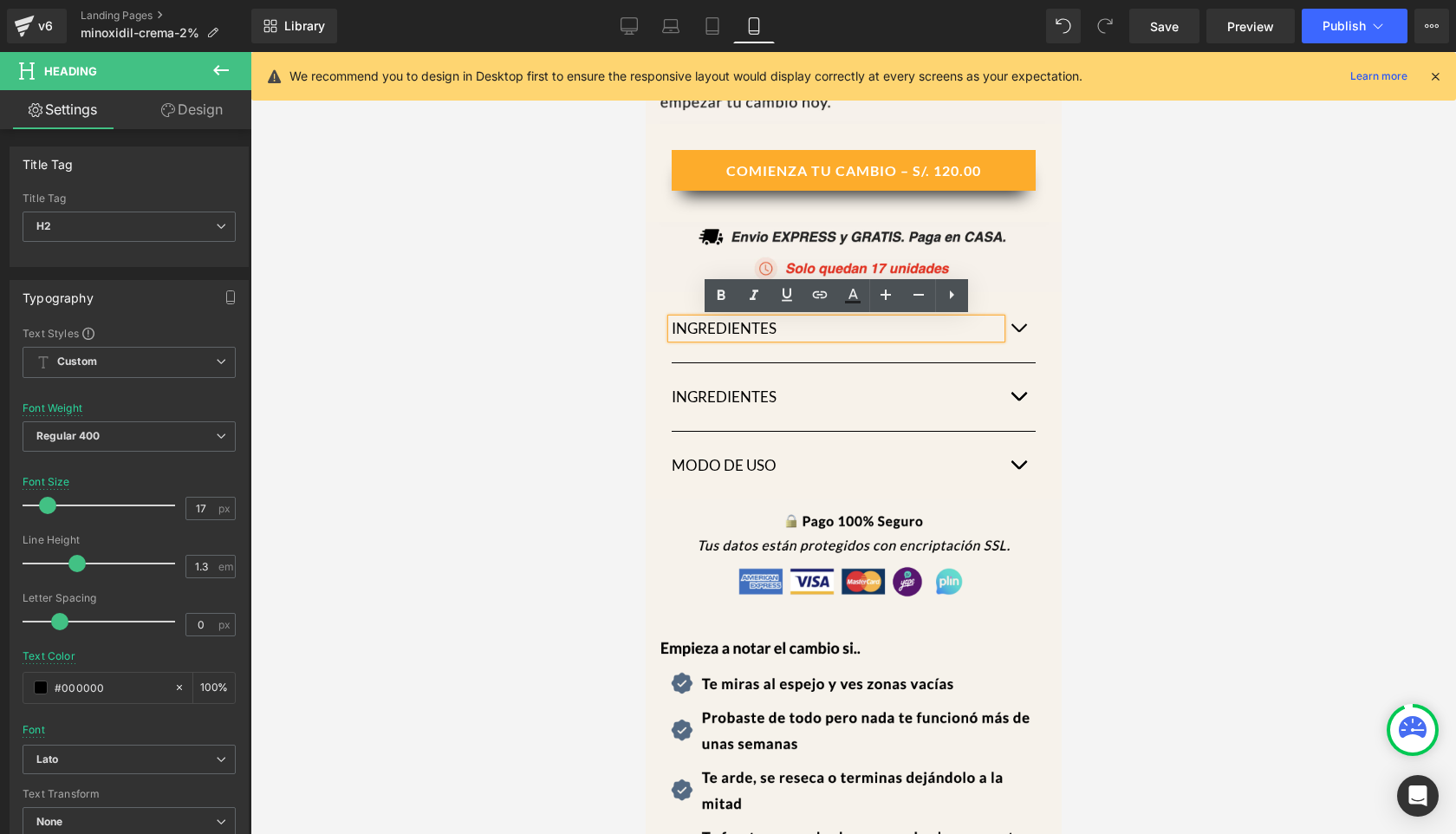 click on "INGREDIENTES" at bounding box center [835, 329] 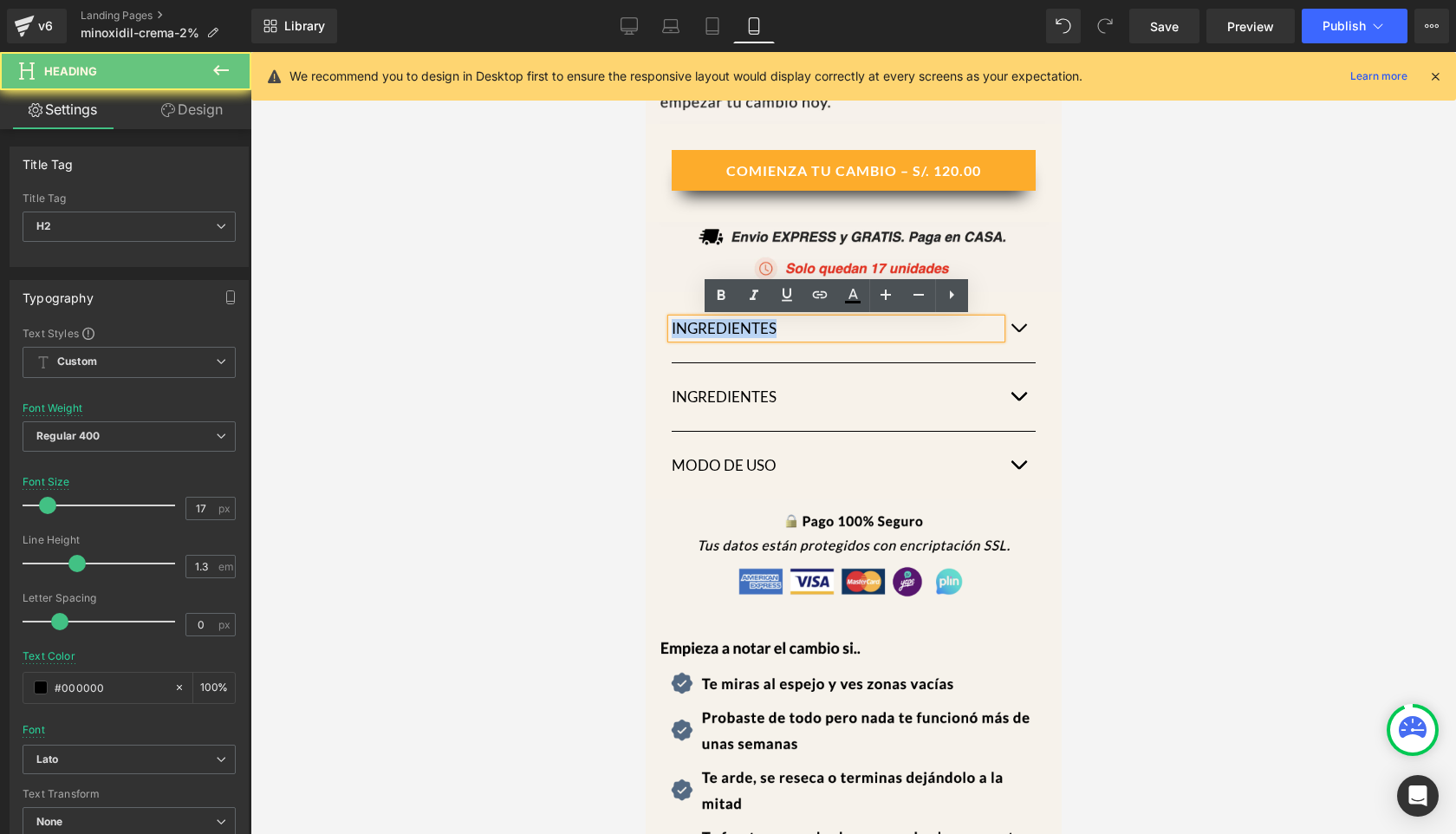 click on "INGREDIENTES" at bounding box center [835, 329] 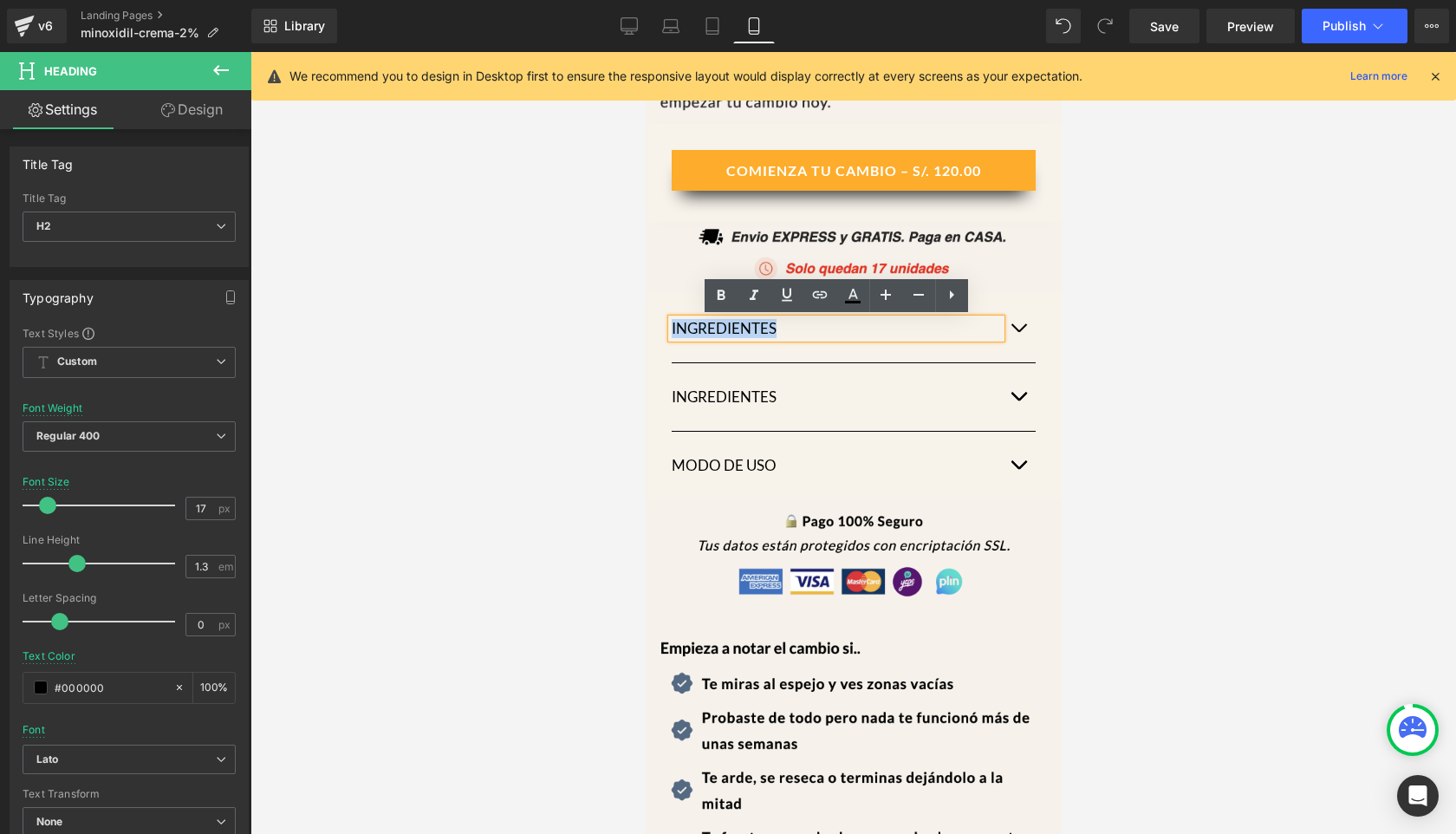 type 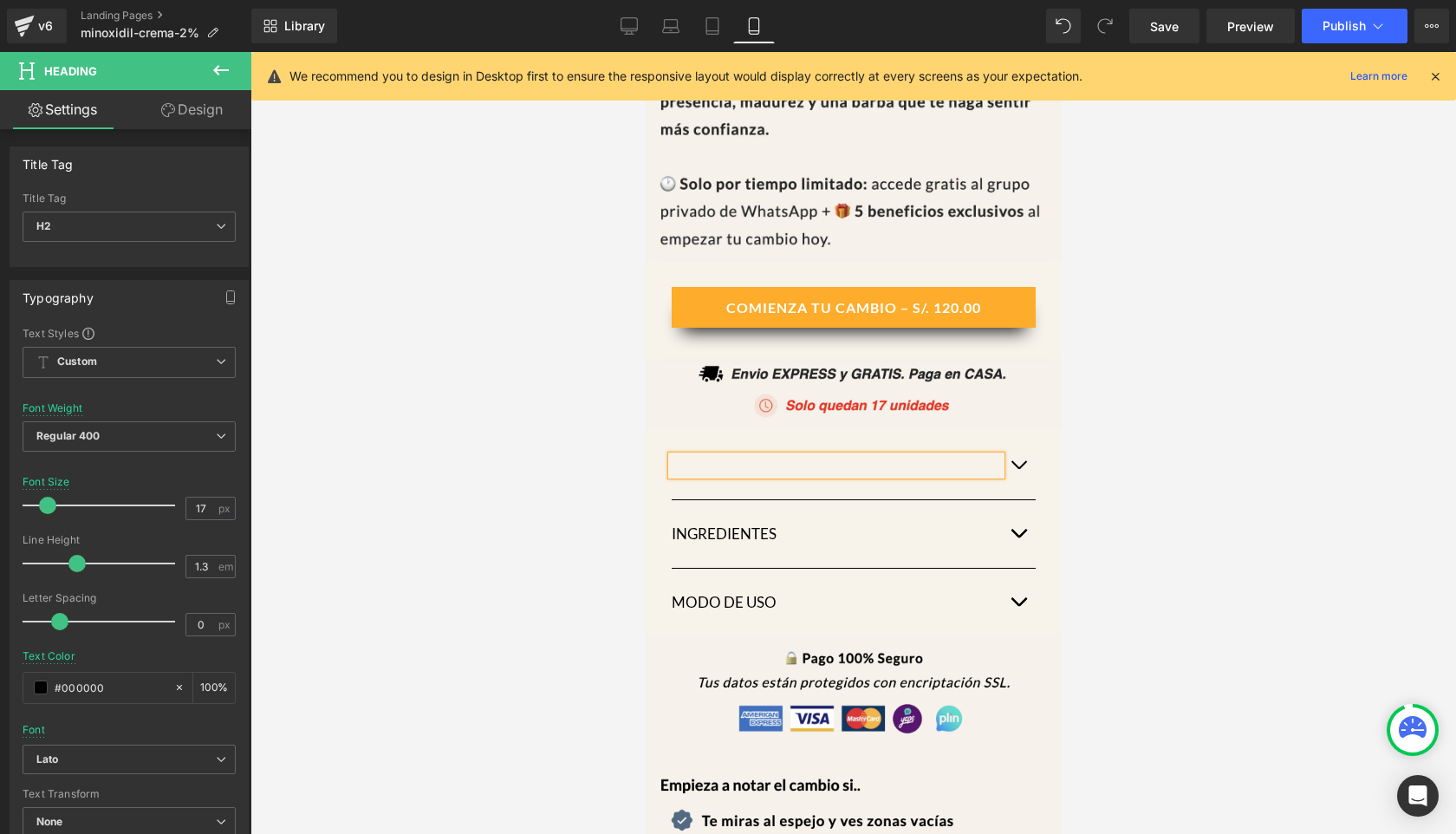 scroll, scrollTop: 950, scrollLeft: 0, axis: vertical 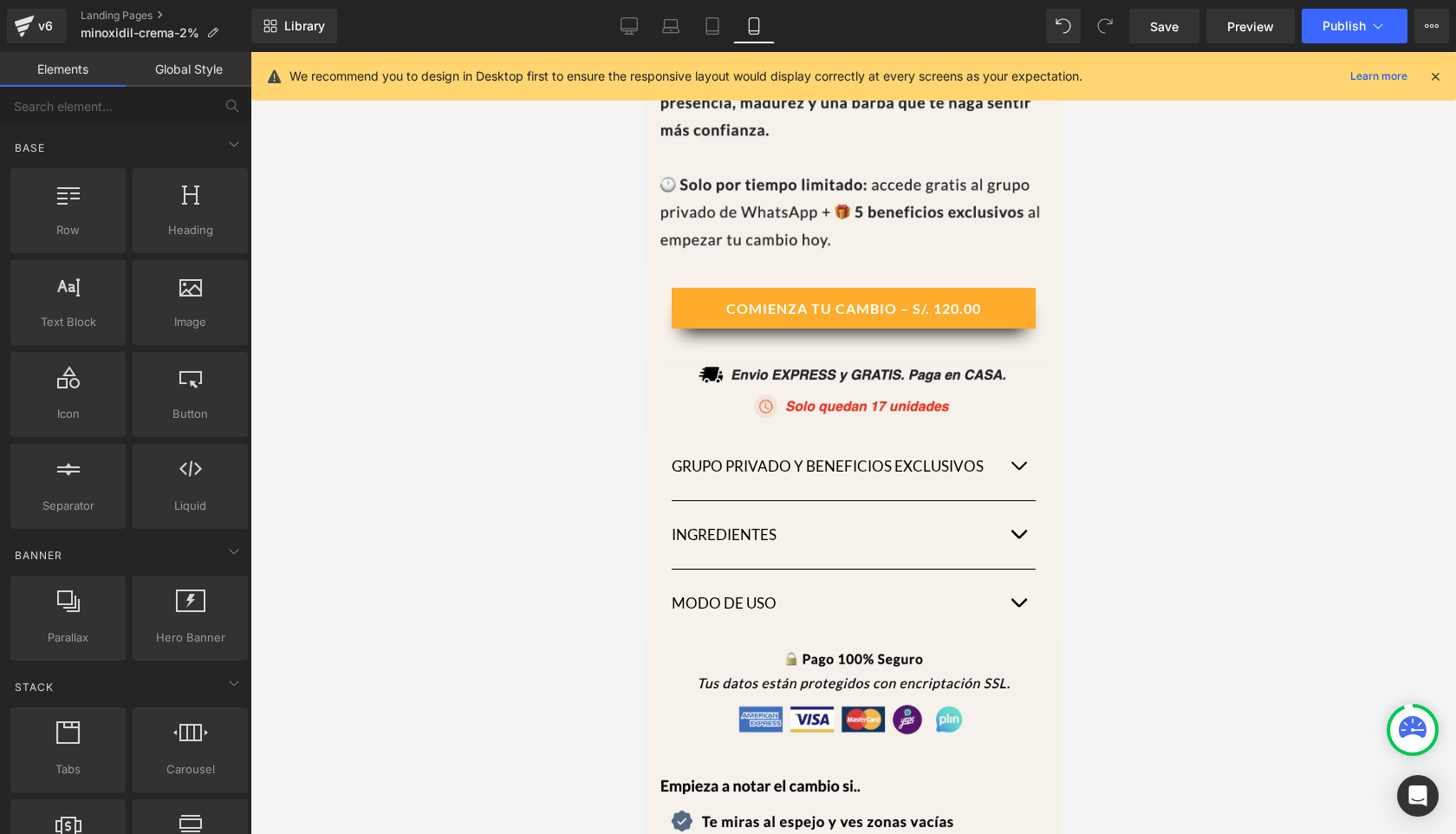 click at bounding box center (853, 443) 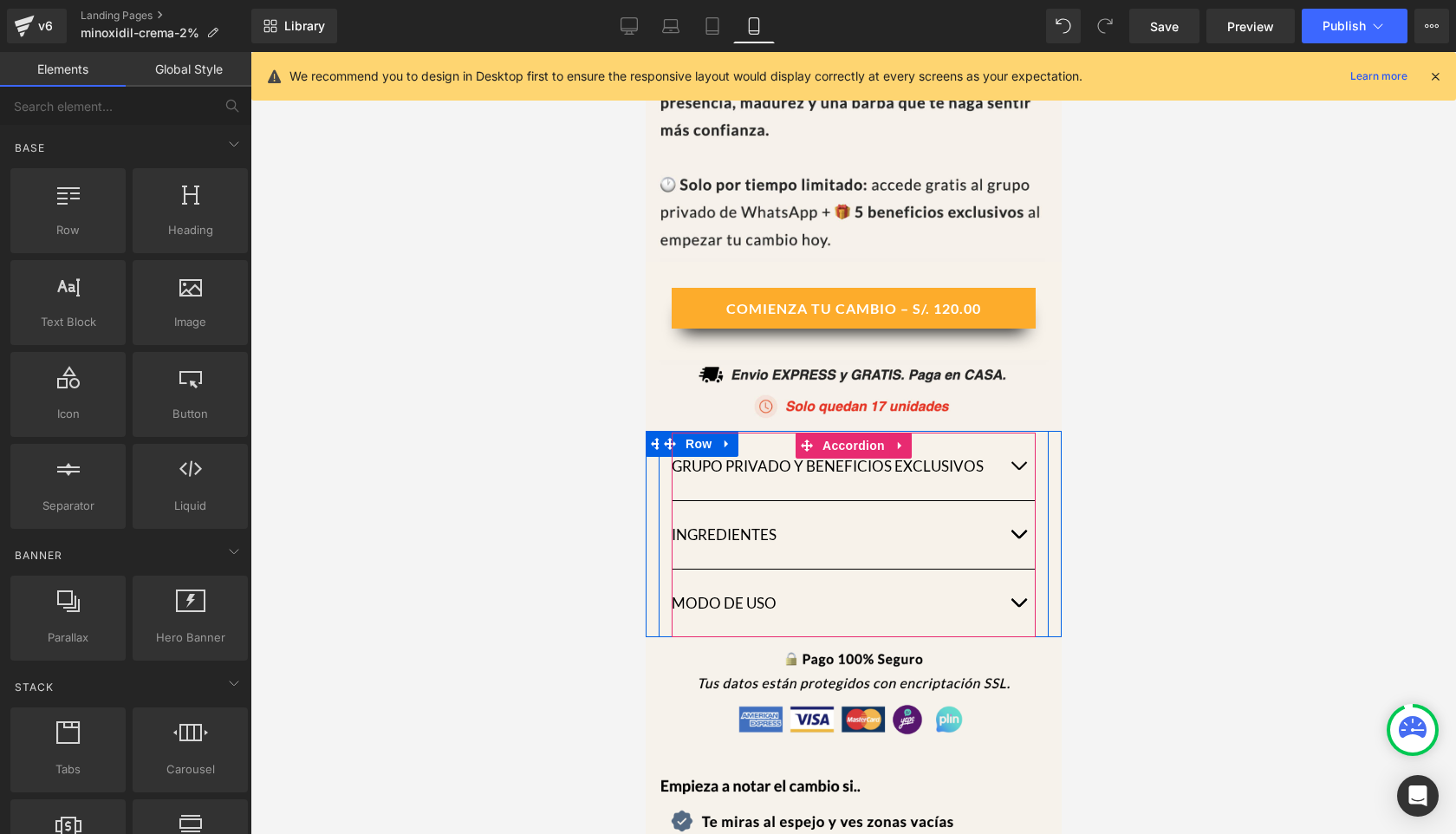click at bounding box center (1017, 466) 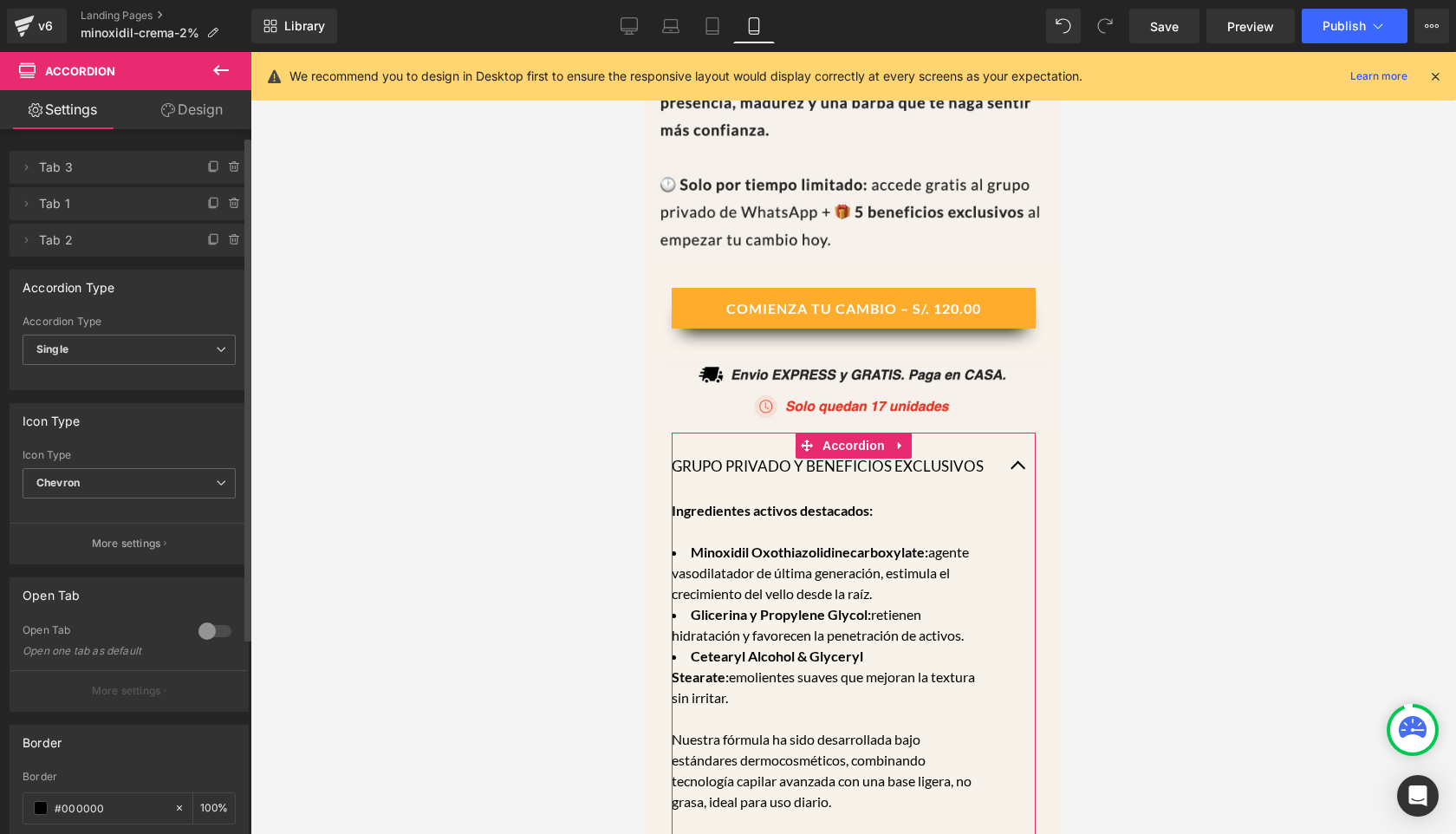 scroll, scrollTop: 17, scrollLeft: 0, axis: vertical 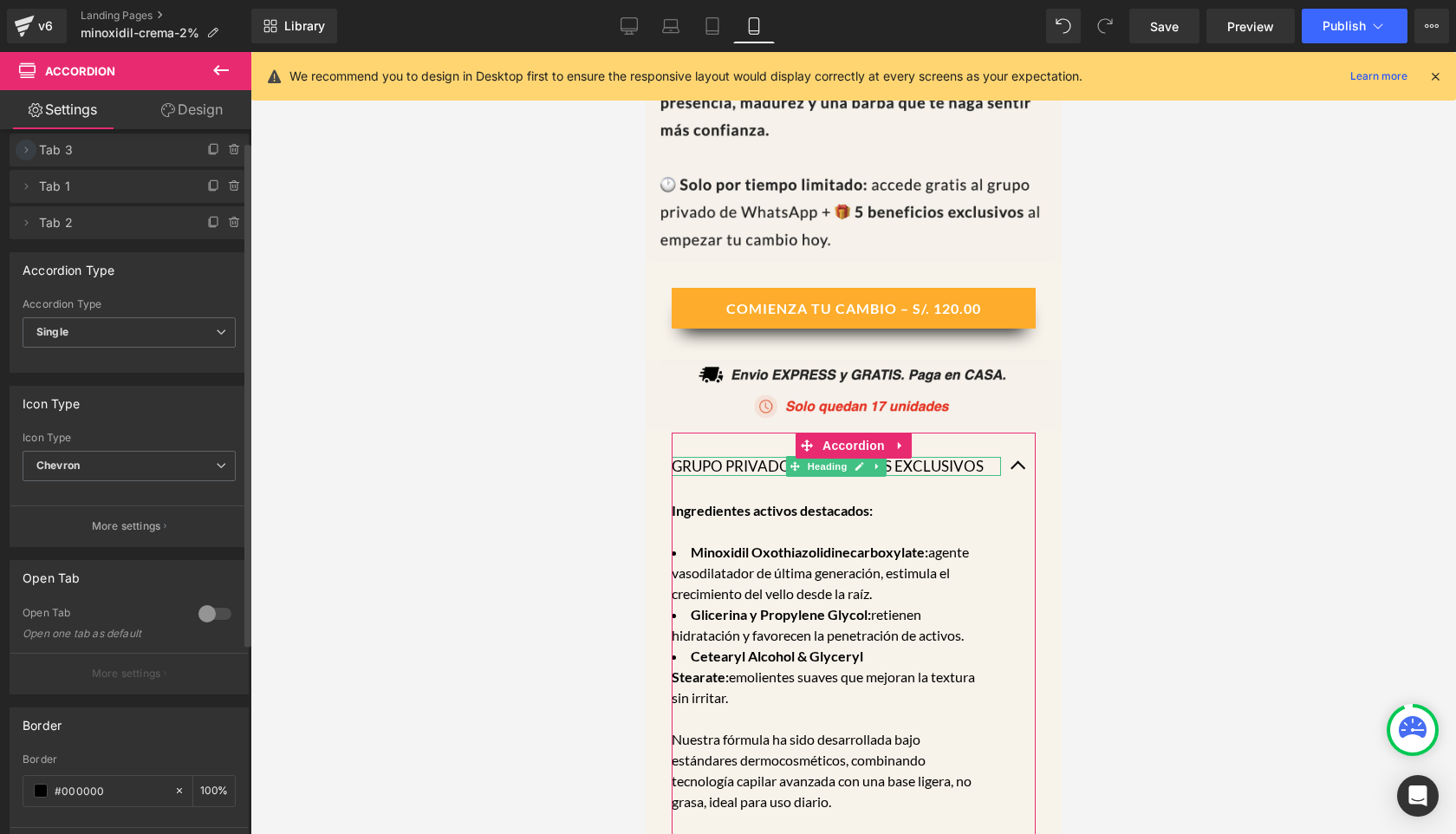 click 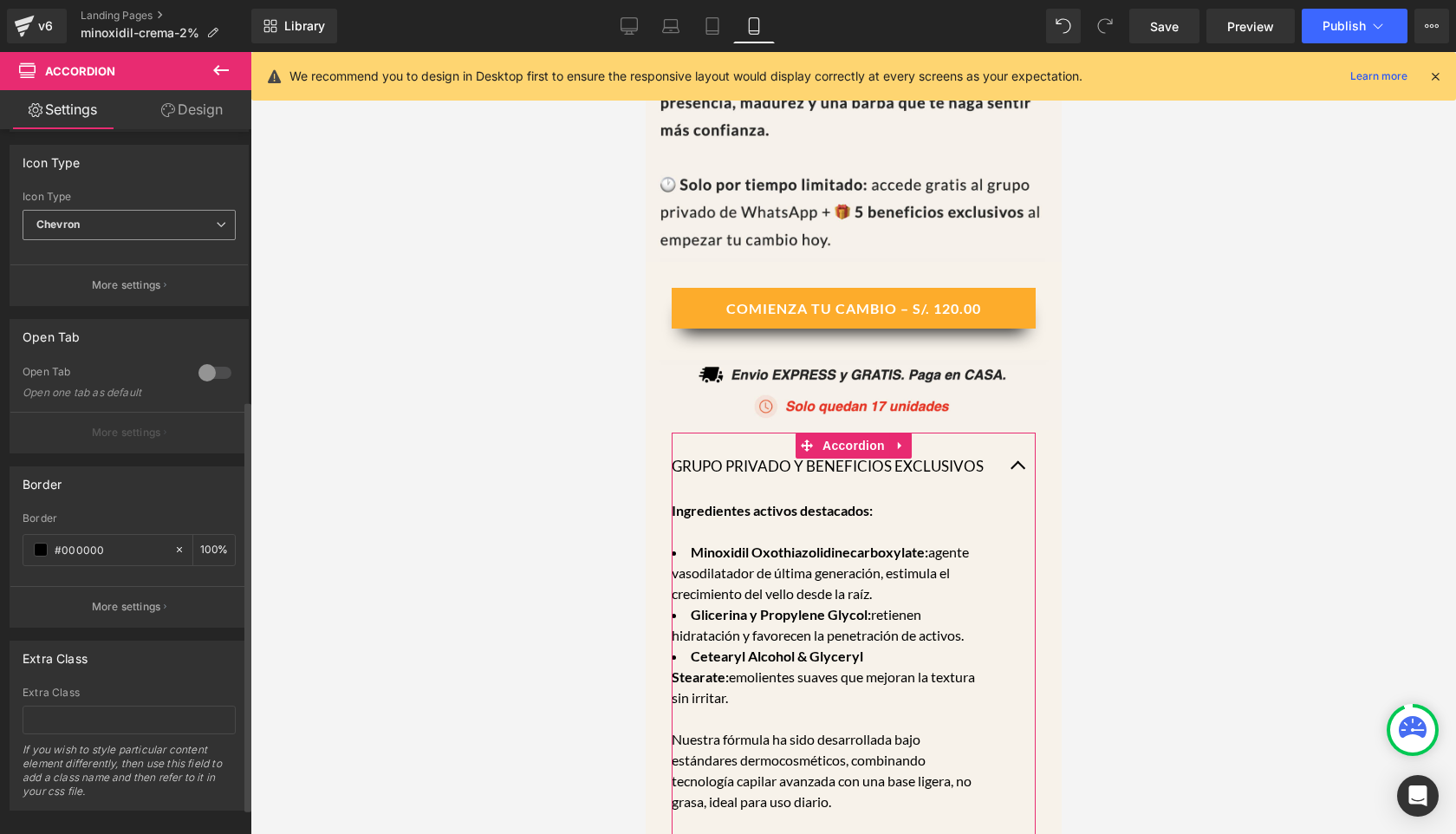 scroll, scrollTop: 509, scrollLeft: 0, axis: vertical 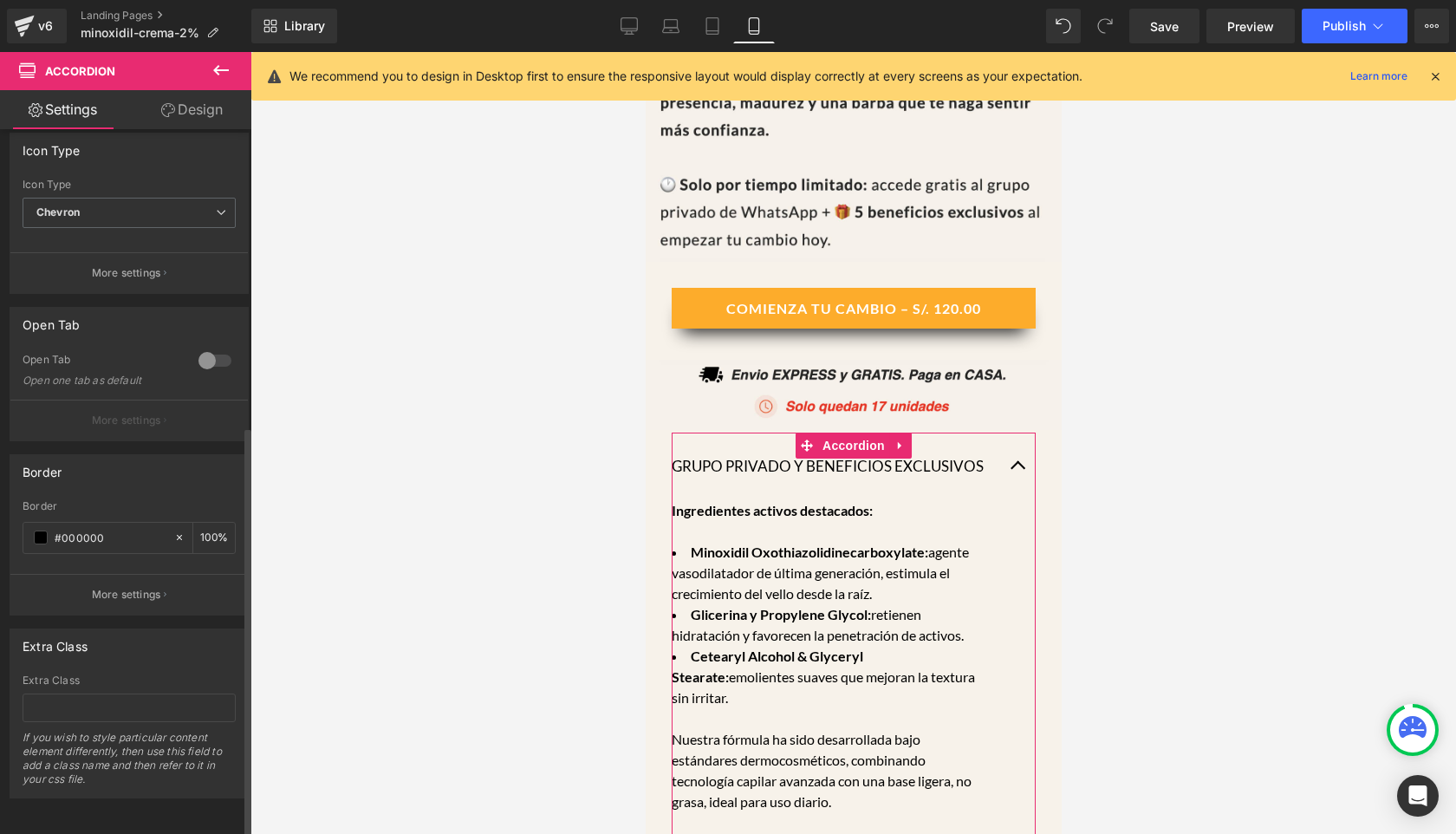 click at bounding box center [215, 361] 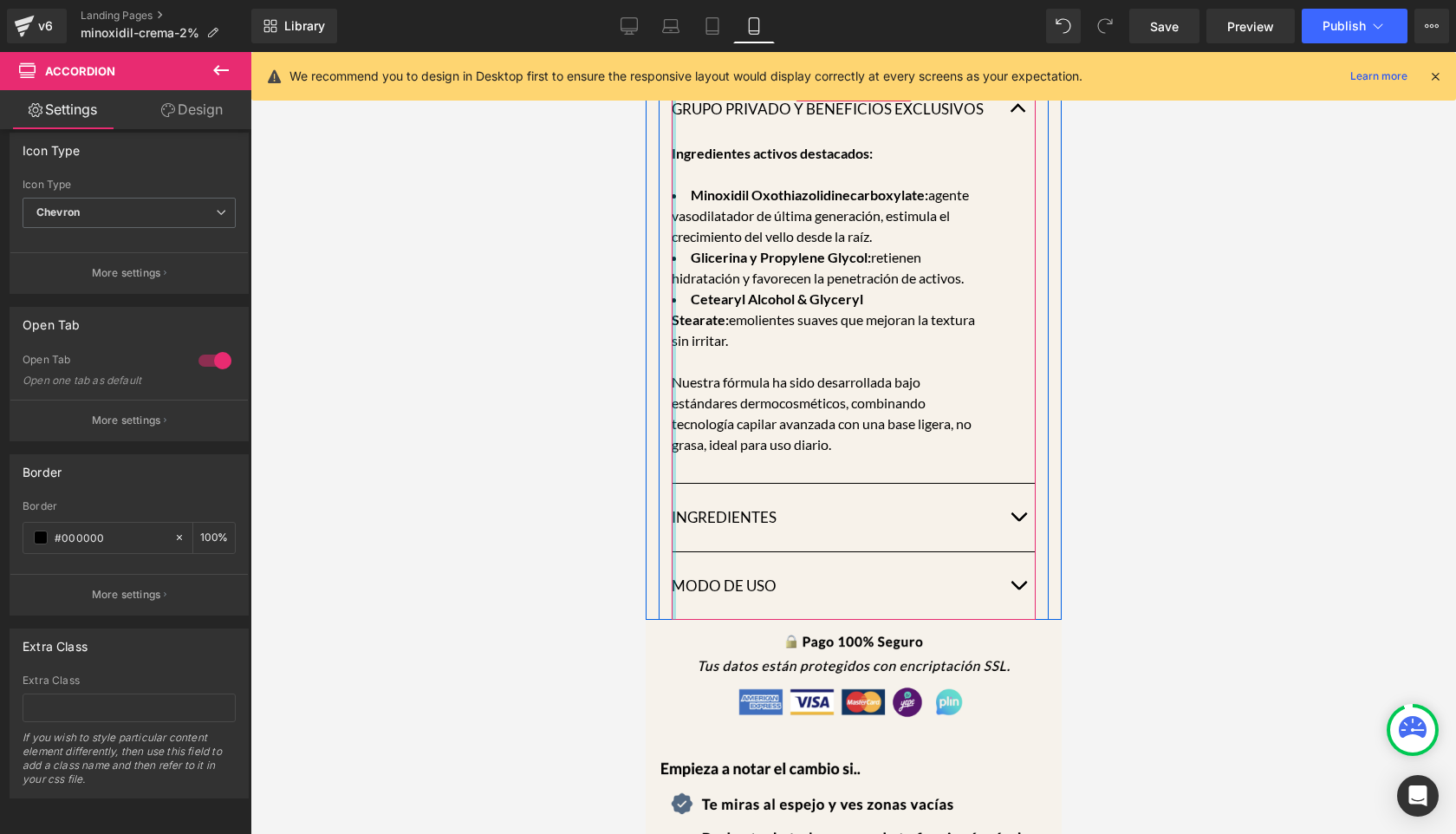 scroll, scrollTop: 1339, scrollLeft: 0, axis: vertical 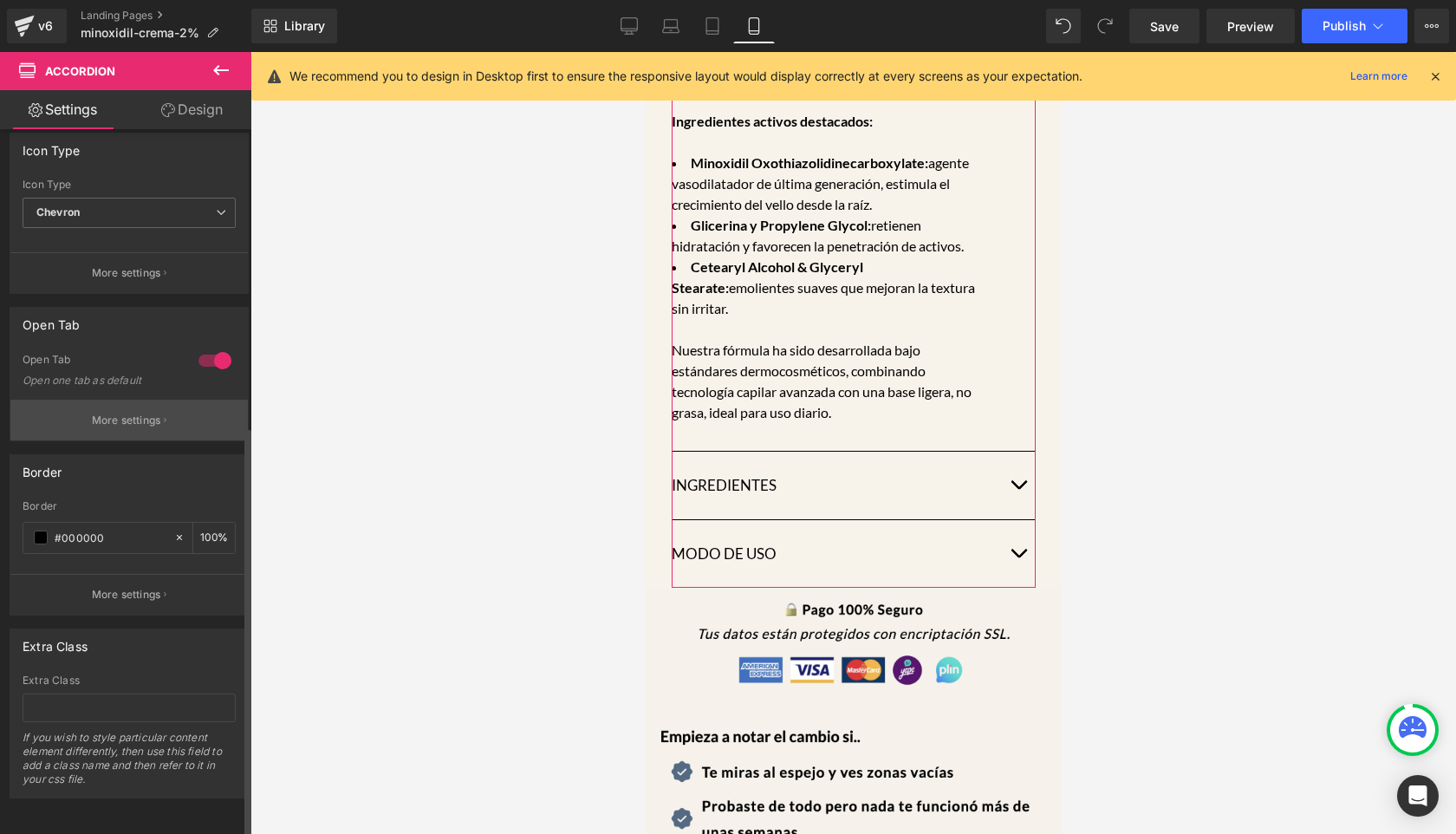 click on "More settings" at bounding box center [129, 420] 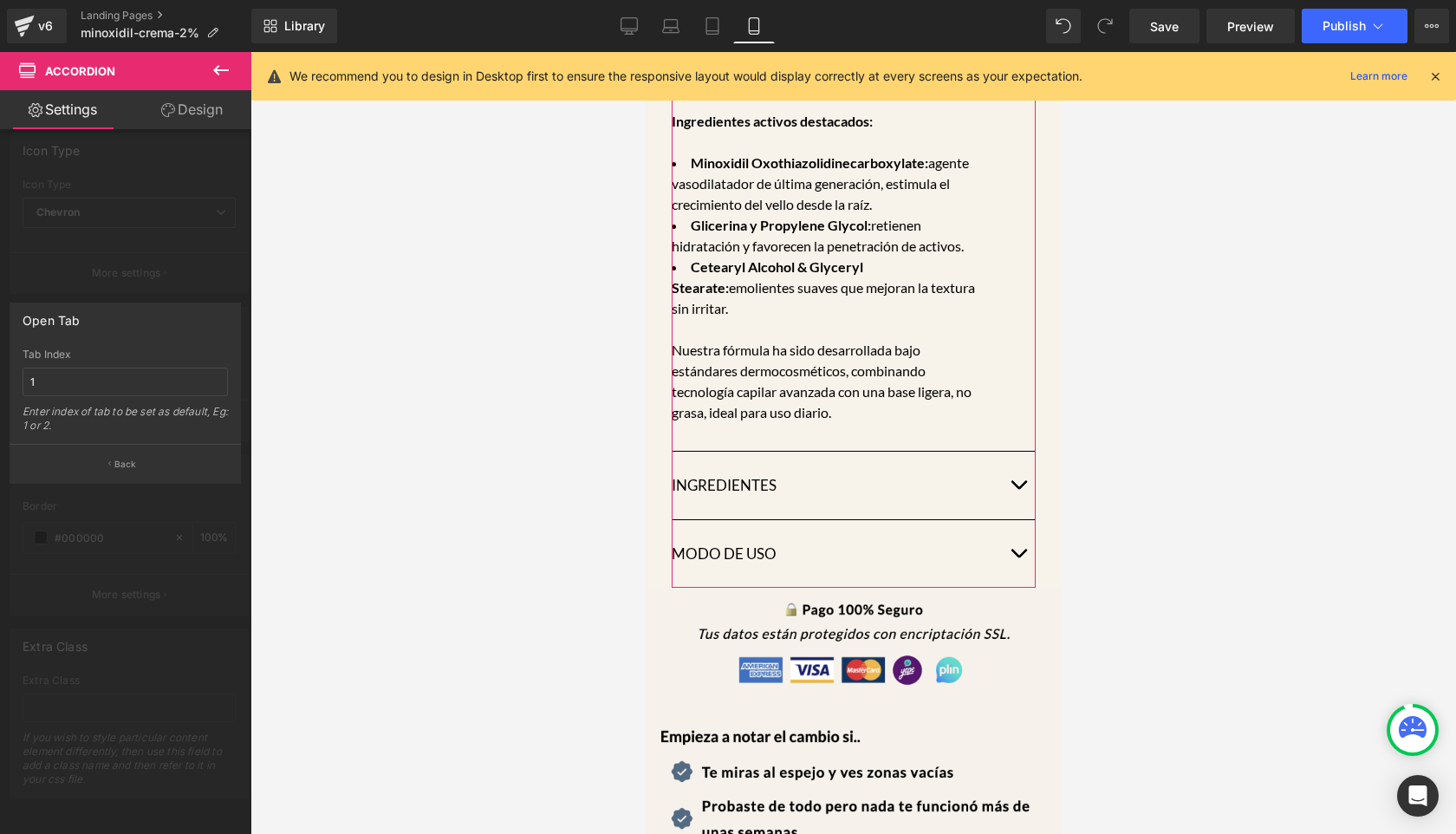 click at bounding box center (126, 447) 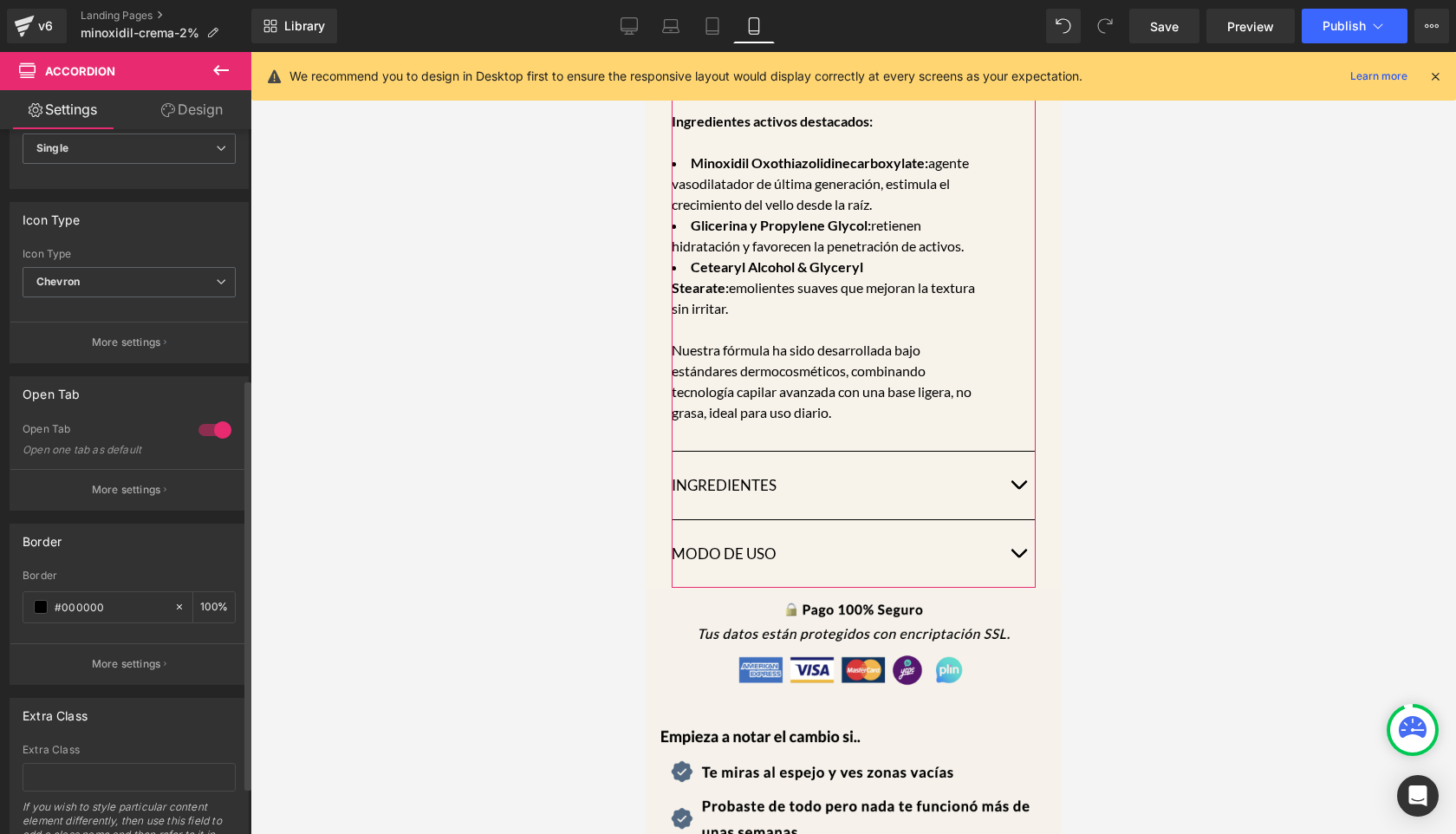 scroll, scrollTop: 468, scrollLeft: 0, axis: vertical 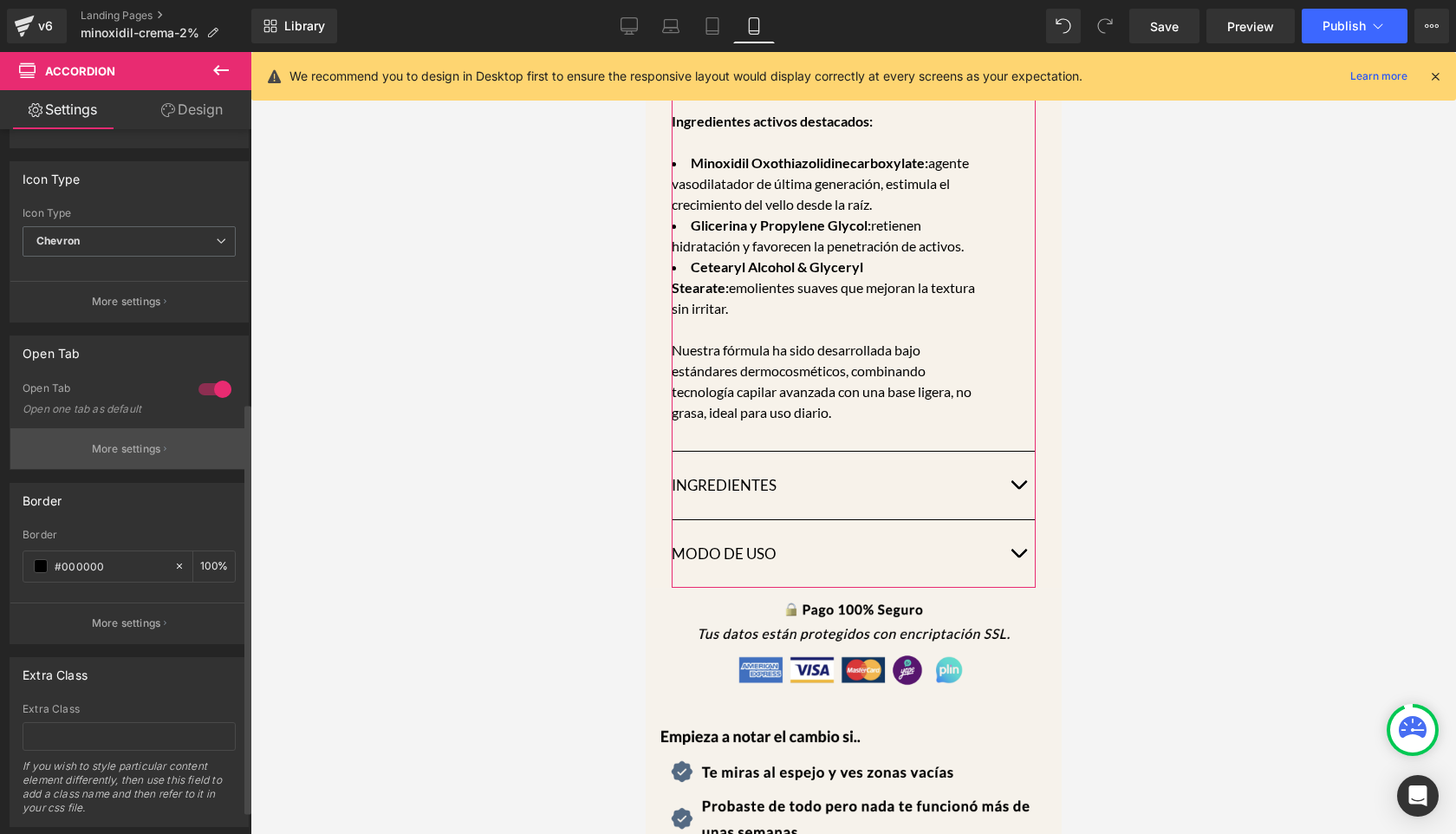 click on "More settings" at bounding box center (127, 449) 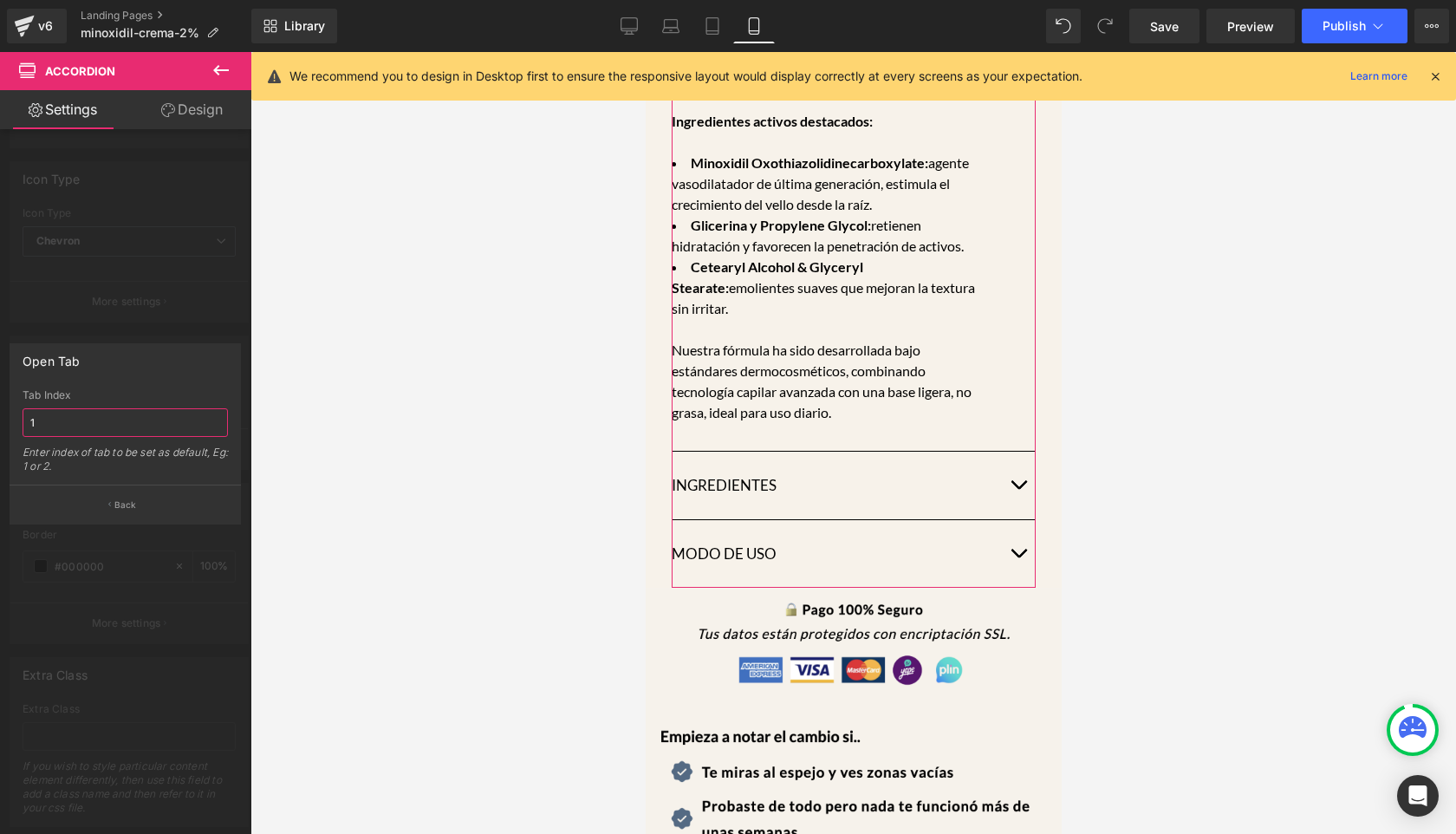 click on "1" at bounding box center (125, 422) 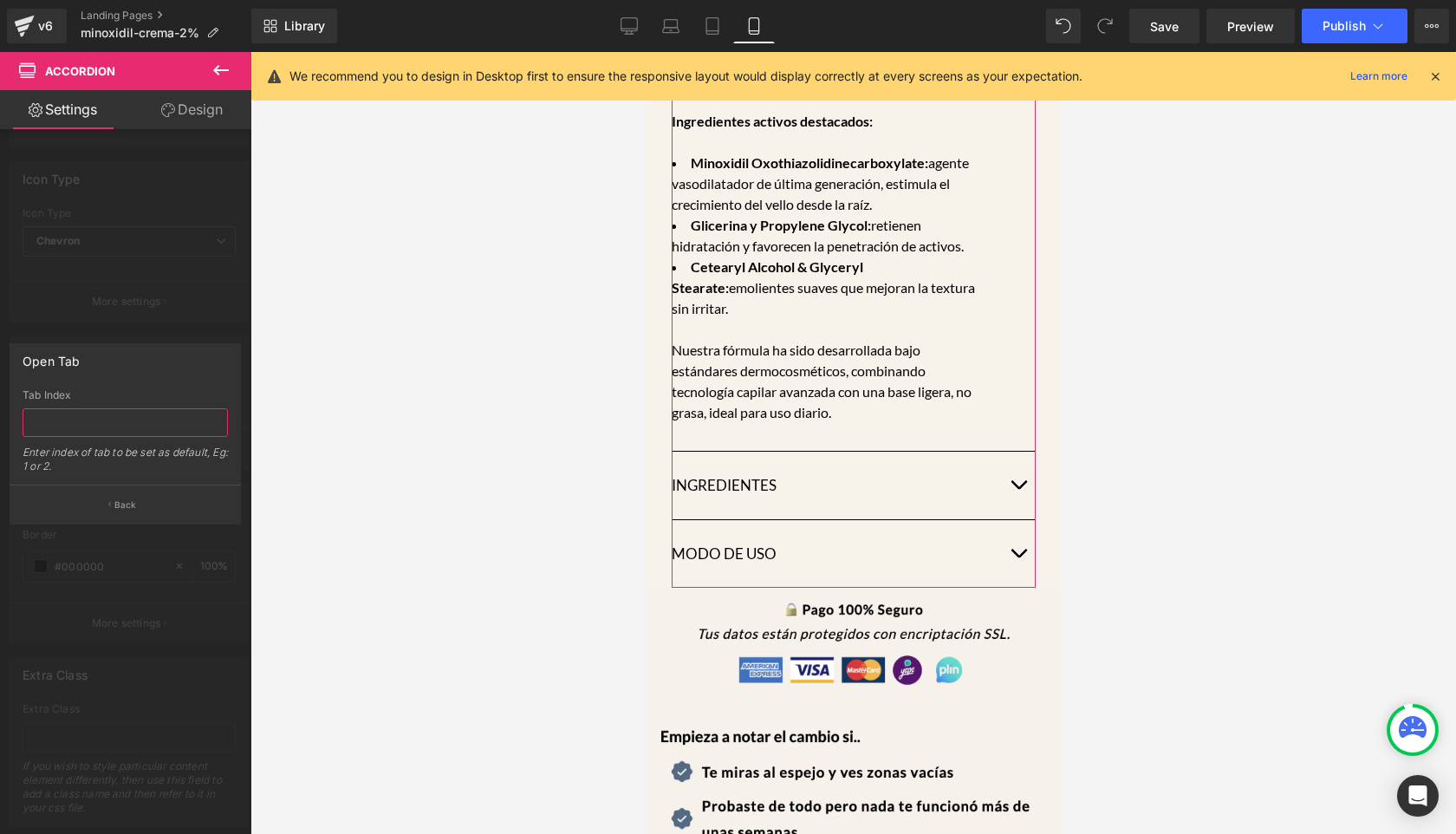 type on "3" 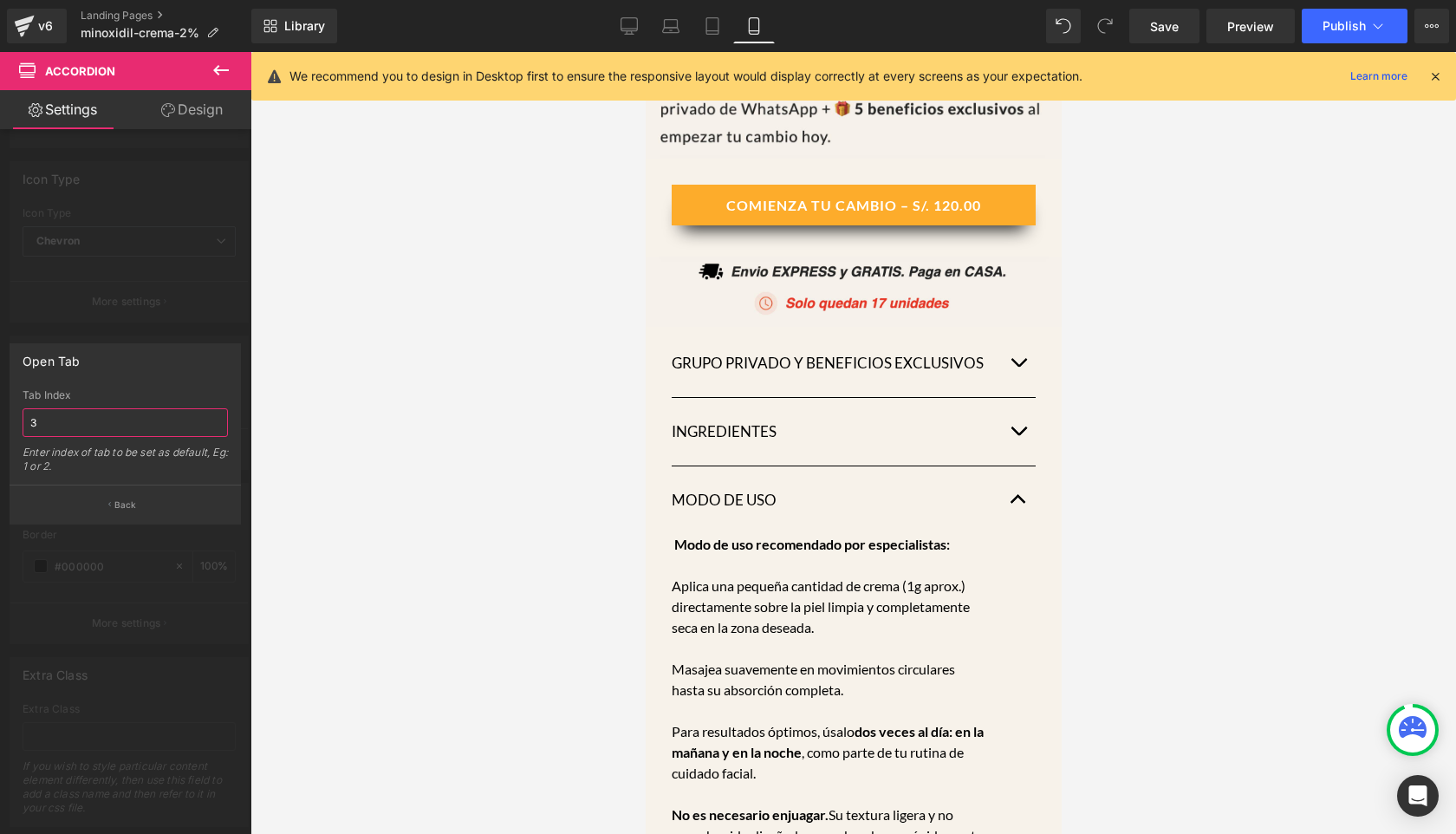 scroll, scrollTop: 1047, scrollLeft: 0, axis: vertical 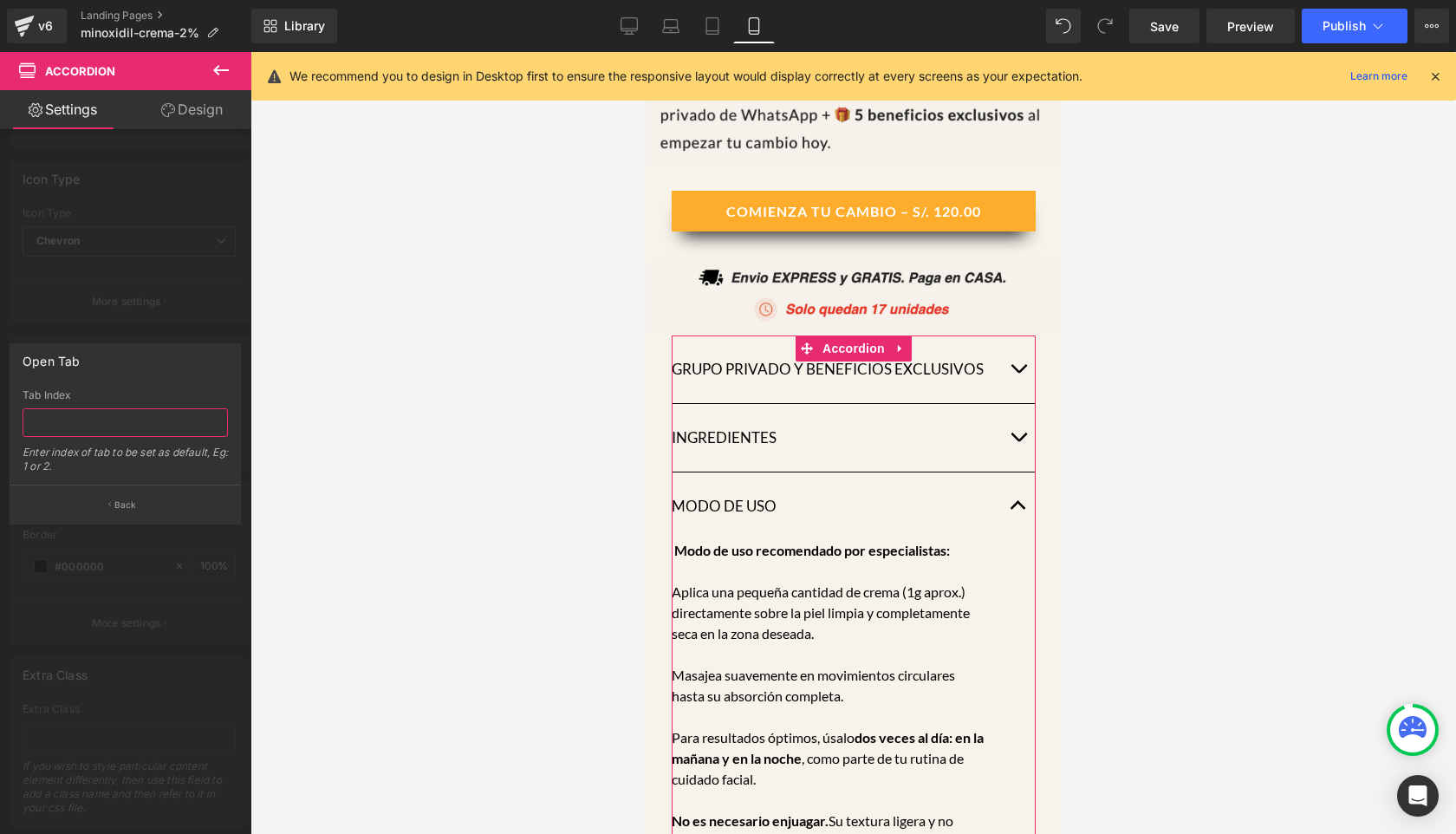 type on "1" 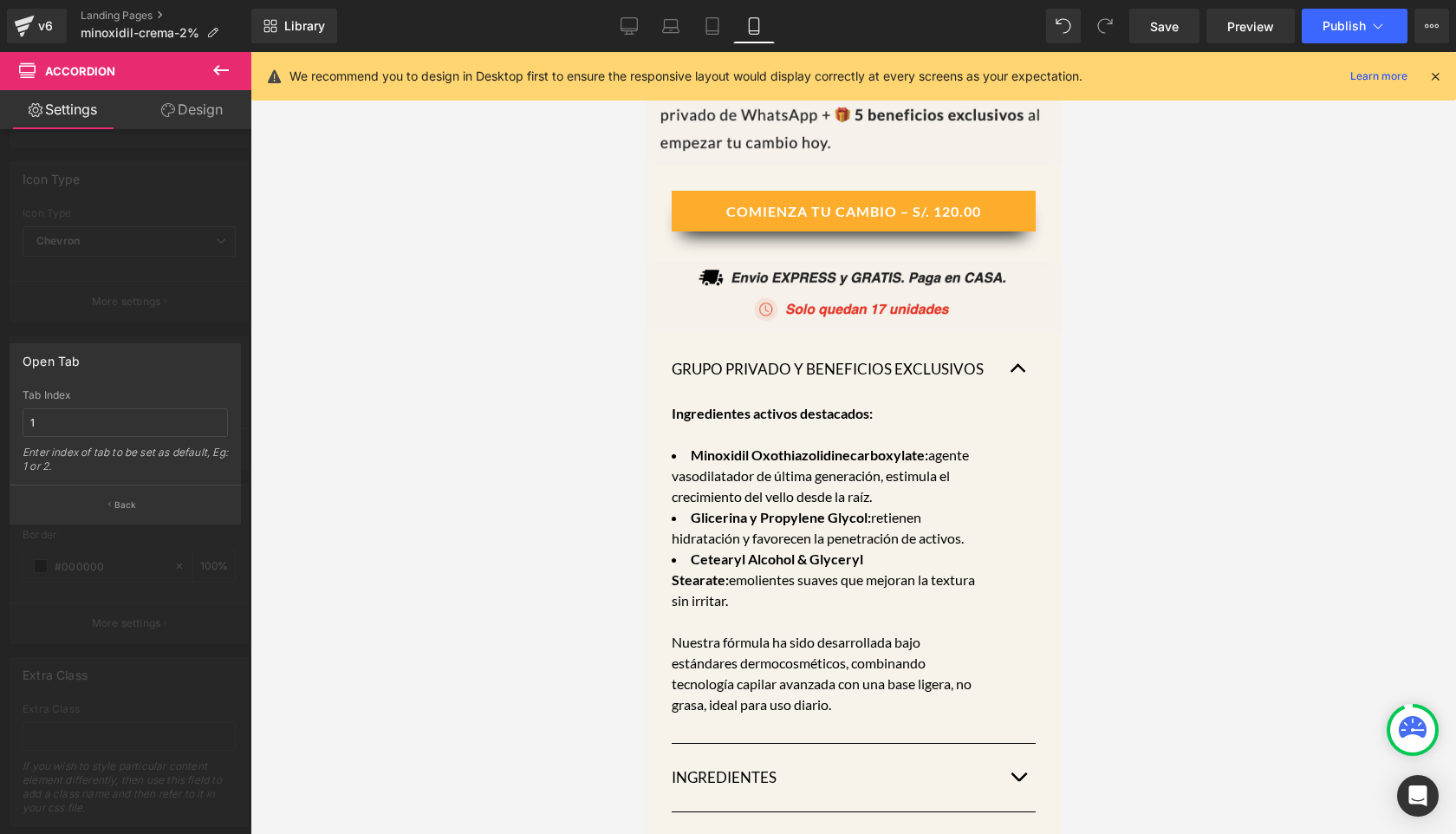 click at bounding box center (126, 447) 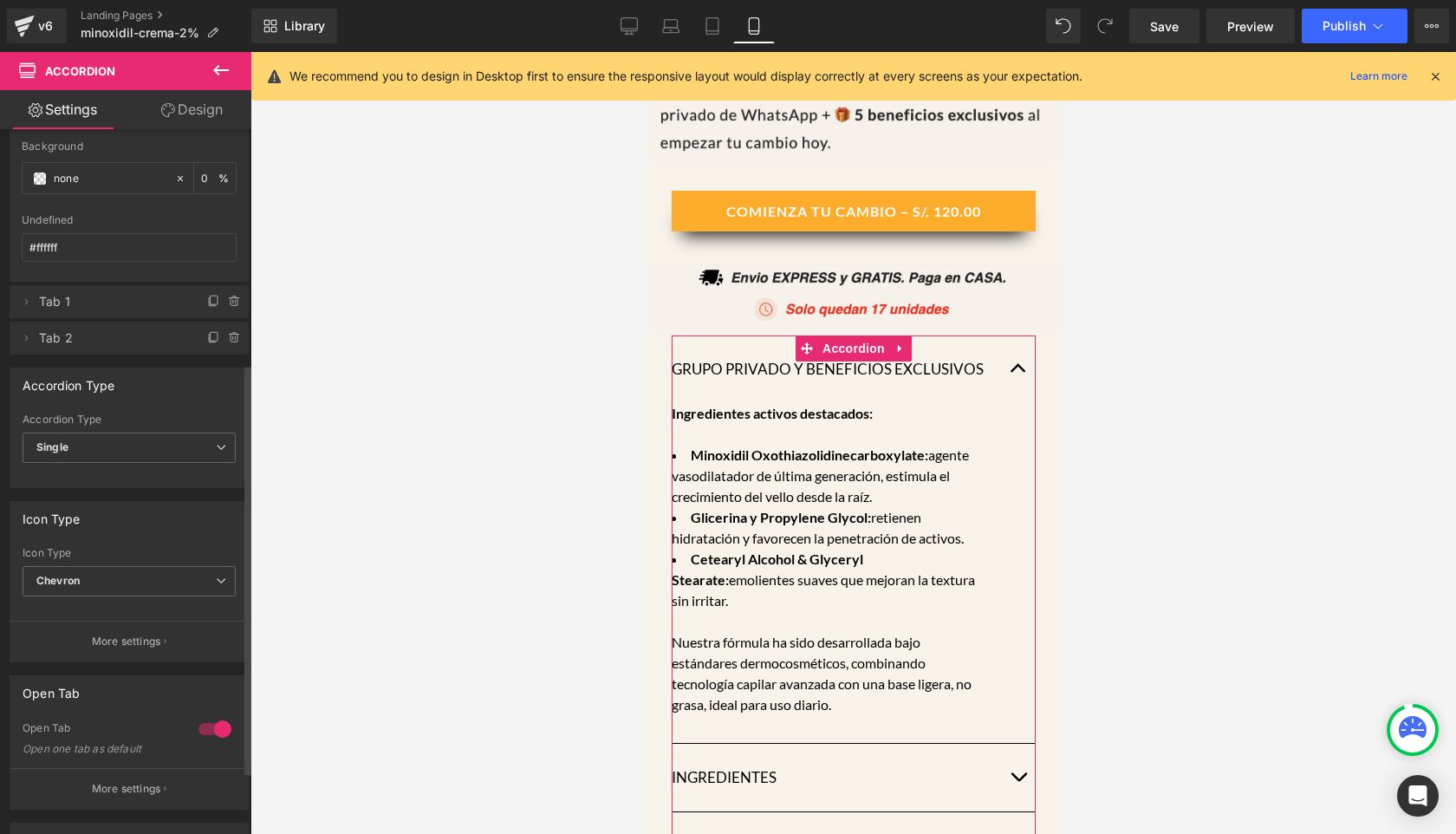 scroll, scrollTop: 0, scrollLeft: 0, axis: both 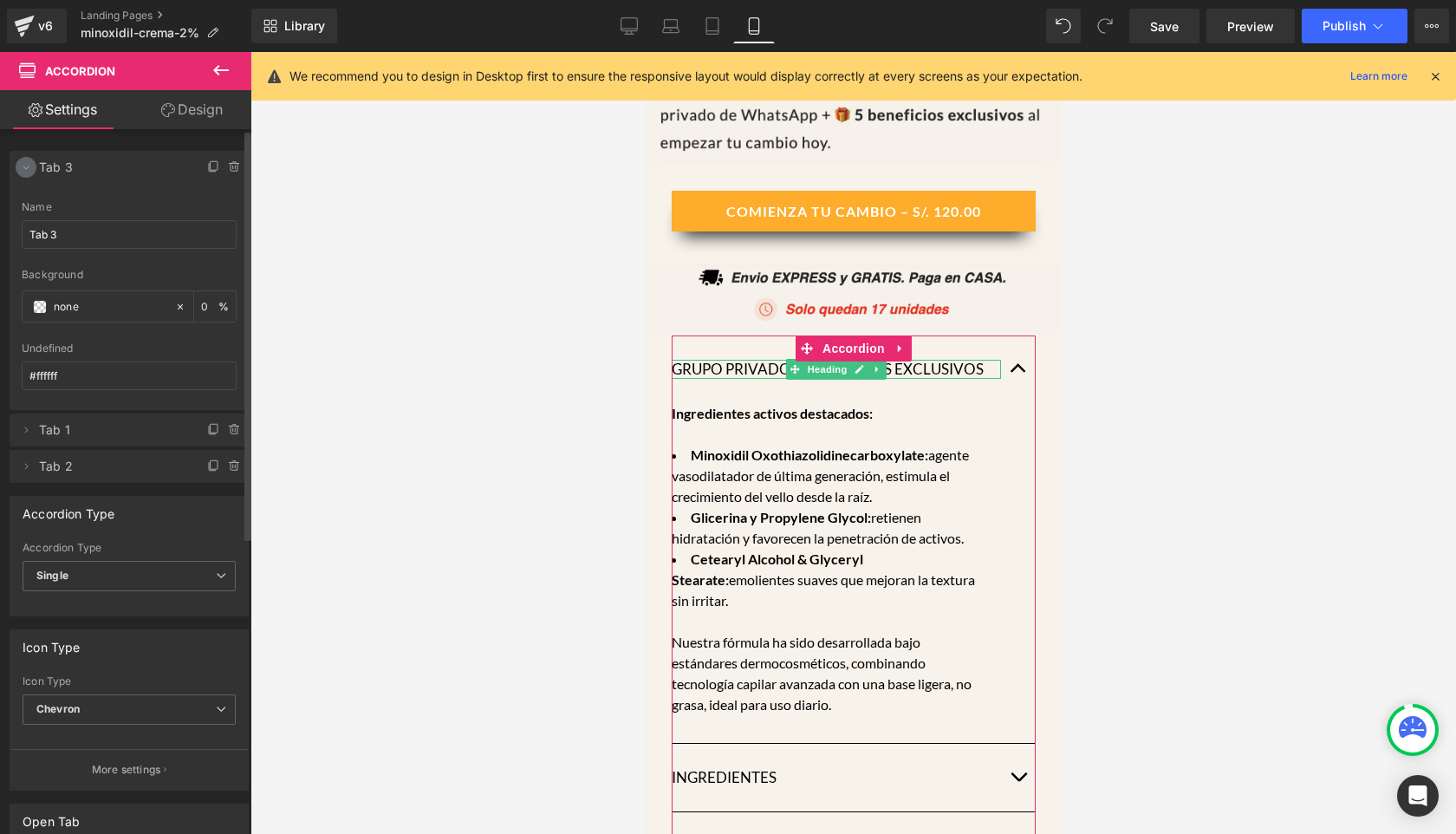 click 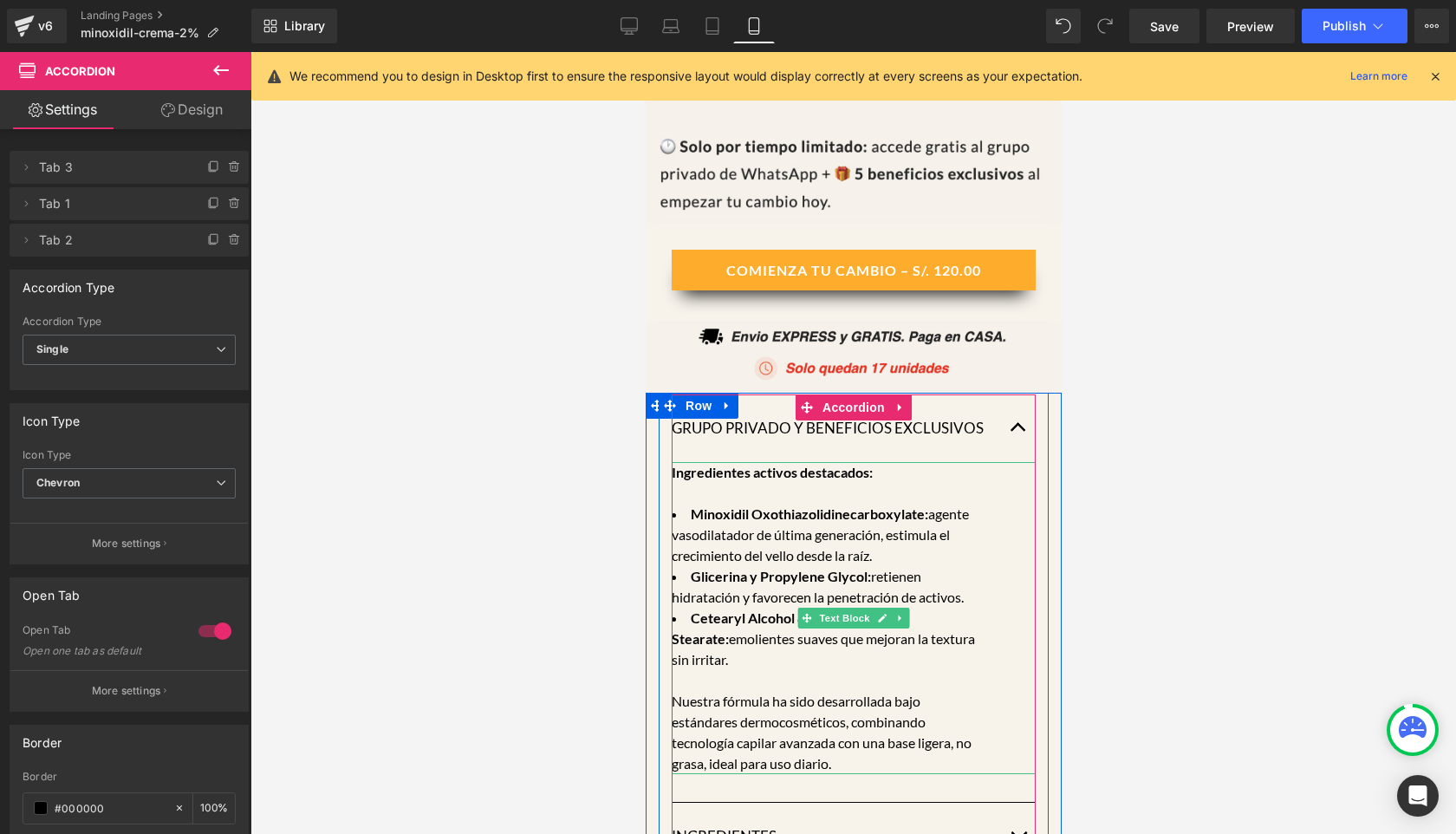 scroll, scrollTop: 975, scrollLeft: 0, axis: vertical 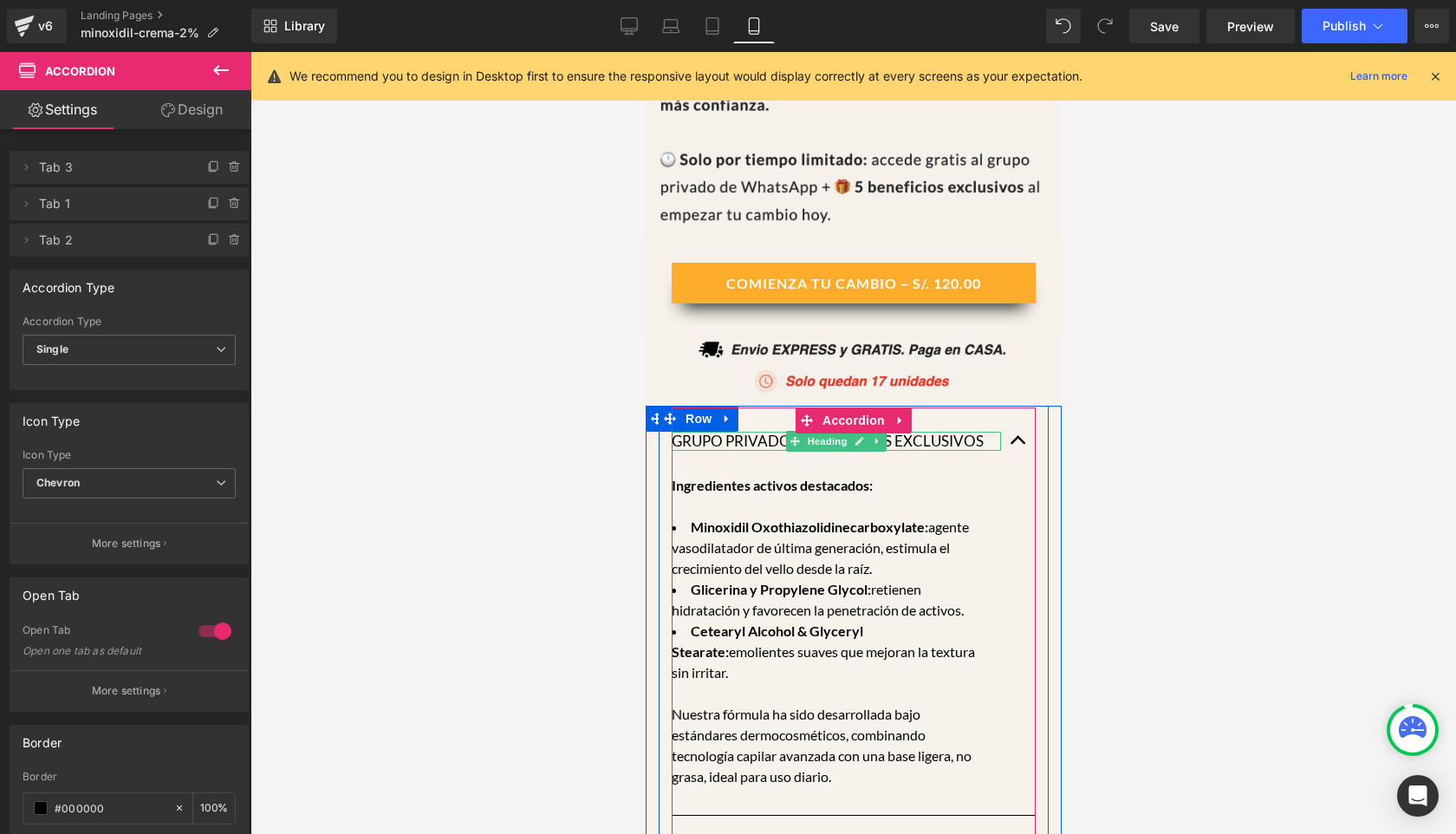 click on "GRUPO PRIVADO Y BENEFICIOS EXCLUSIVOS" at bounding box center [835, 441] 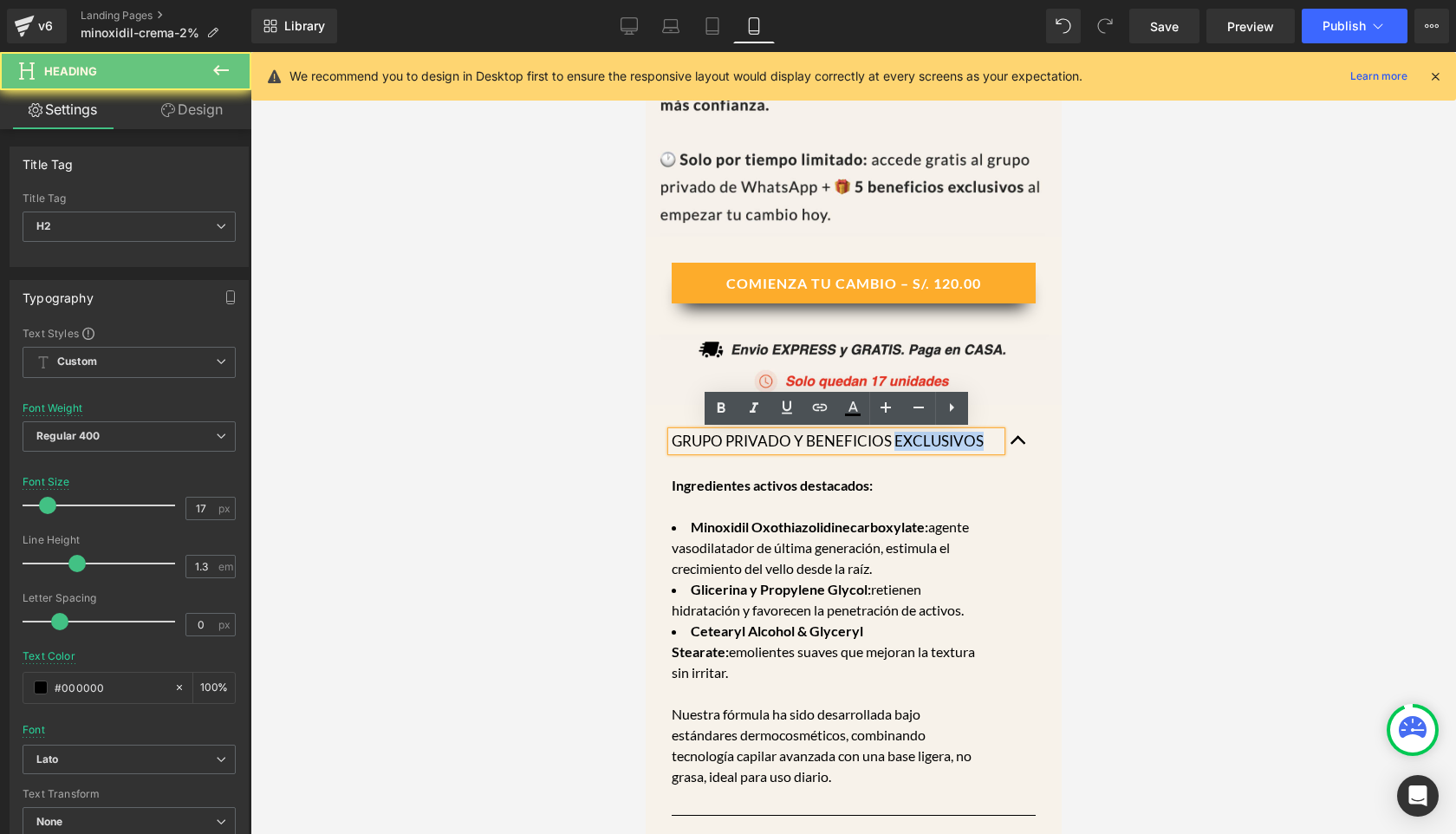 click on "GRUPO PRIVADO Y BENEFICIOS EXCLUSIVOS" at bounding box center (835, 441) 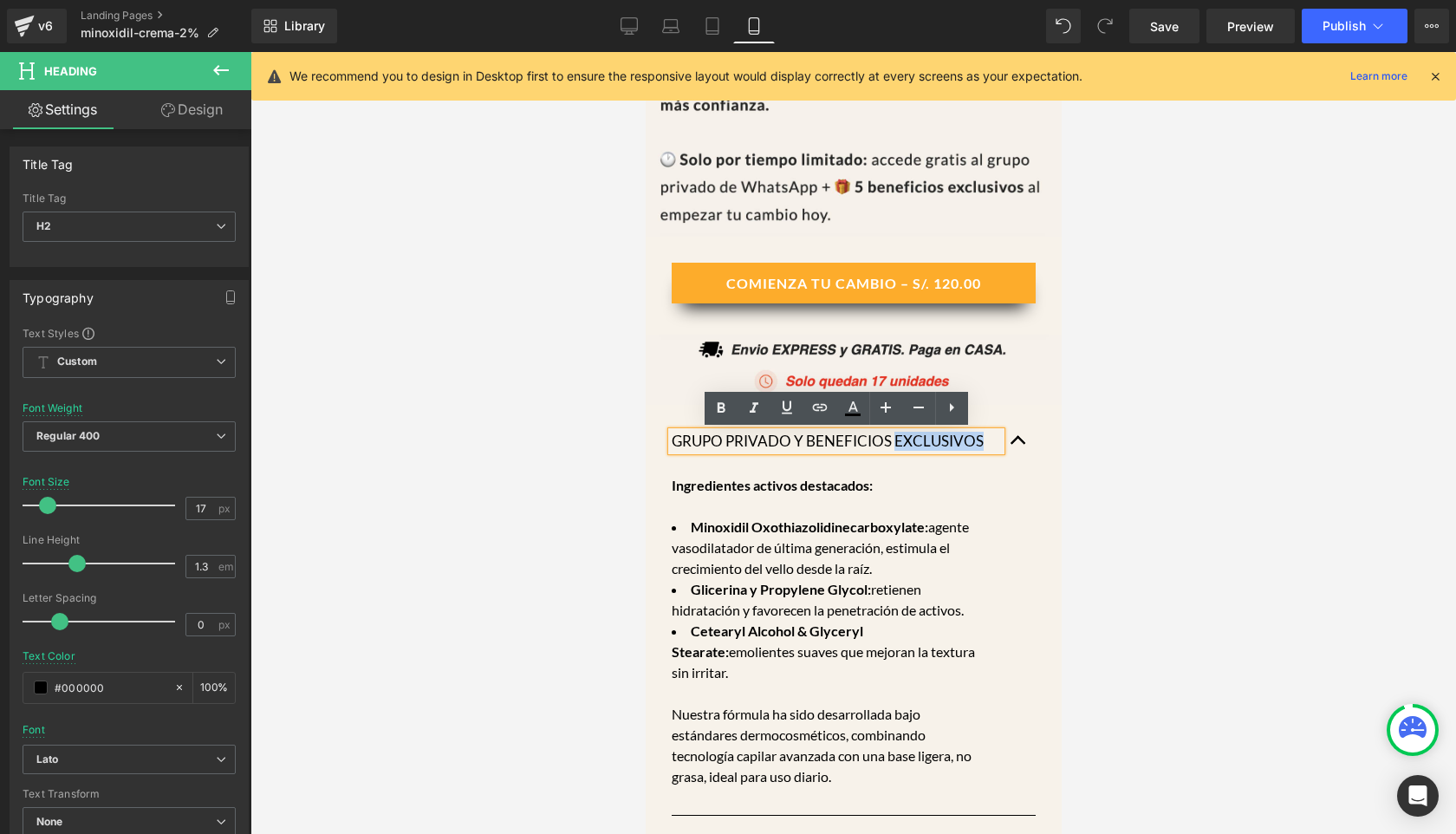 click on "GRUPO PRIVADO Y BENEFICIOS EXCLUSIVOS" at bounding box center [835, 441] 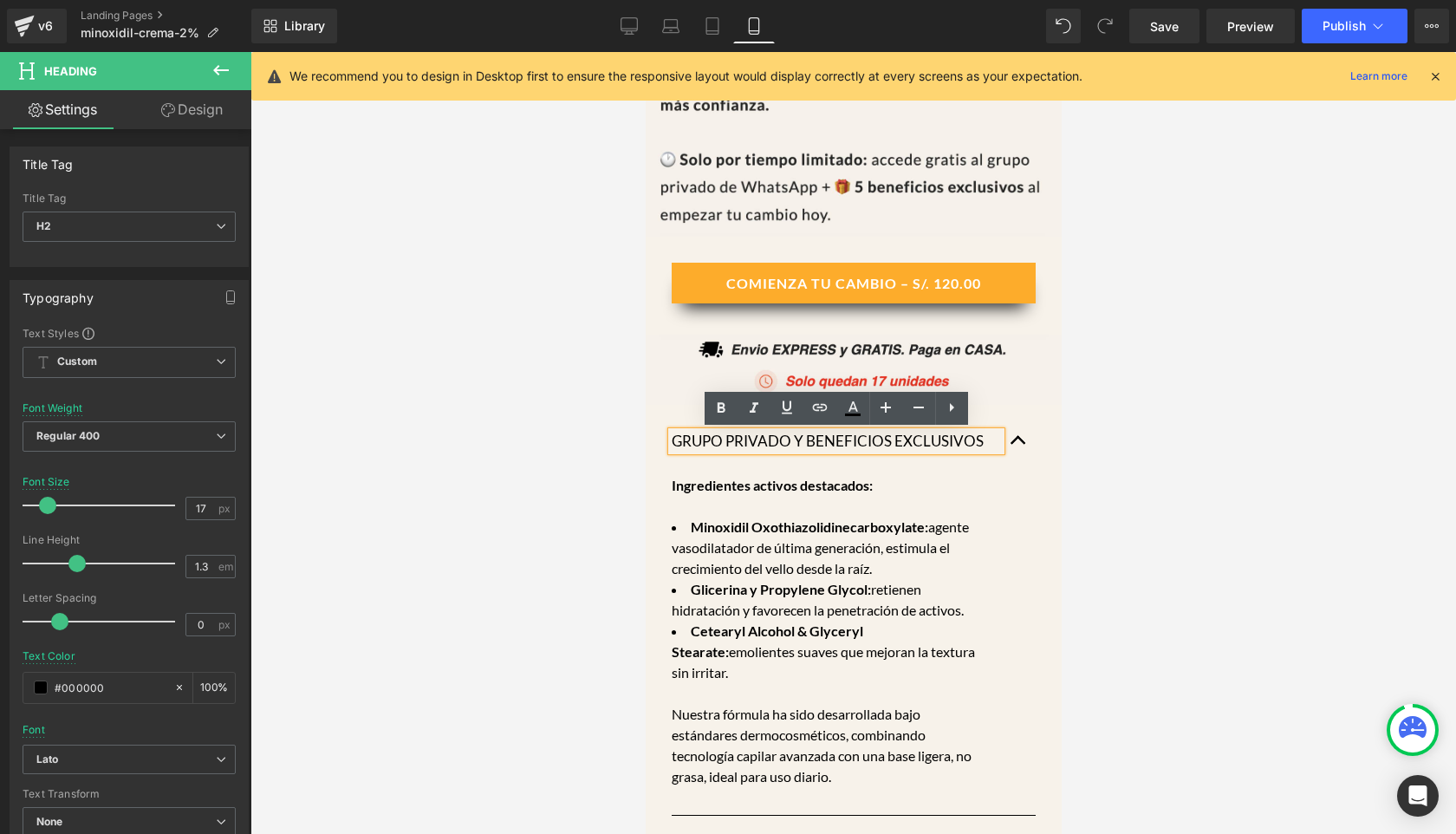 drag, startPoint x: 978, startPoint y: 440, endPoint x: 666, endPoint y: 441, distance: 312.0016 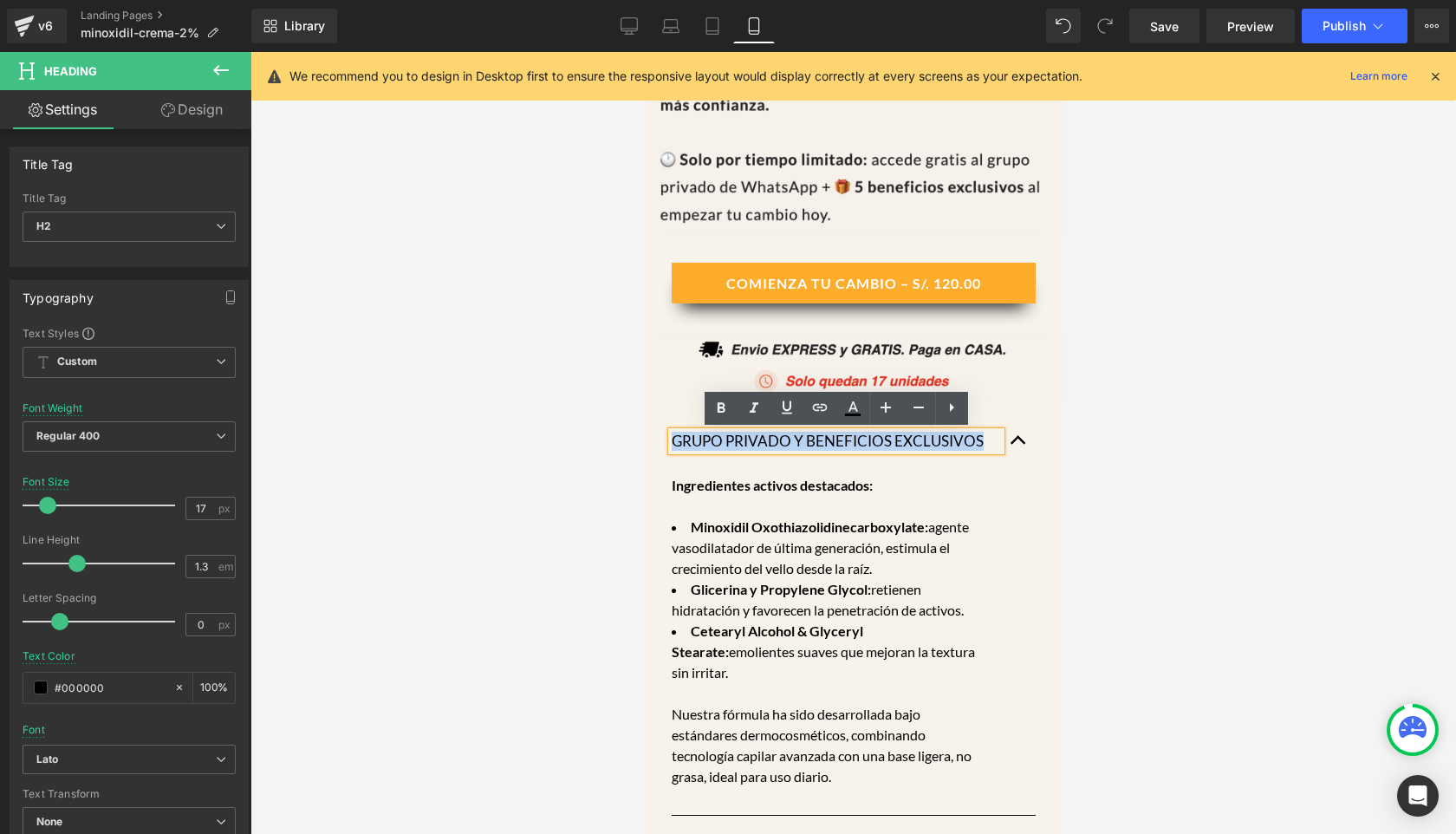 drag, startPoint x: 982, startPoint y: 440, endPoint x: 673, endPoint y: 440, distance: 309 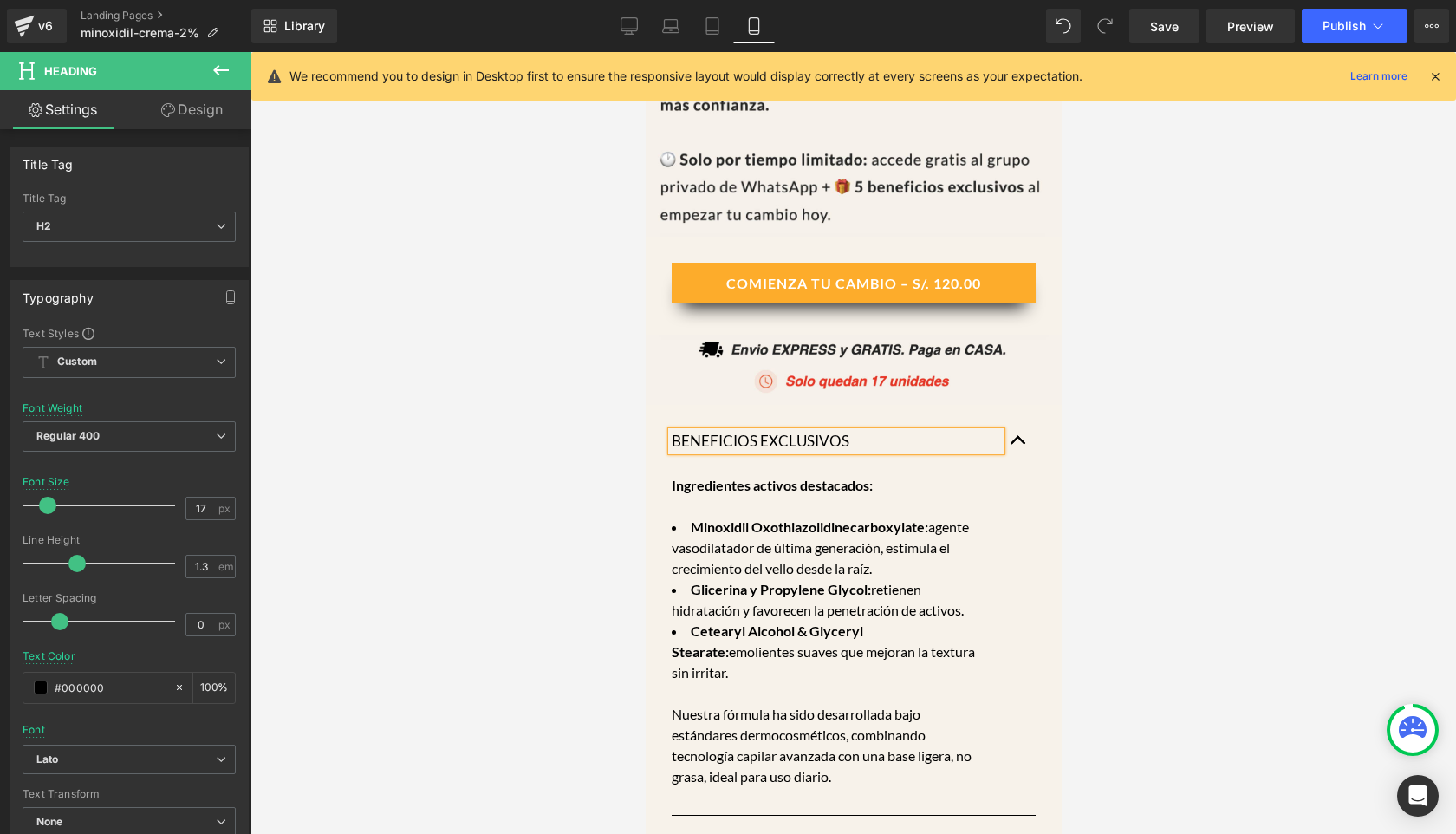 click at bounding box center [853, 443] 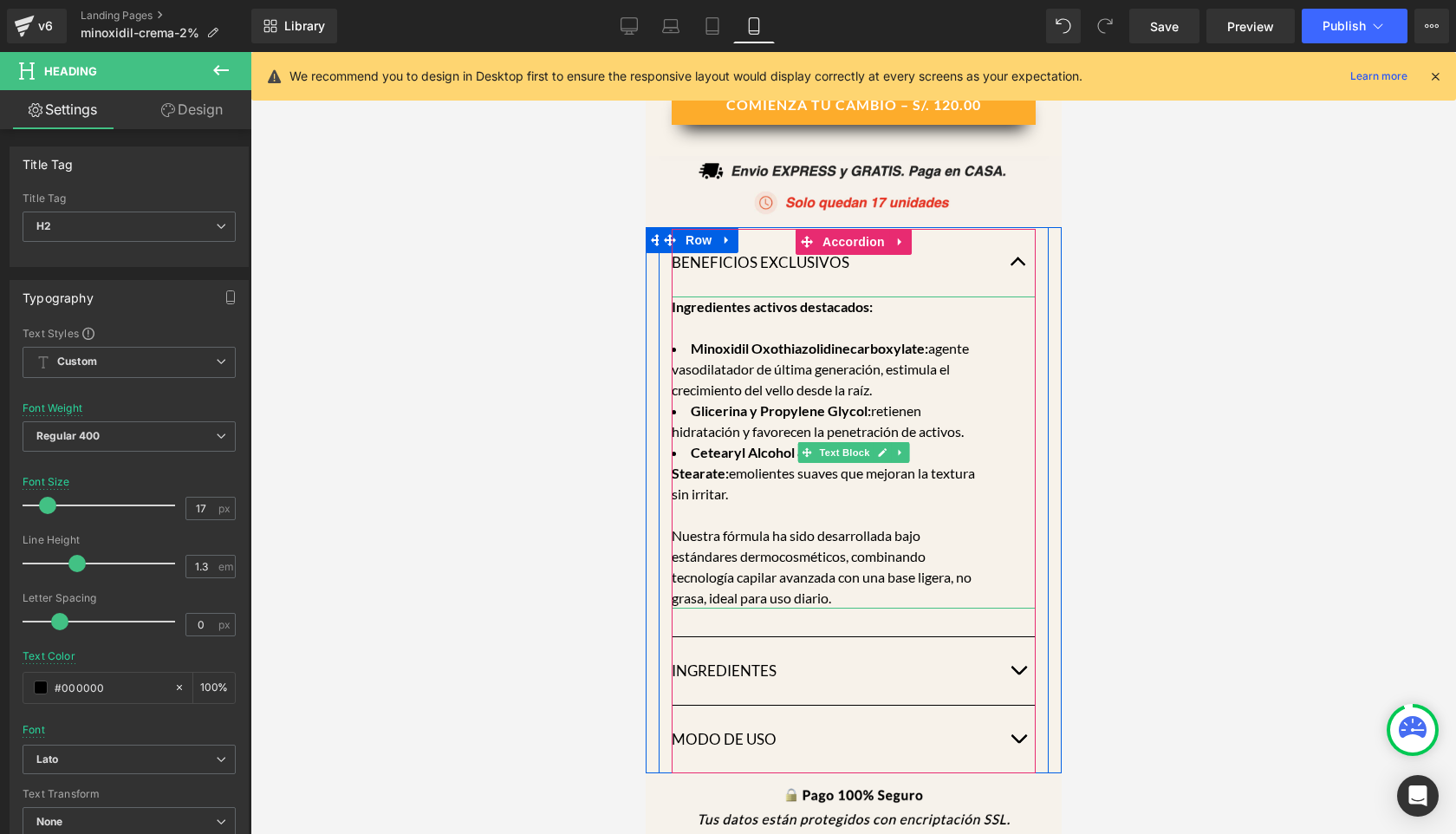 scroll, scrollTop: 1177, scrollLeft: 0, axis: vertical 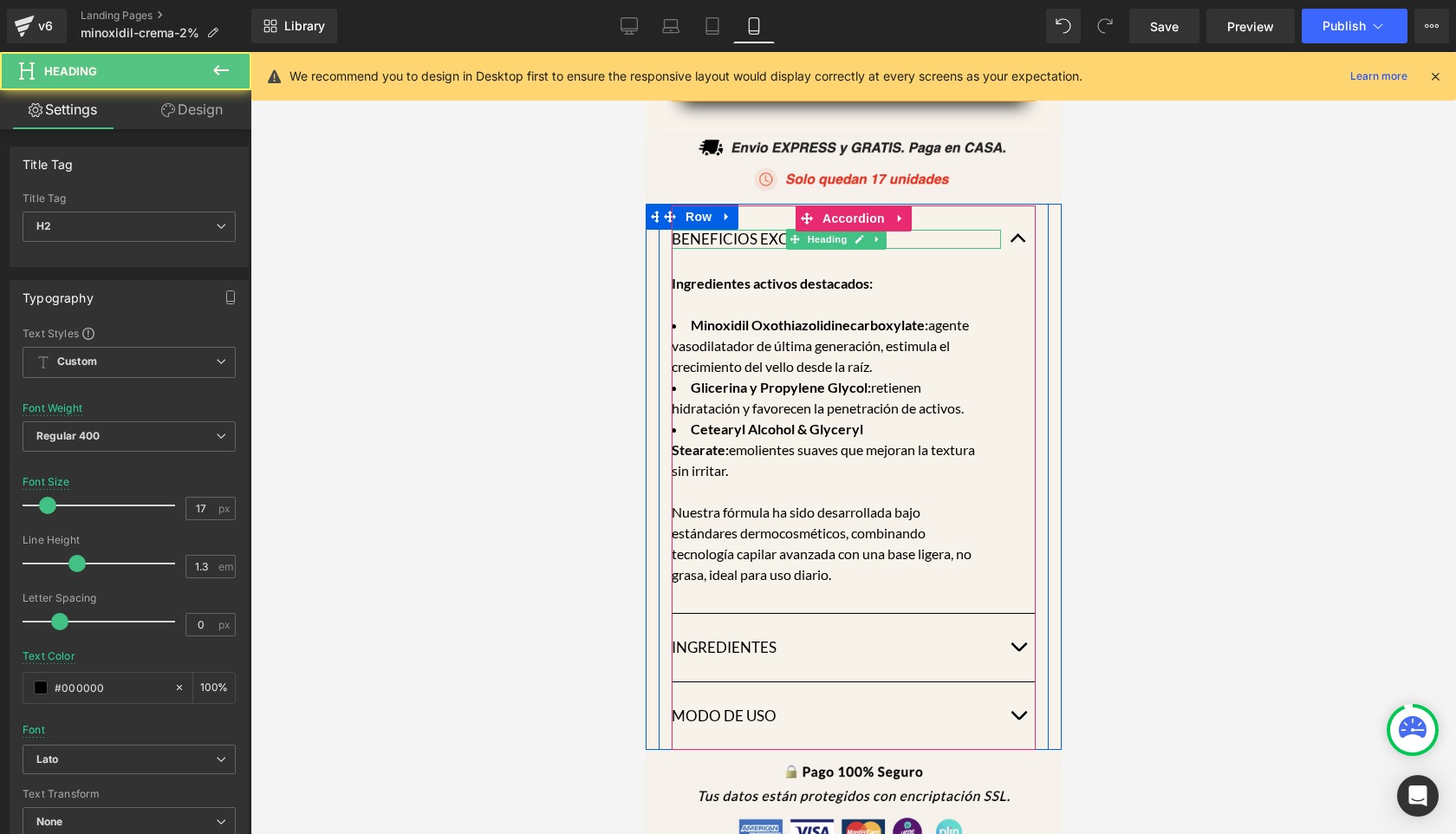 click on "BENEFICIOS EXCLUSIVOS" at bounding box center (835, 239) 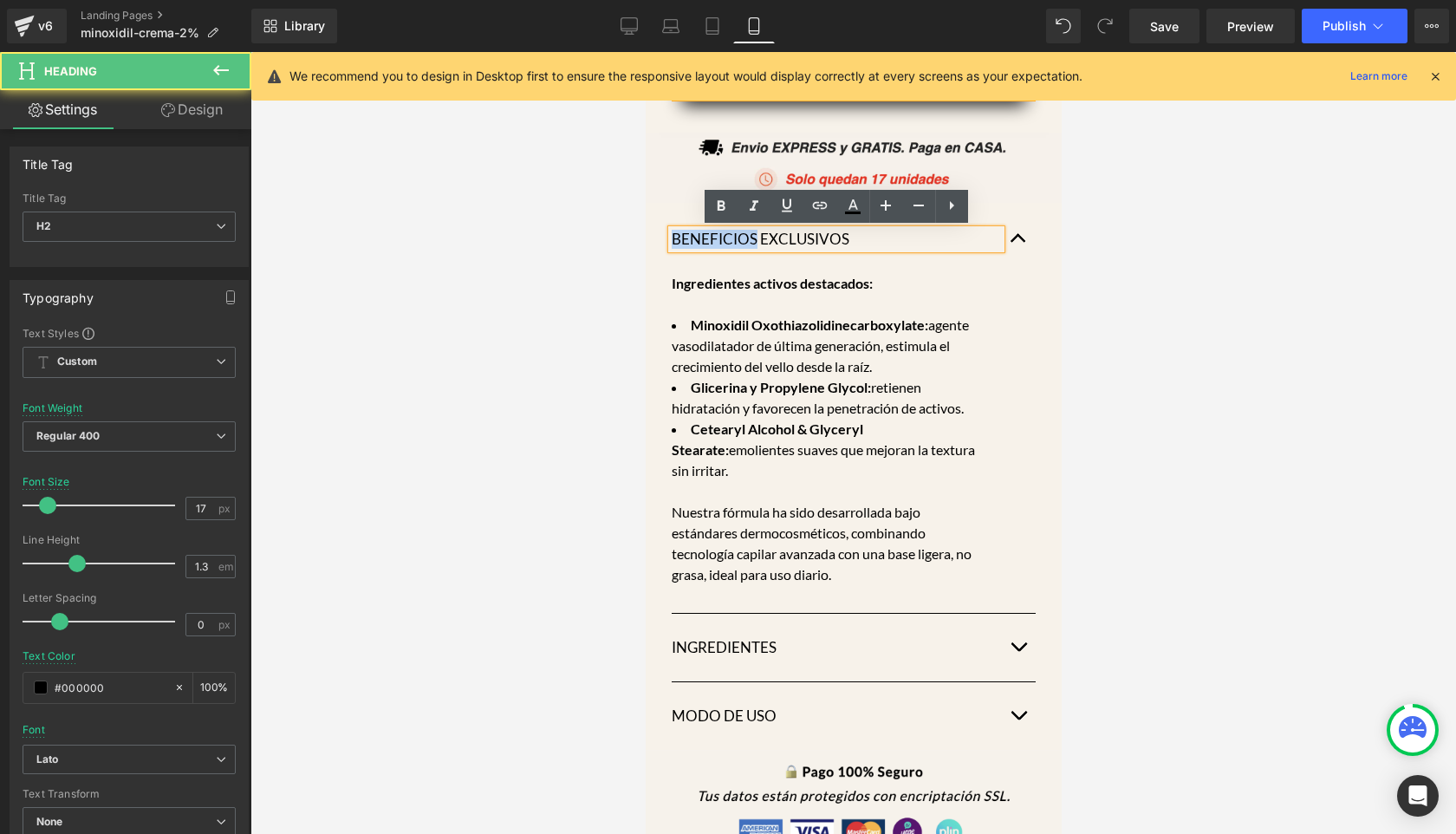 click on "BENEFICIOS EXCLUSIVOS" at bounding box center (835, 239) 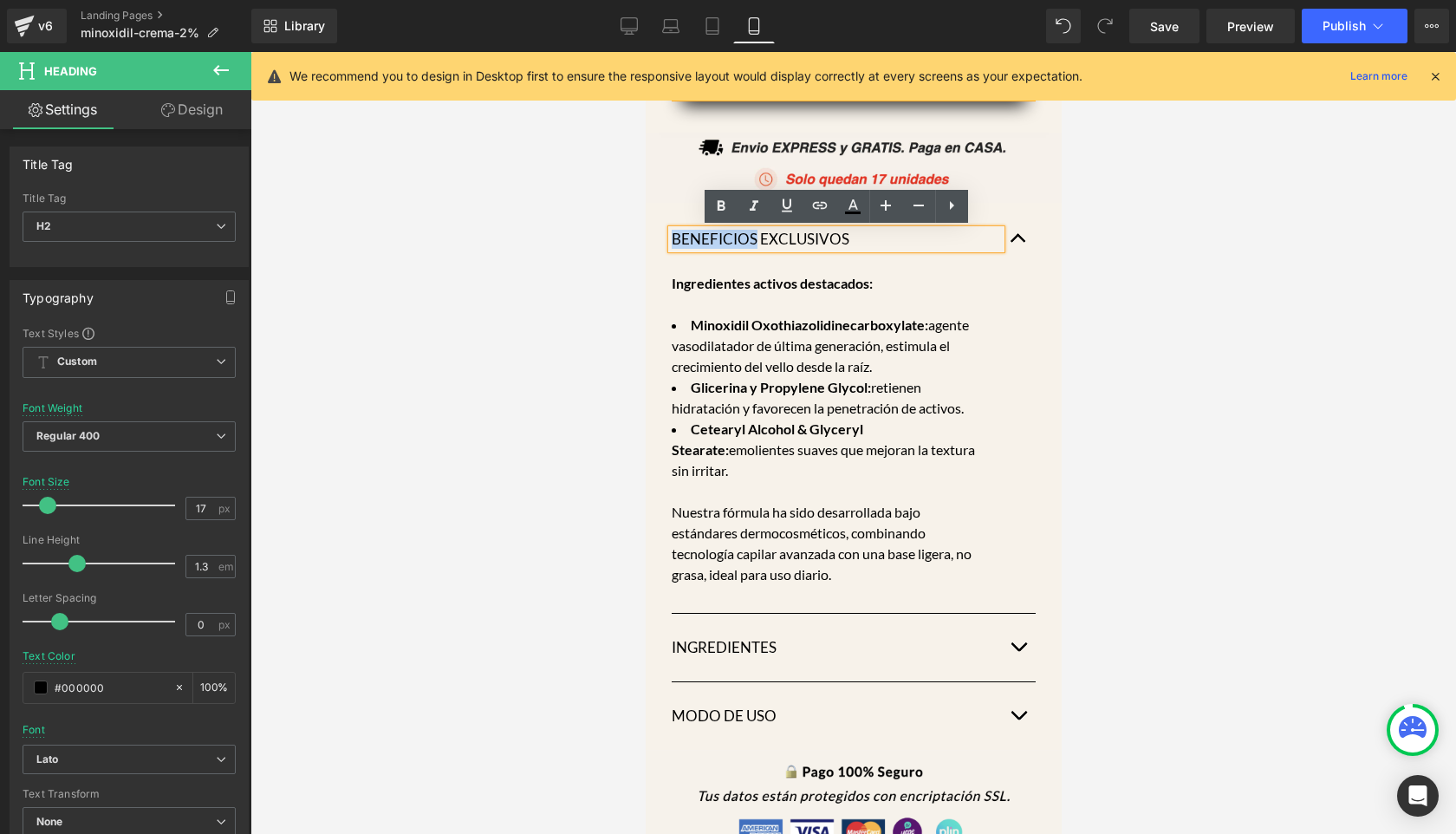 click on "BENEFICIOS EXCLUSIVOS" at bounding box center (835, 239) 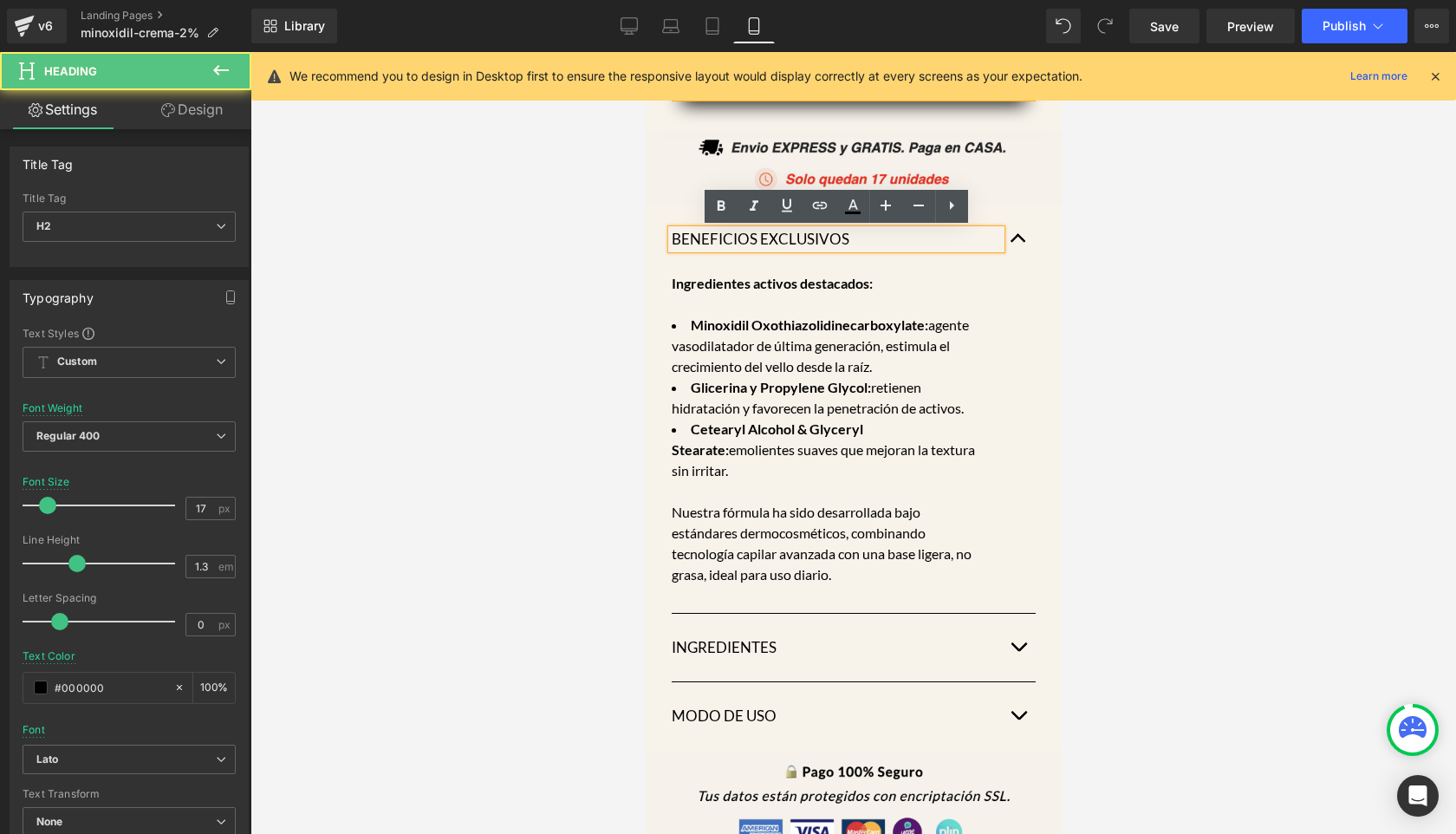 click on "BENEFICIOS EXCLUSIVOS" at bounding box center (835, 239) 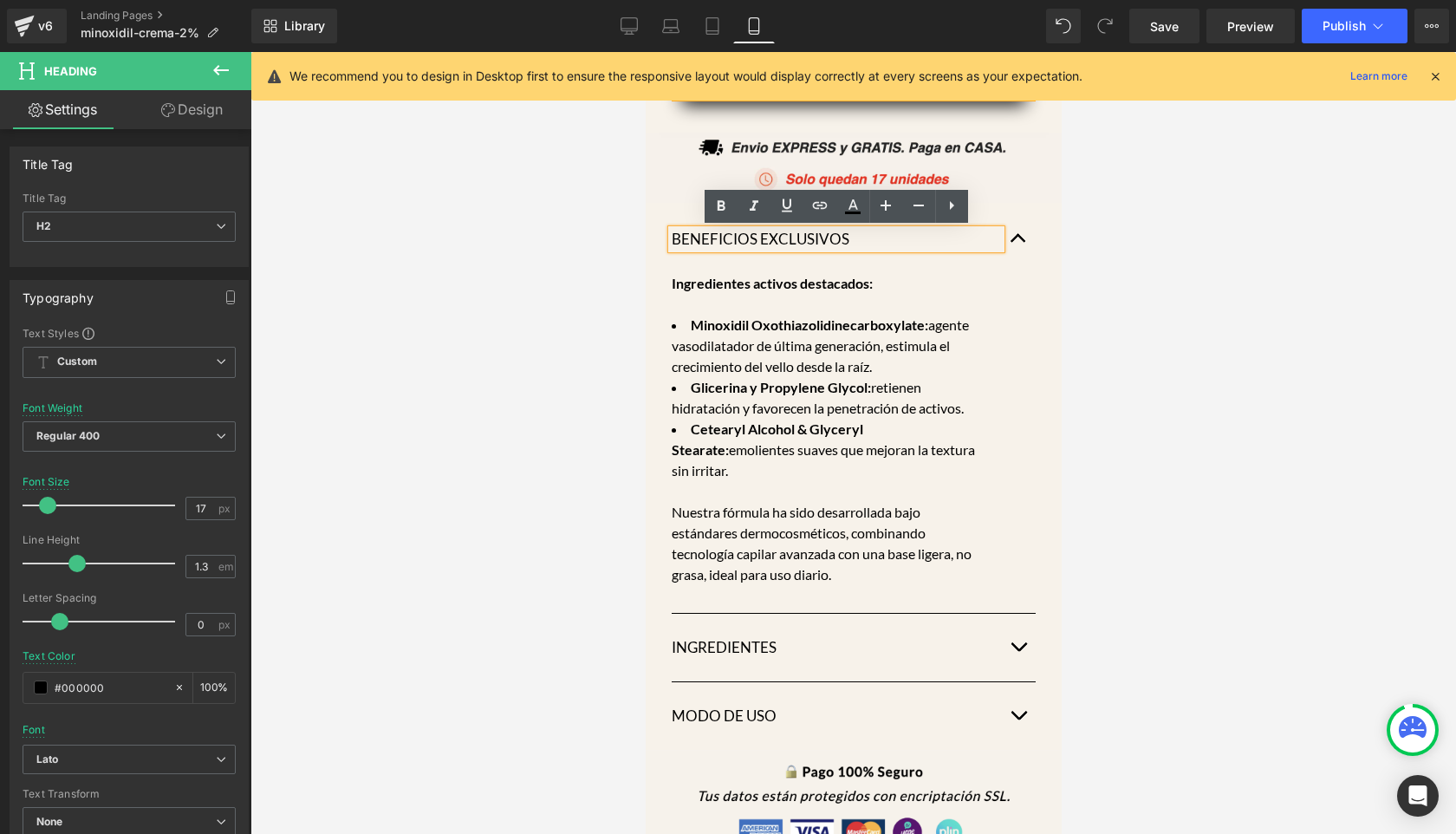 click on "BENEFICIOS EXCLUSIVOS" at bounding box center (835, 239) 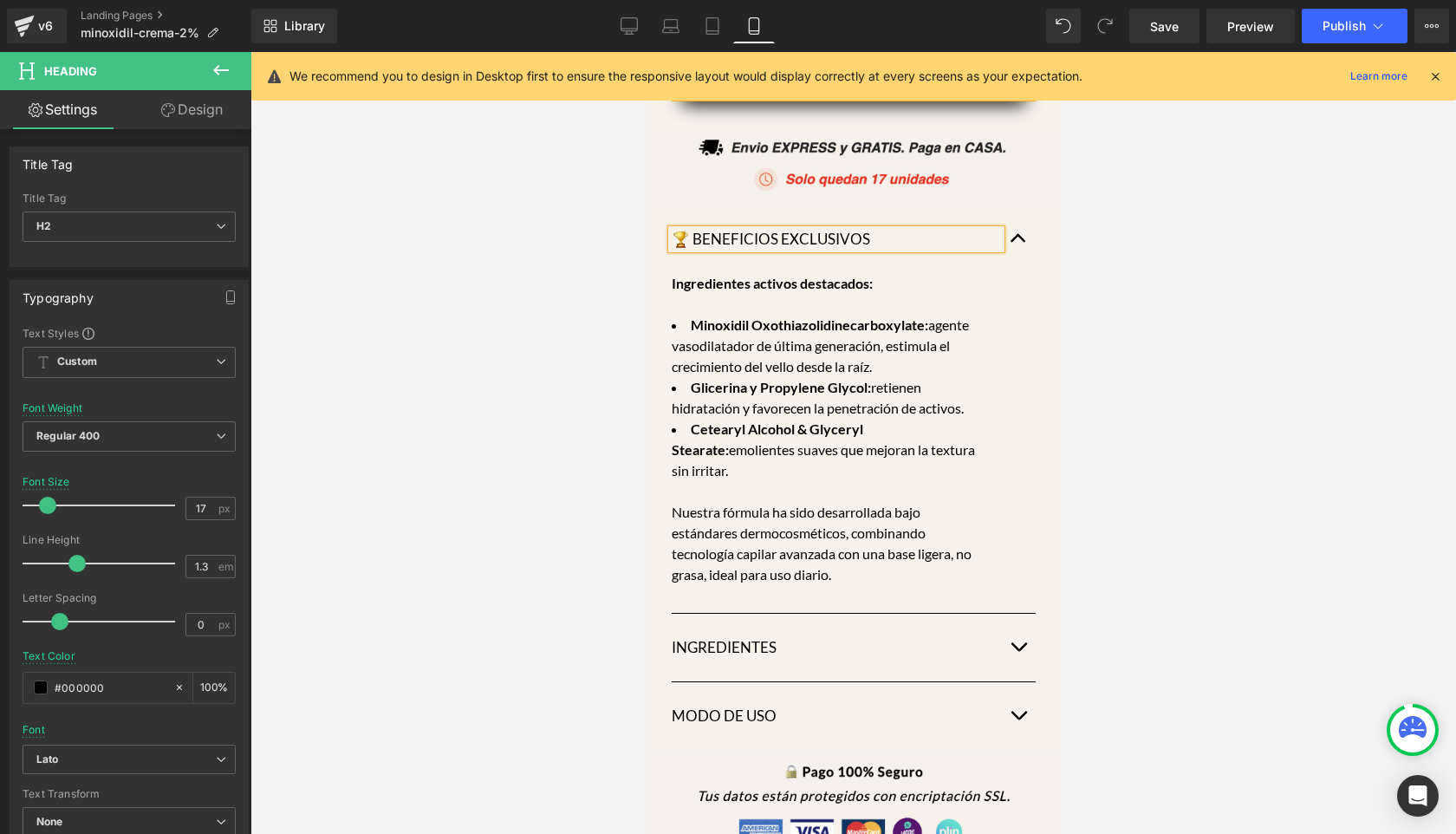 click at bounding box center (853, 443) 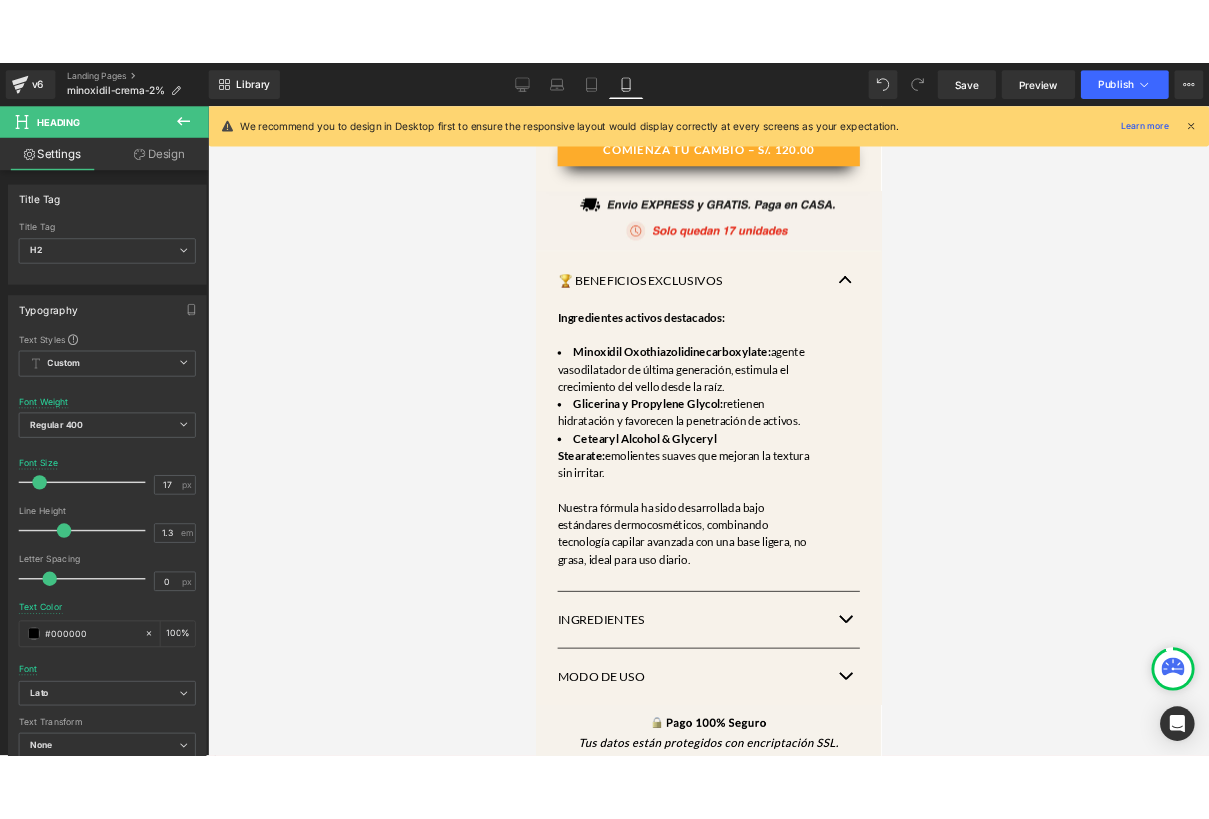 scroll, scrollTop: 1330, scrollLeft: 0, axis: vertical 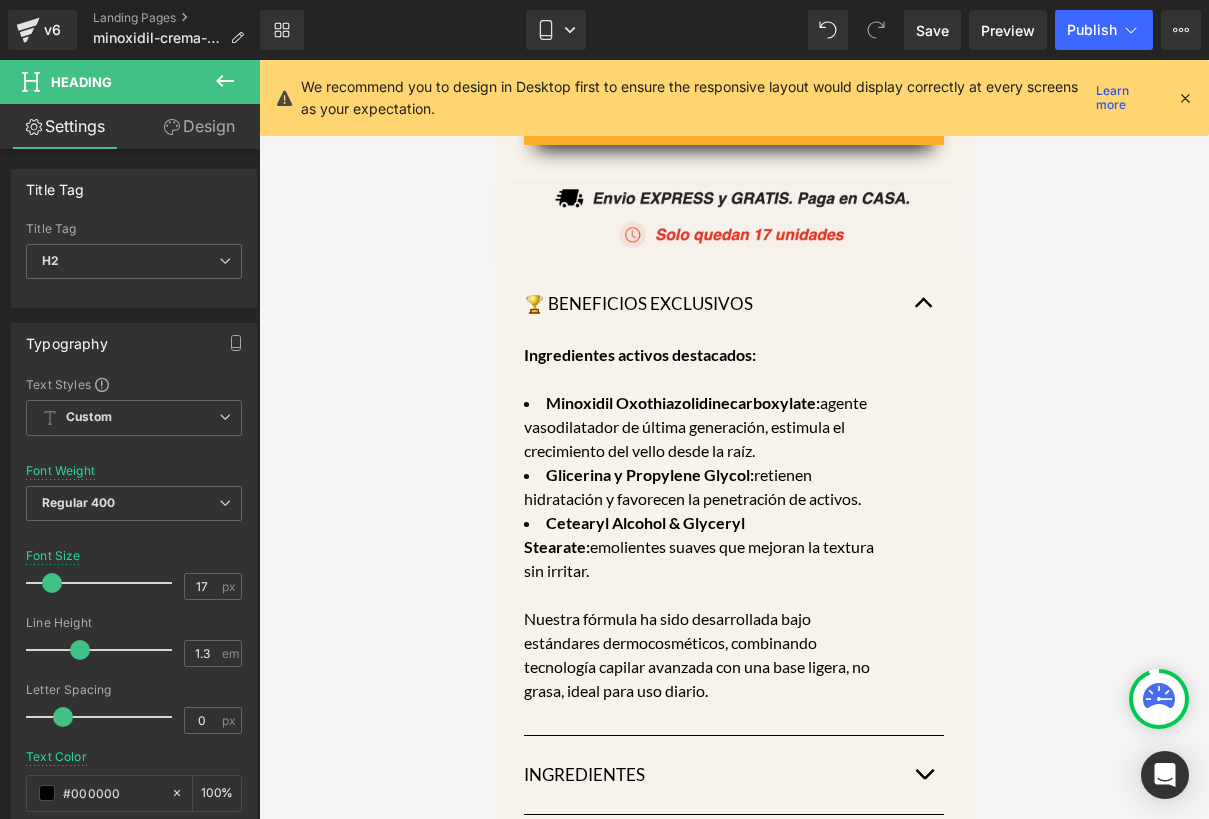 click on "Ingredientes activos destacados:" at bounding box center [640, 354] 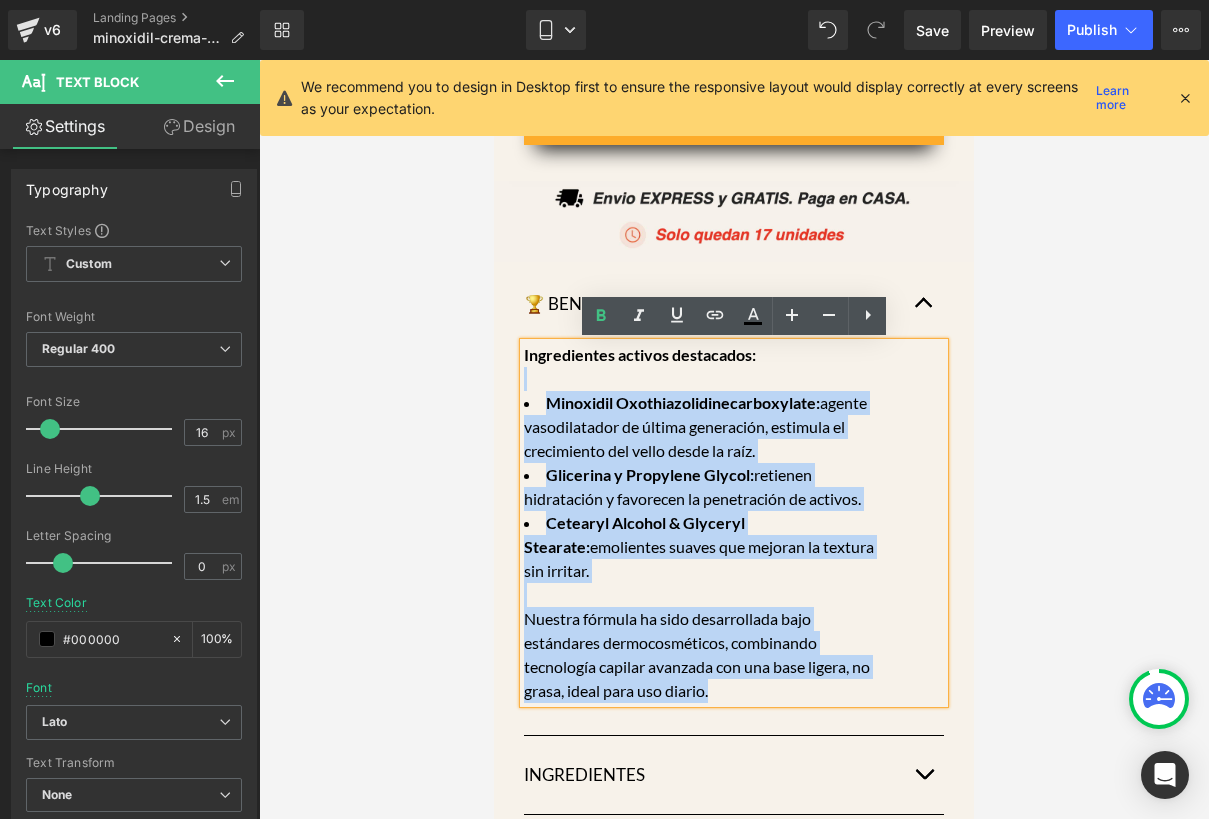 drag, startPoint x: 761, startPoint y: 356, endPoint x: 519, endPoint y: 357, distance: 242.00206 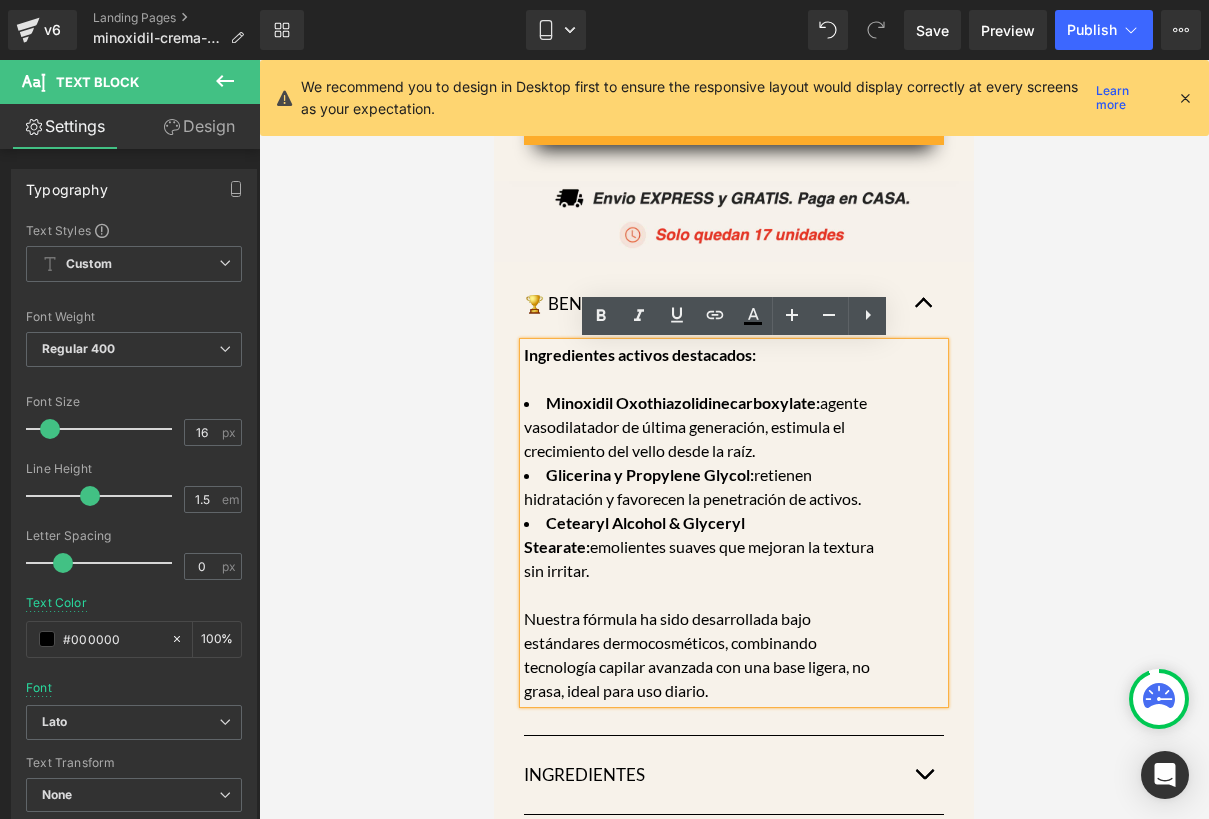 click on "Ingredientes activos destacados:" at bounding box center [640, 354] 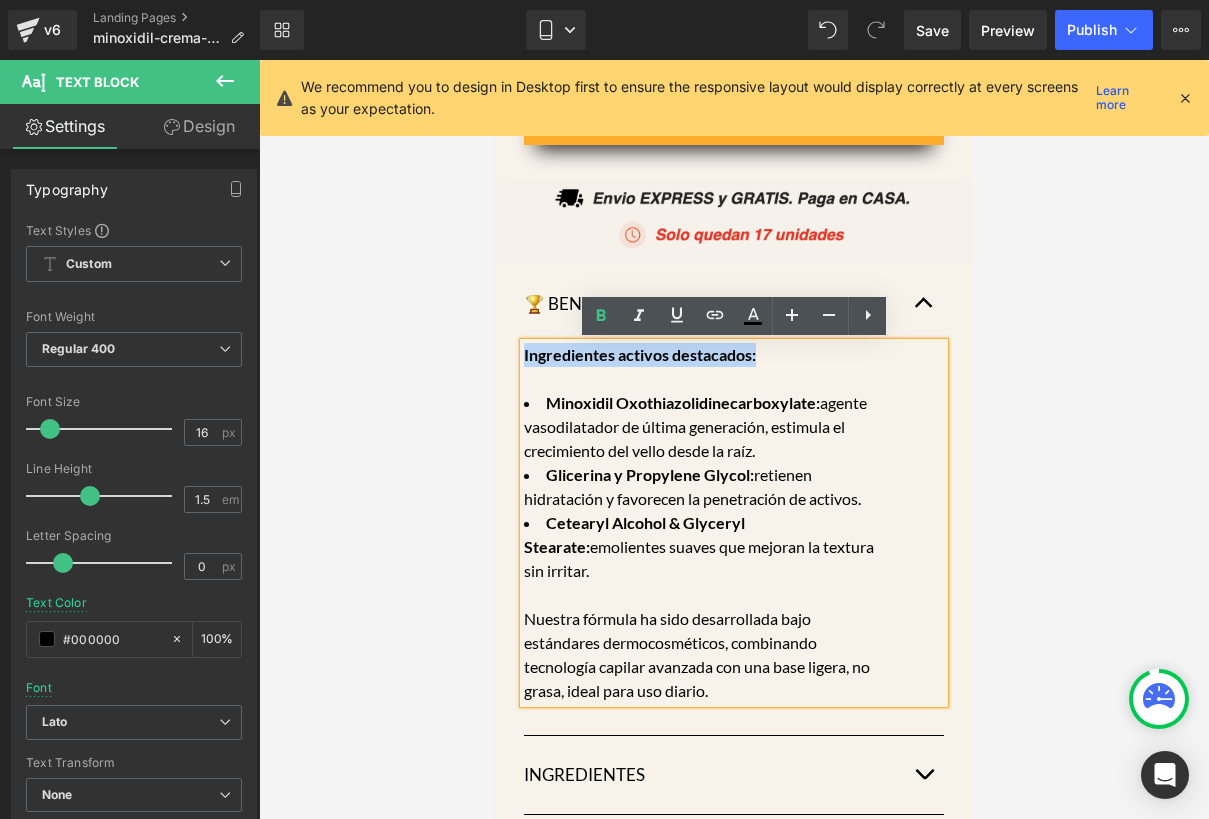 drag, startPoint x: 768, startPoint y: 353, endPoint x: 525, endPoint y: 351, distance: 243.00822 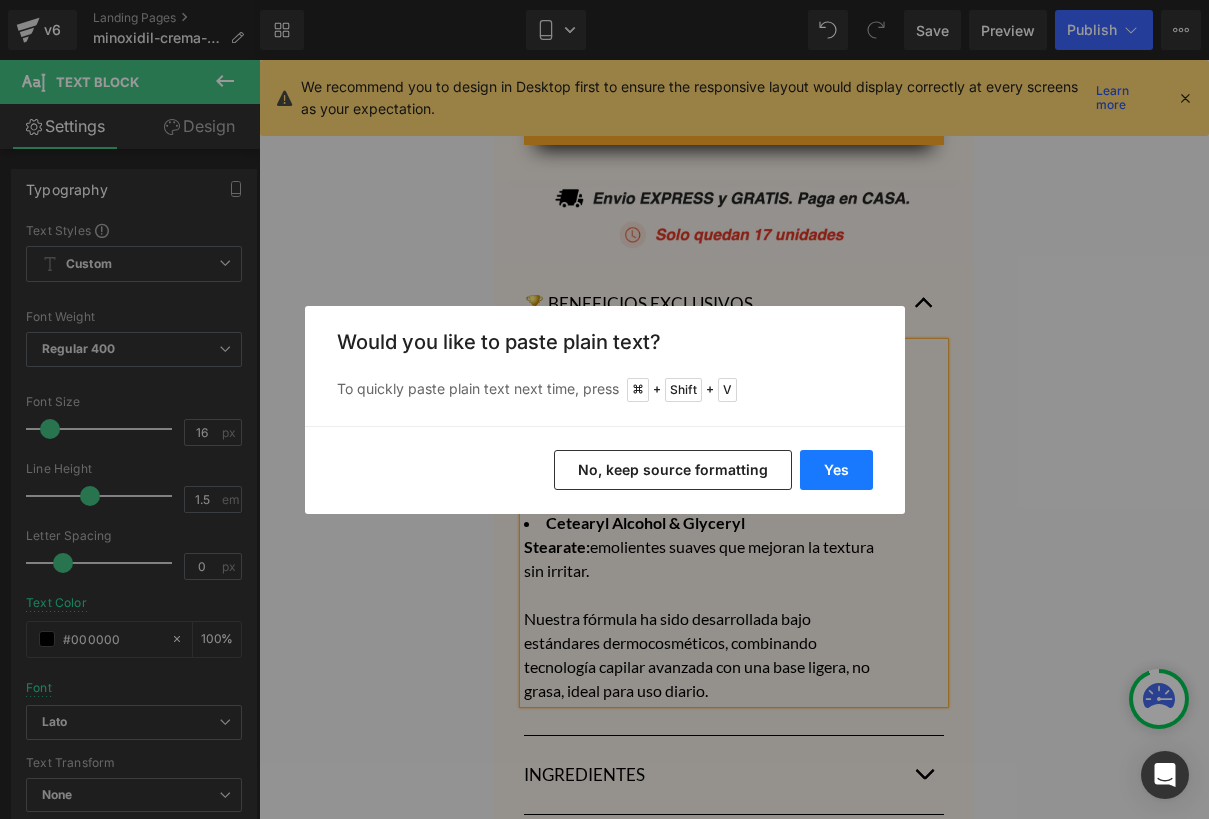 click on "Yes" at bounding box center (836, 470) 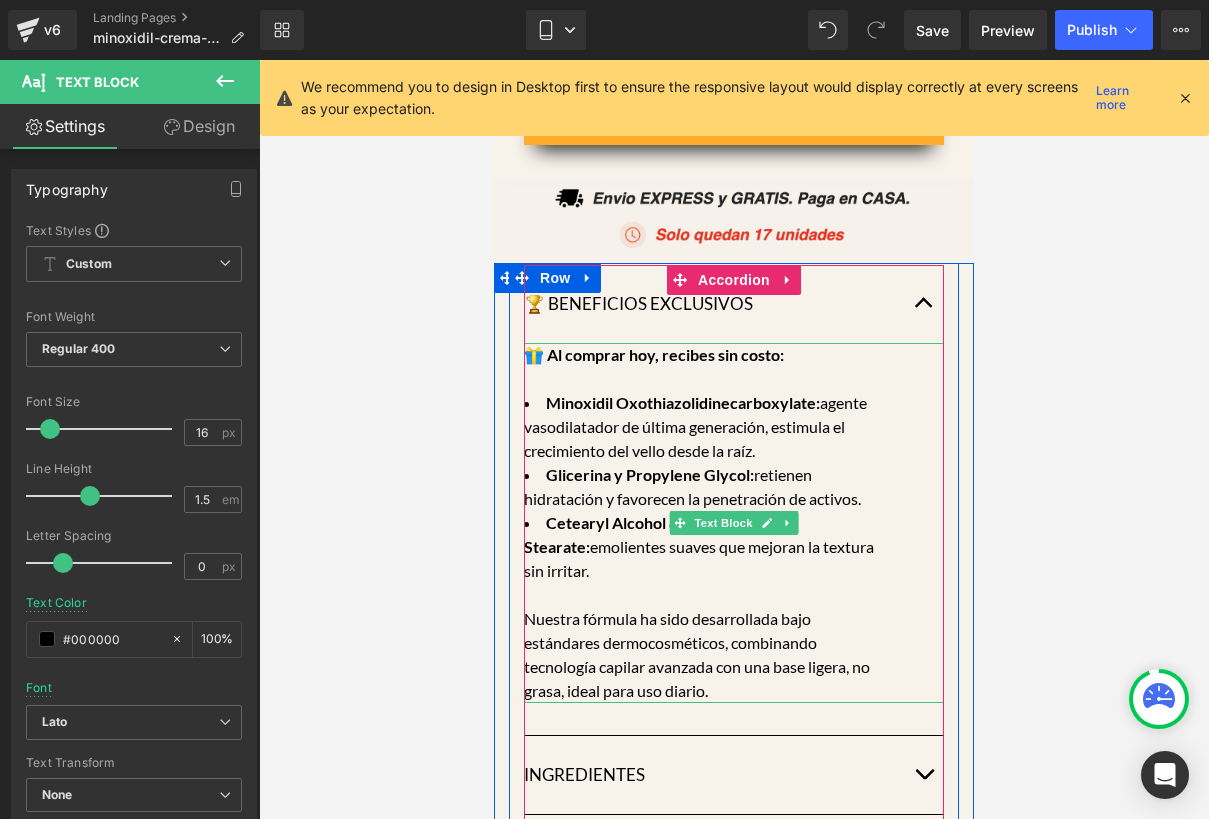 click on "🎁 Al comprar hoy, recibes sin costo:" at bounding box center (704, 355) 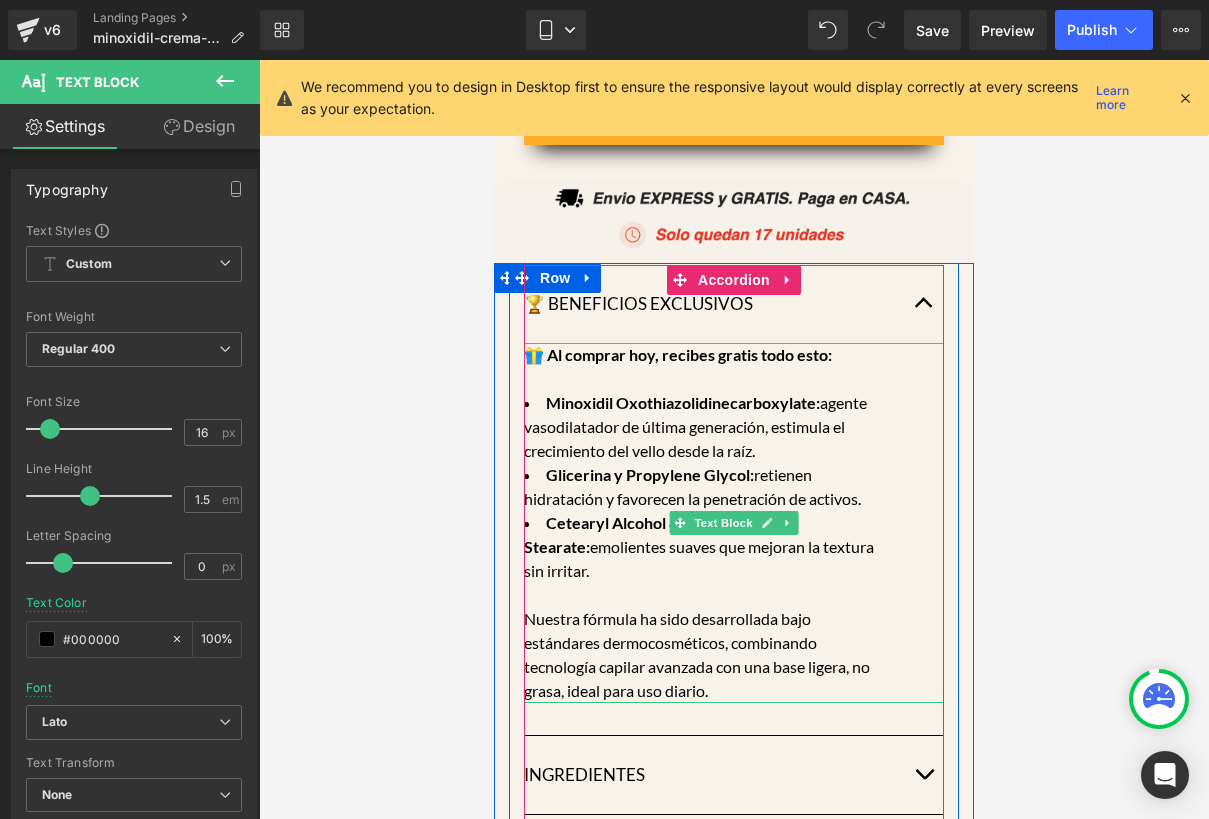 click on "Nuestra fórmula ha sido desarrollada bajo estándares dermocosméticos, combinando tecnología capilar avanzada con una base ligera, no grasa, ideal para uso diario." at bounding box center (704, 655) 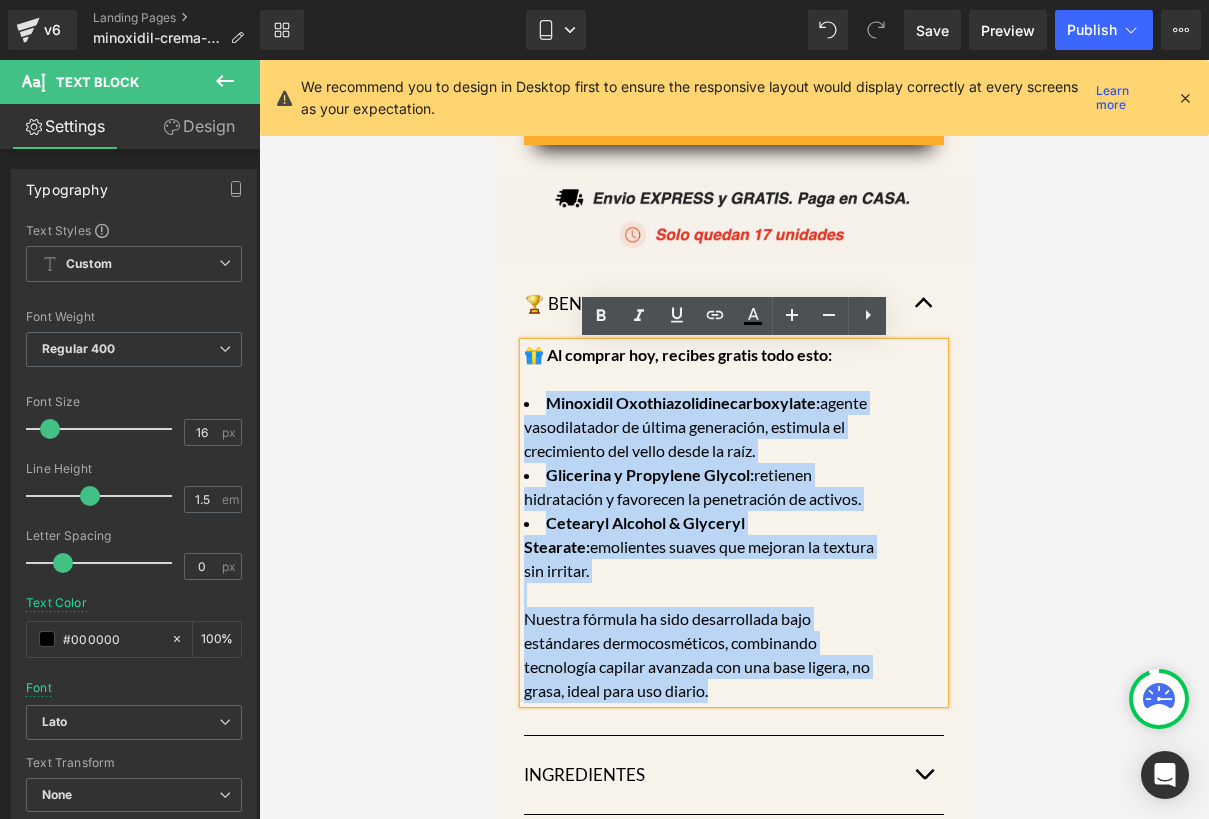 drag, startPoint x: 720, startPoint y: 691, endPoint x: 527, endPoint y: 403, distance: 346.68863 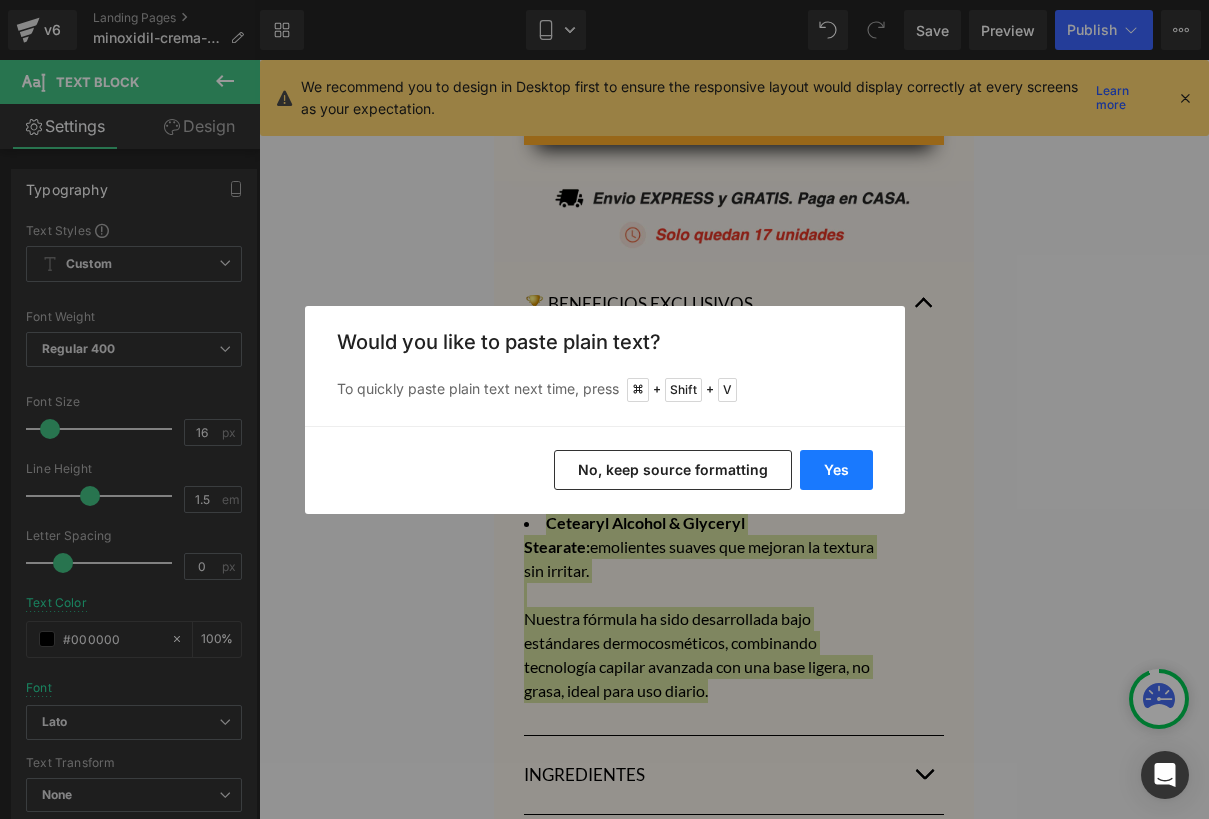 click on "Yes" at bounding box center [836, 470] 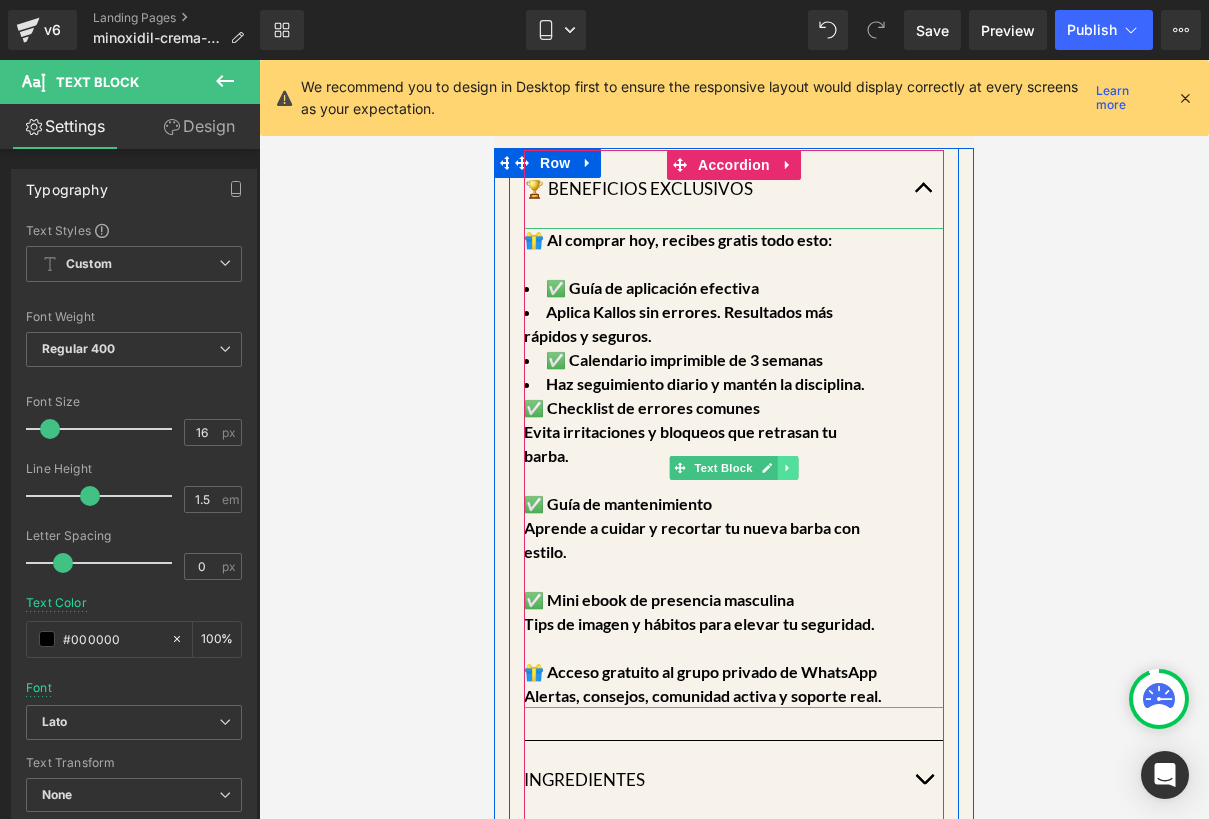 scroll, scrollTop: 1466, scrollLeft: 0, axis: vertical 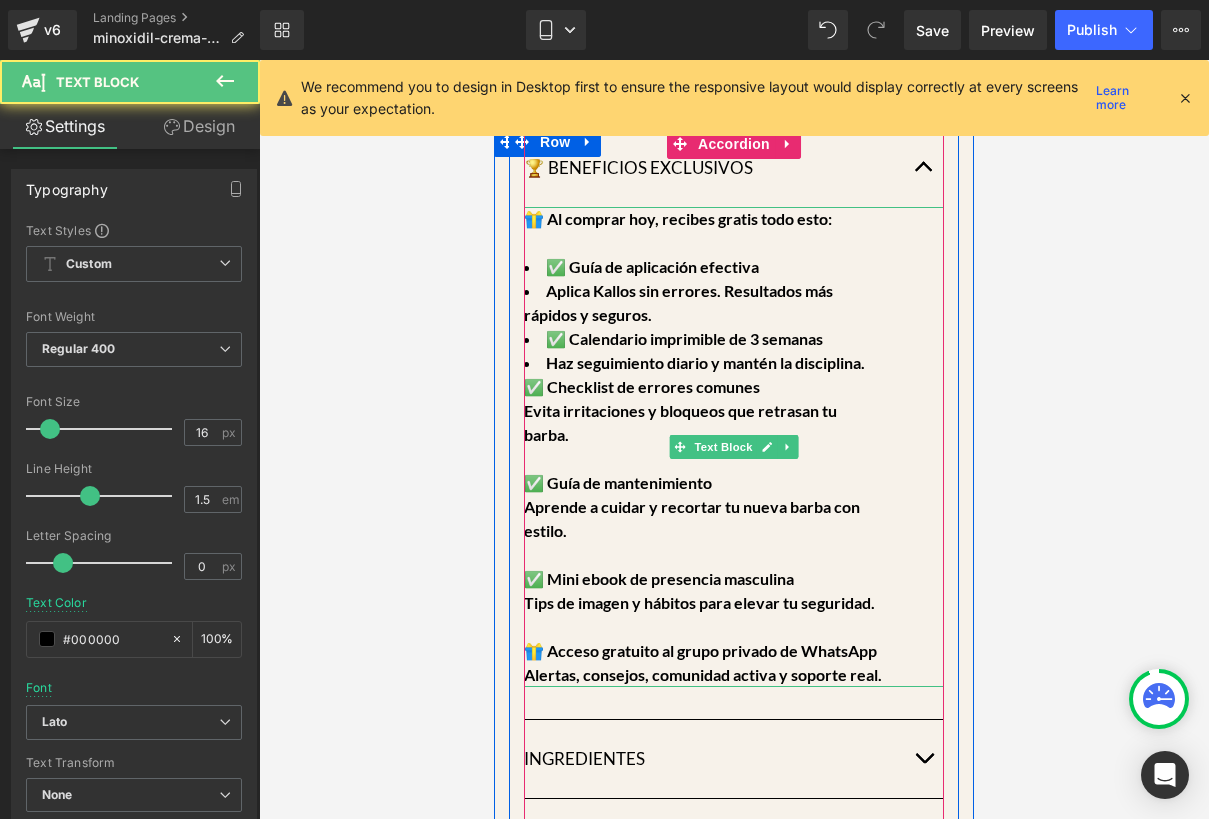 click on "Haz seguimiento diario y mantén la disciplina." at bounding box center [705, 362] 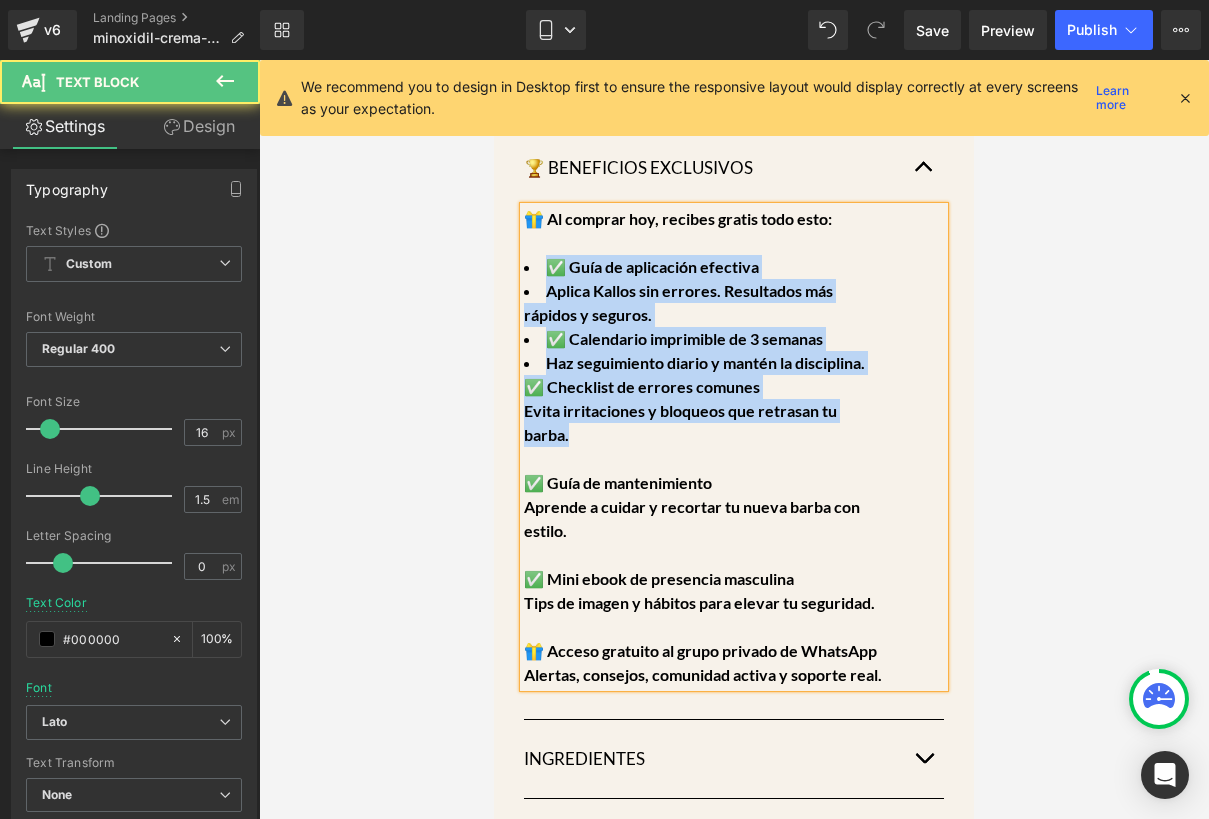 drag, startPoint x: 732, startPoint y: 437, endPoint x: 504, endPoint y: 260, distance: 288.63992 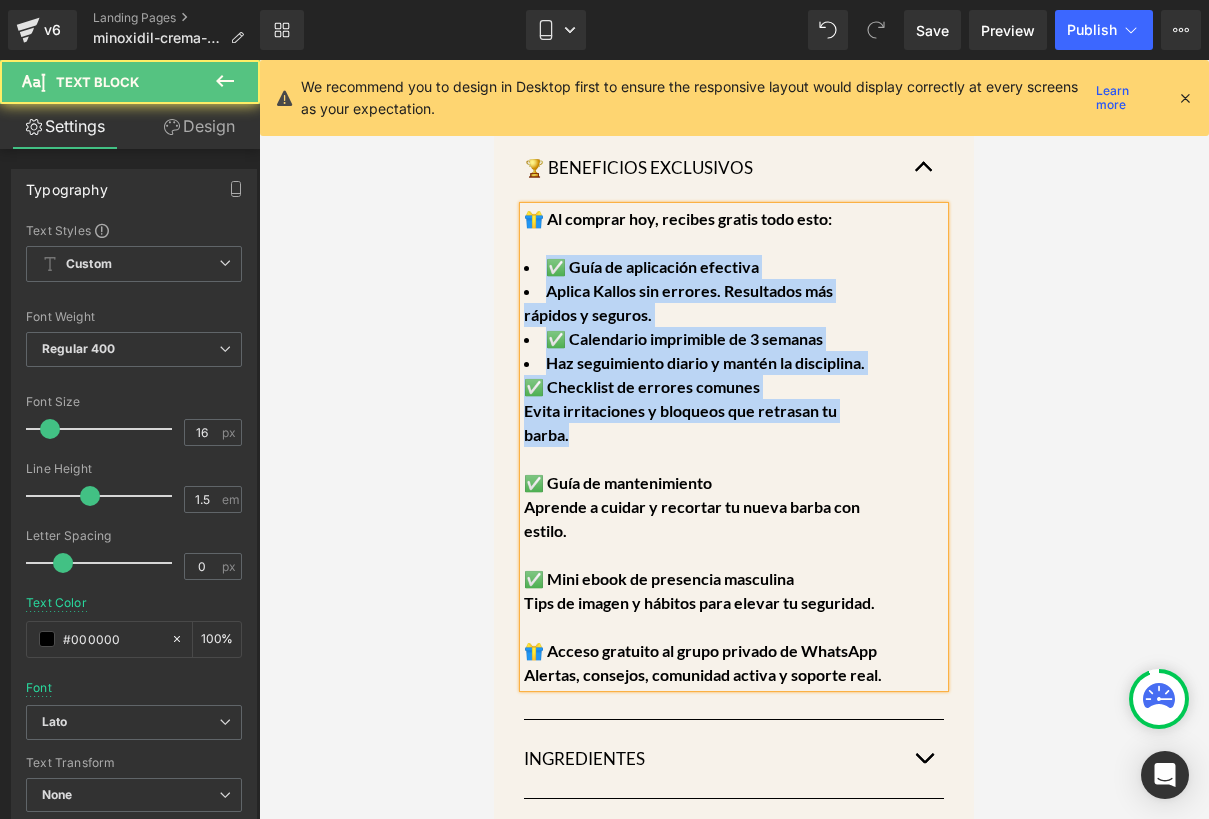 click on "🏆 BENEFICIOS EXCLUSIVOS Heading
🎁 Al comprar hoy, recibes gratis todo esto: ✅ Guía de aplicación efectiva Aplica Kallos sin errores. Resultados más rápidos y seguros. ✅ Calendario imprimible de 3 semanas Haz seguimiento diario y mantén la disciplina. ✅ Checklist de errores comunes Evita irritaciones y bloqueos que retrasan tu barba. ✅ Guía de mantenimiento Aprende a cuidar y recortar tu nueva barba con estilo. ✅ Mini ebook de presencia masculina Tips de imagen y hábitos para elevar tu seguridad. 🎁 Acceso gratuito al grupo privado de WhatsApp Alertas, consejos, comunidad activa y soporte real. Text Block
INGREDIENTES Heading" at bounding box center [734, 502] 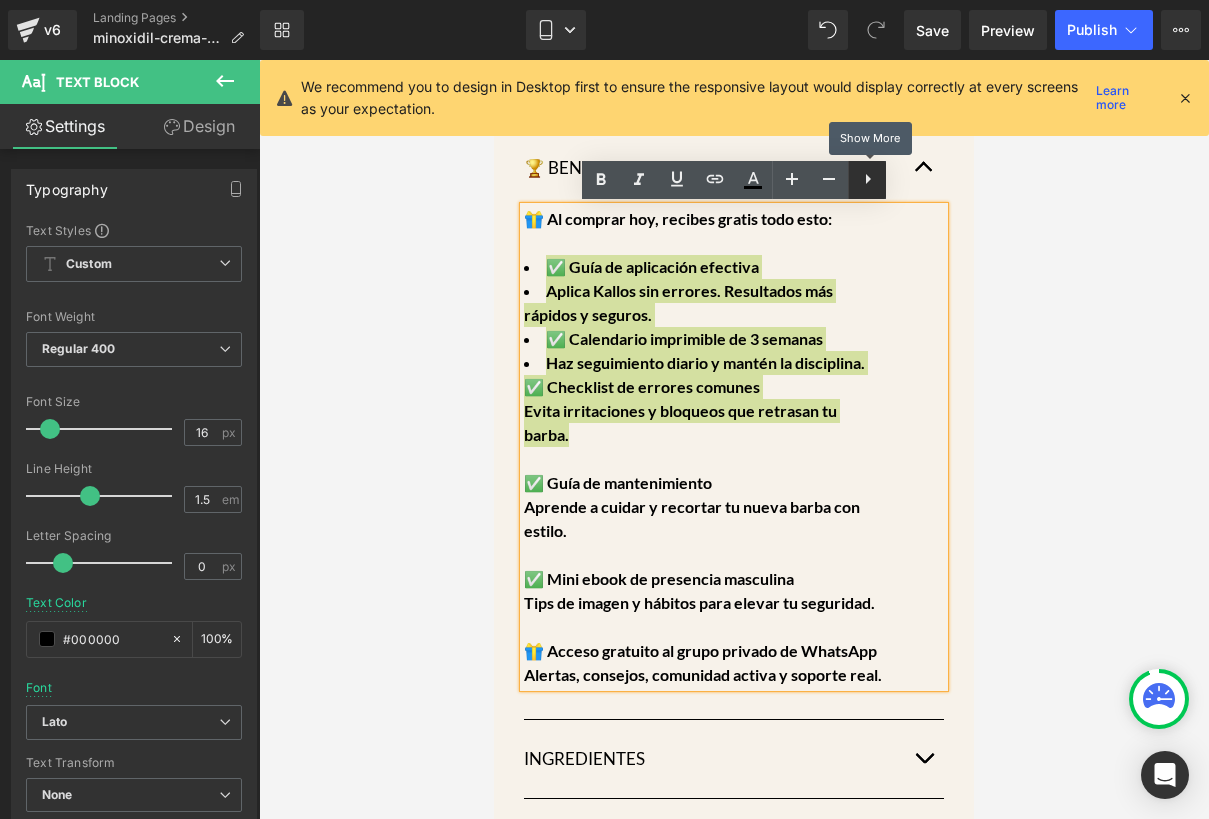click 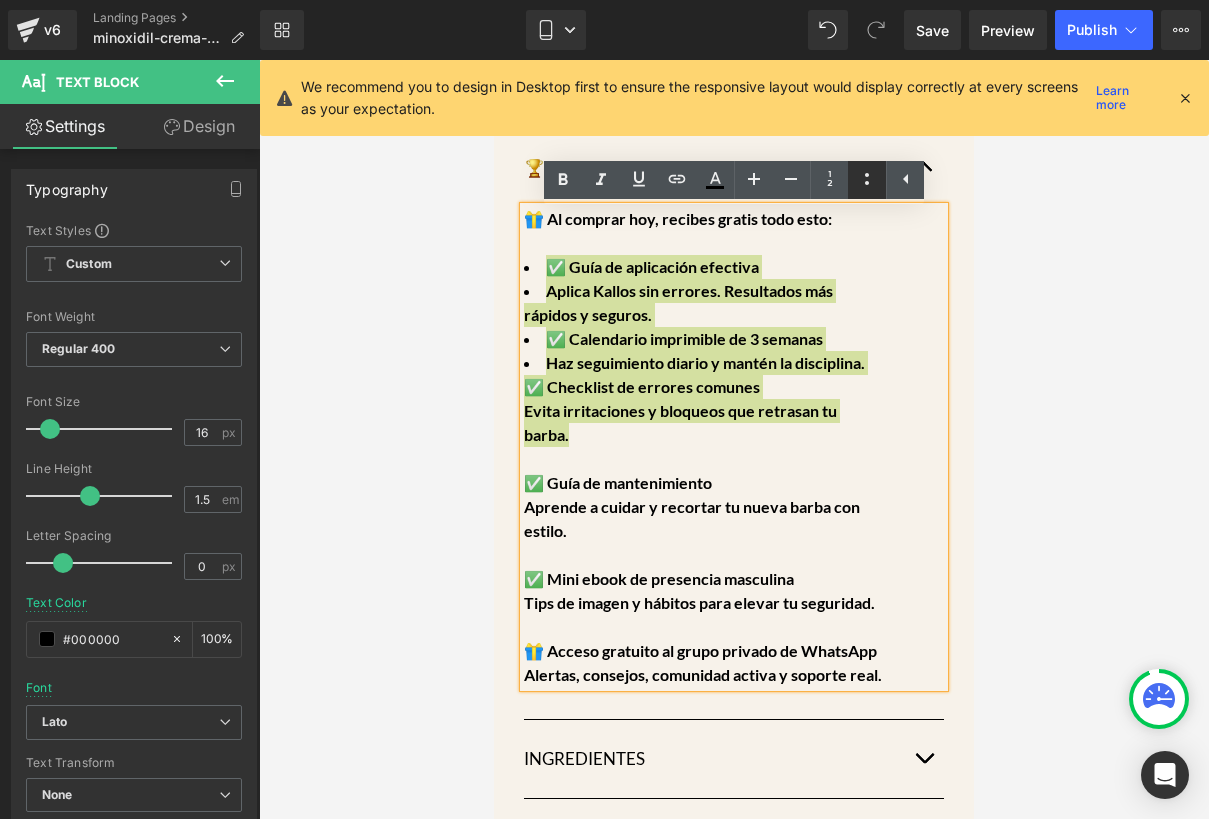 click 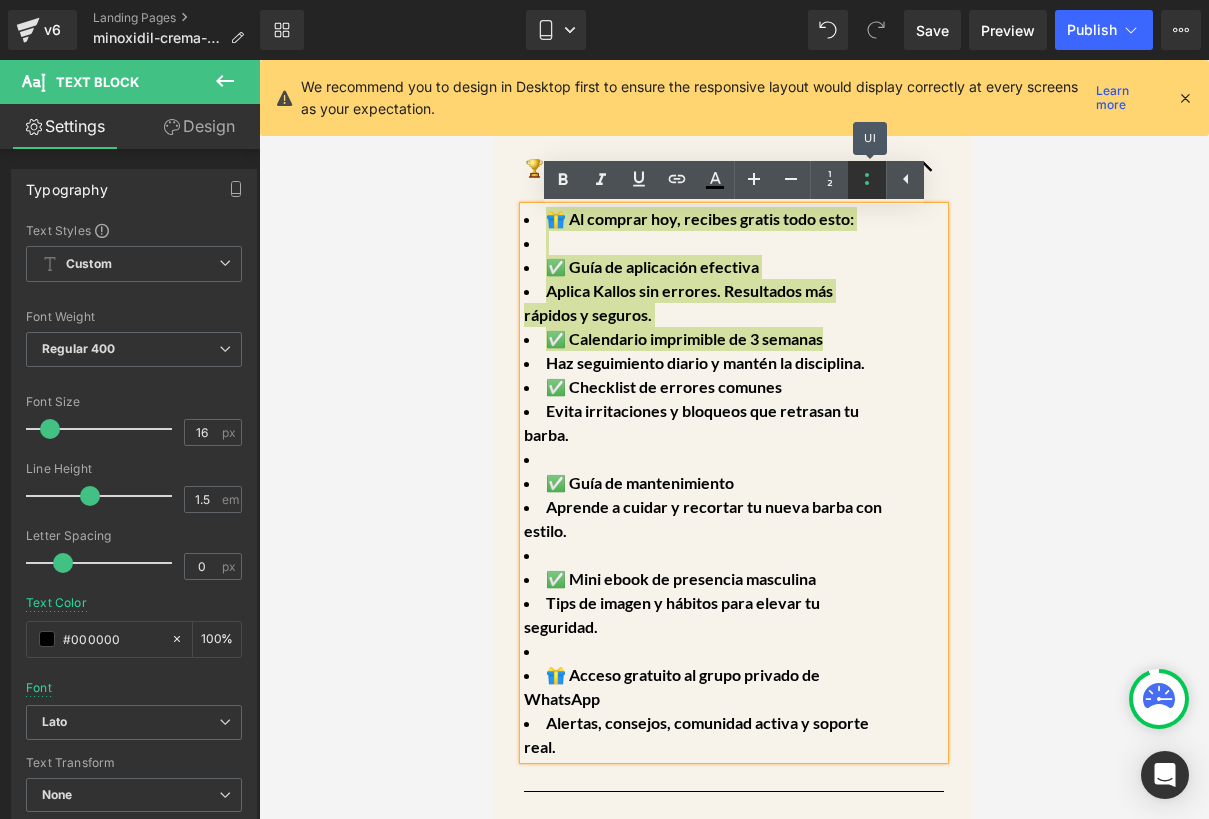 click 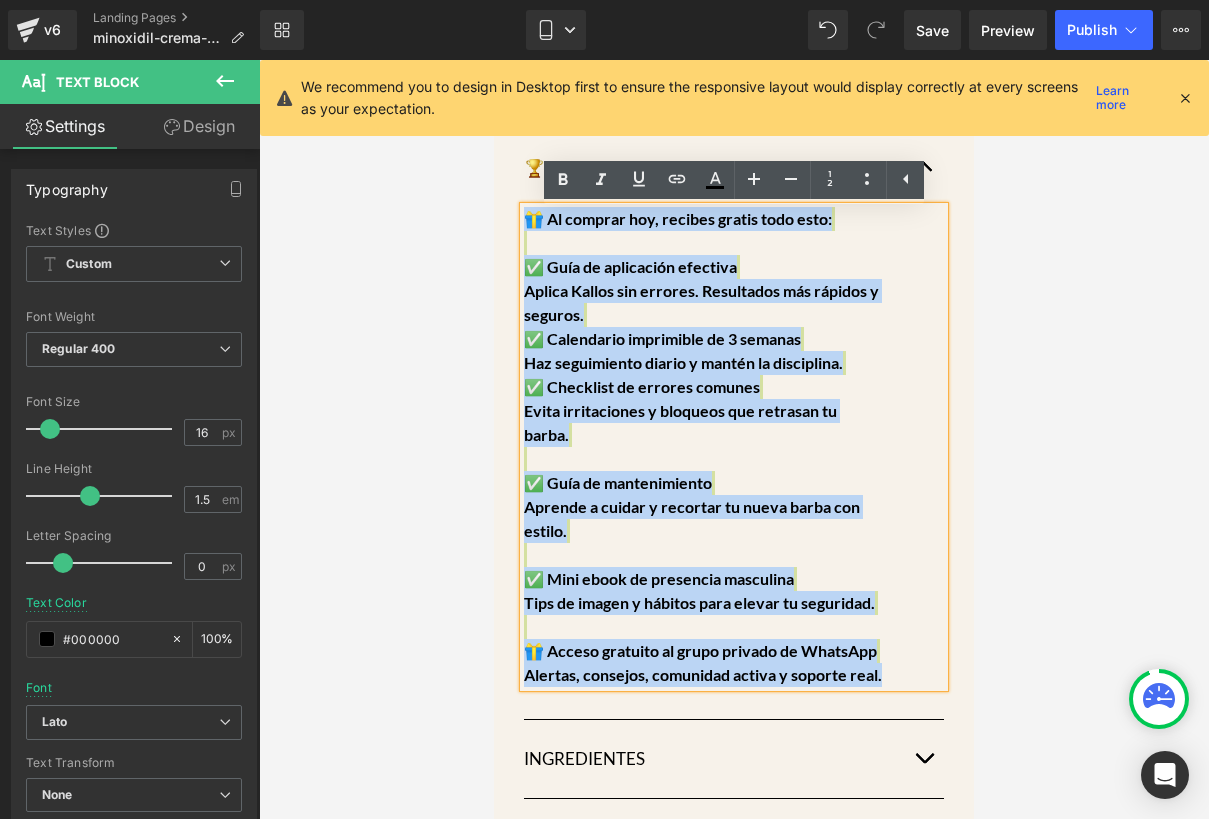 click on "✅ Guía de aplicación efectiva" at bounding box center (630, 266) 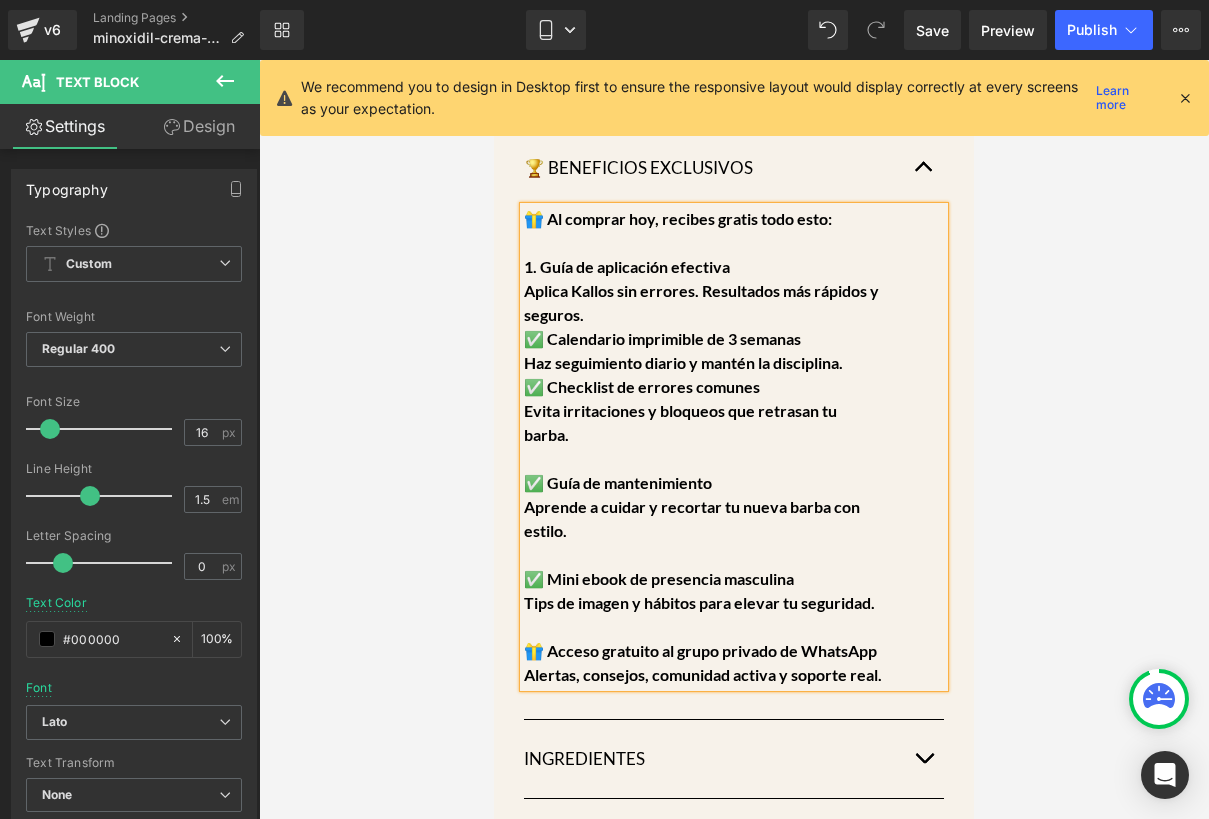 click on "🎁 Al comprar hoy, recibes gratis todo esto: 1. Guía de aplicación efectiva Aplica Kallos sin errores. Resultados más rápidos y seguros. ✅ Calendario imprimible de 3 semanas Haz seguimiento diario y mantén la disciplina. ✅ Checklist de errores comunes Evita irritaciones y bloqueos que retrasan tu barba. ✅ Guía de mantenimiento Aprende a cuidar y recortar tu nueva barba con estilo. ✅ Mini ebook de presencia masculina Tips de imagen y hábitos para elevar tu seguridad. 🎁 Acceso gratuito al grupo privado de WhatsApp Alertas, consejos, comunidad activa y soporte real." at bounding box center (734, 447) 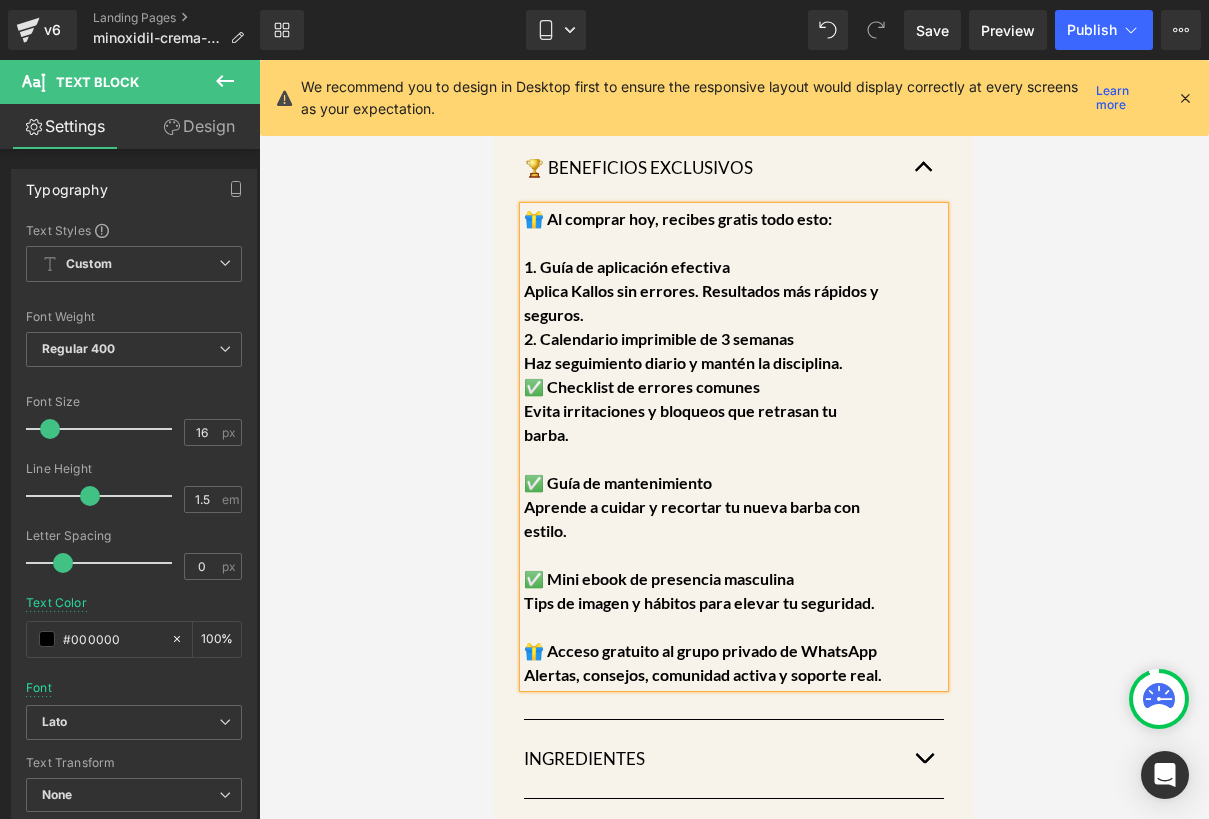 click on "✅ Checklist de errores comunes" at bounding box center [642, 386] 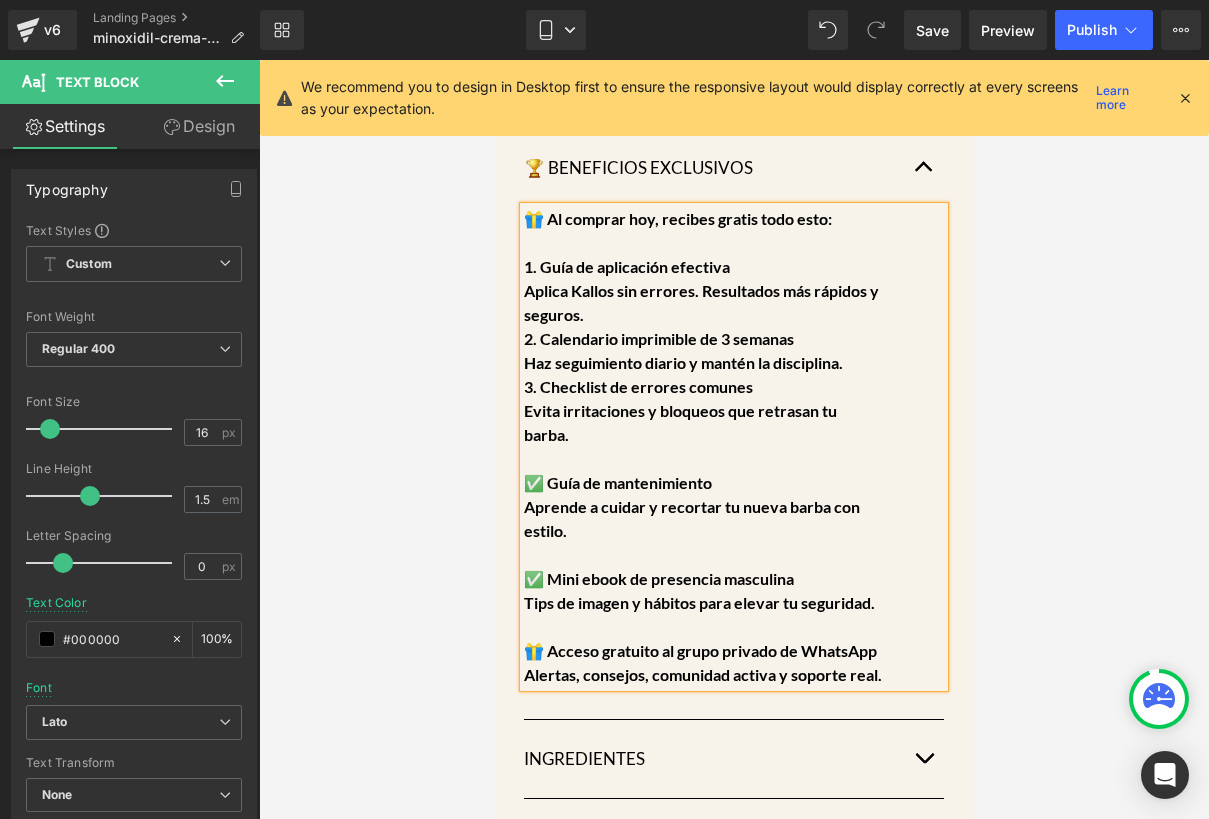 click on "✅ Guía de mantenimiento" at bounding box center (618, 482) 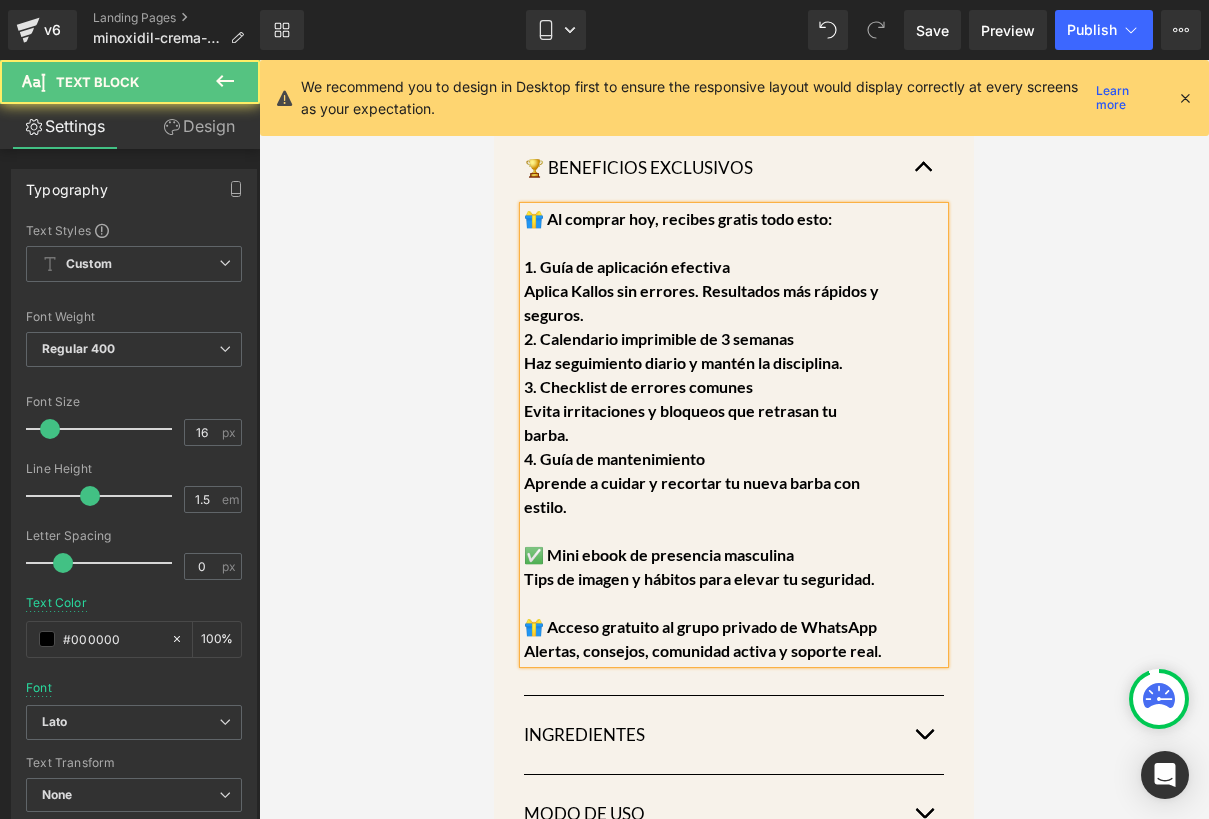 click on "✅ Mini ebook de presencia masculina" at bounding box center (659, 554) 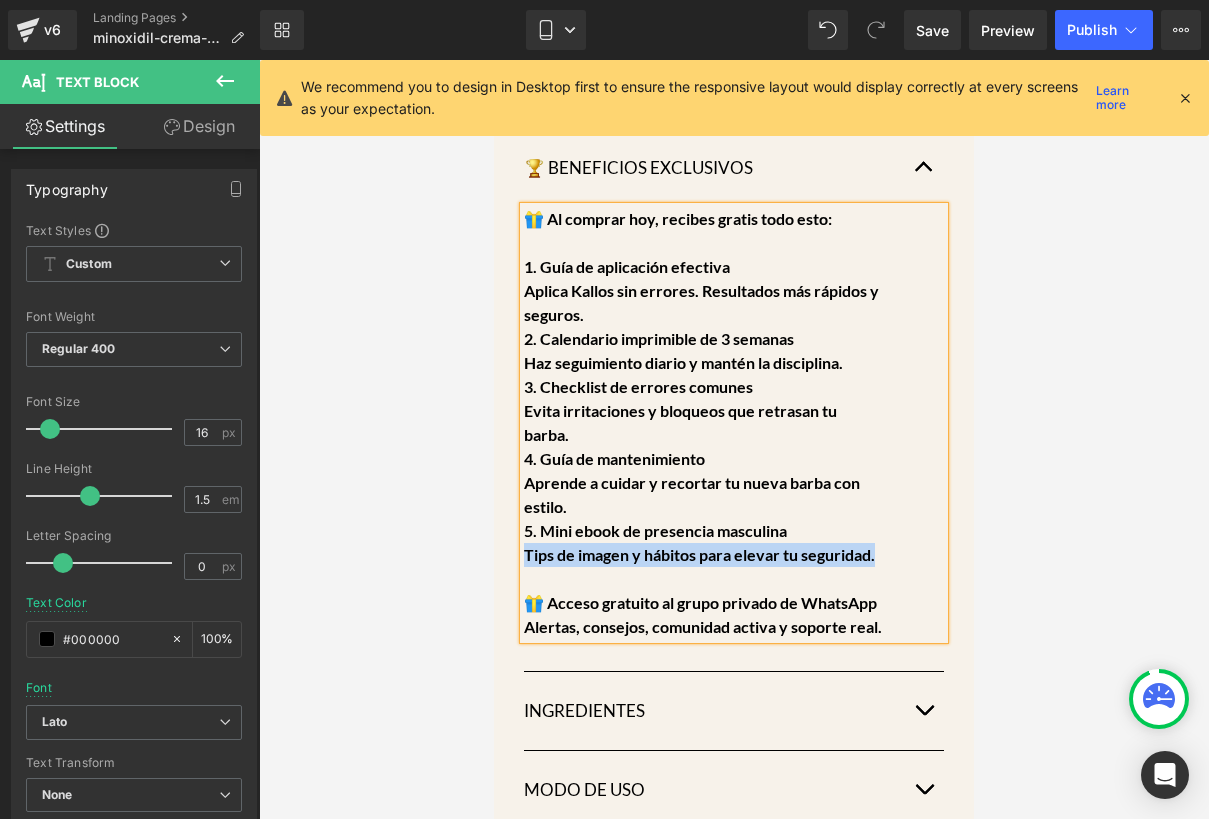 drag, startPoint x: 878, startPoint y: 554, endPoint x: 526, endPoint y: 553, distance: 352.00143 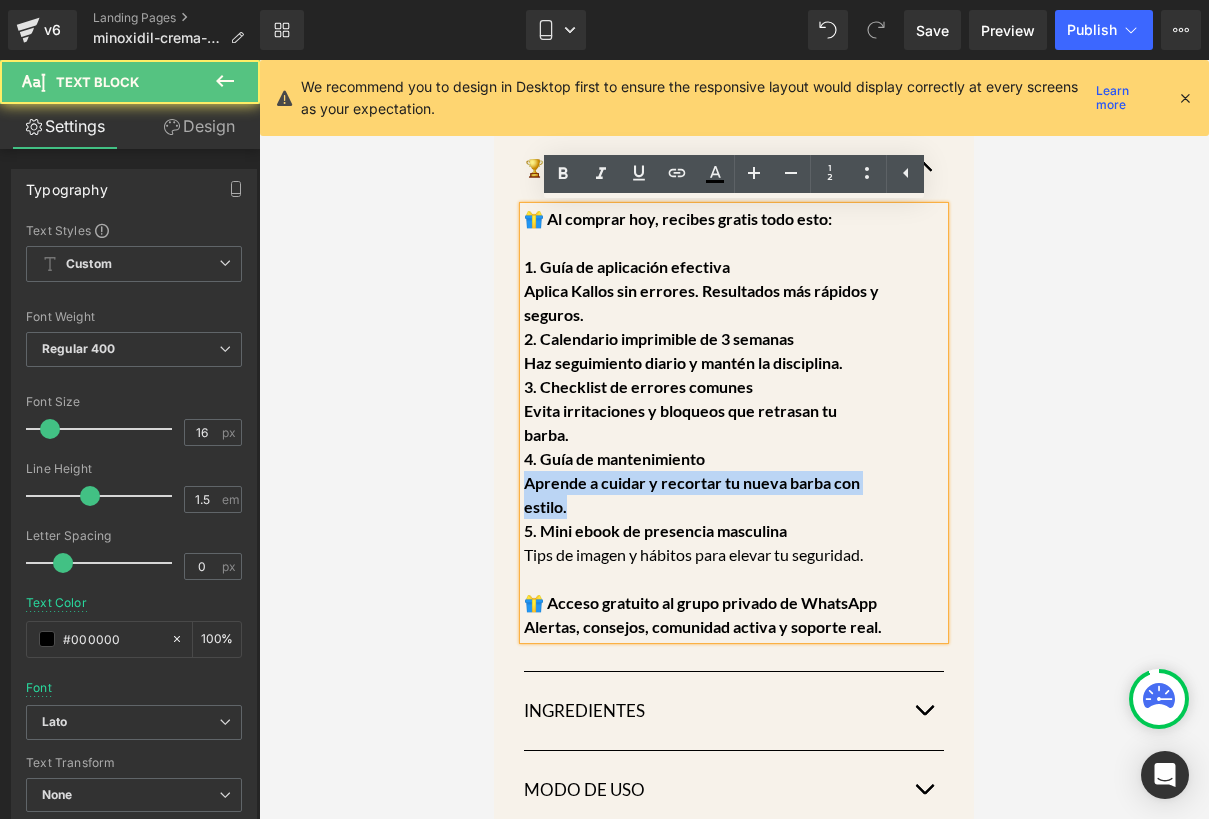 drag, startPoint x: 606, startPoint y: 504, endPoint x: 524, endPoint y: 486, distance: 83.95237 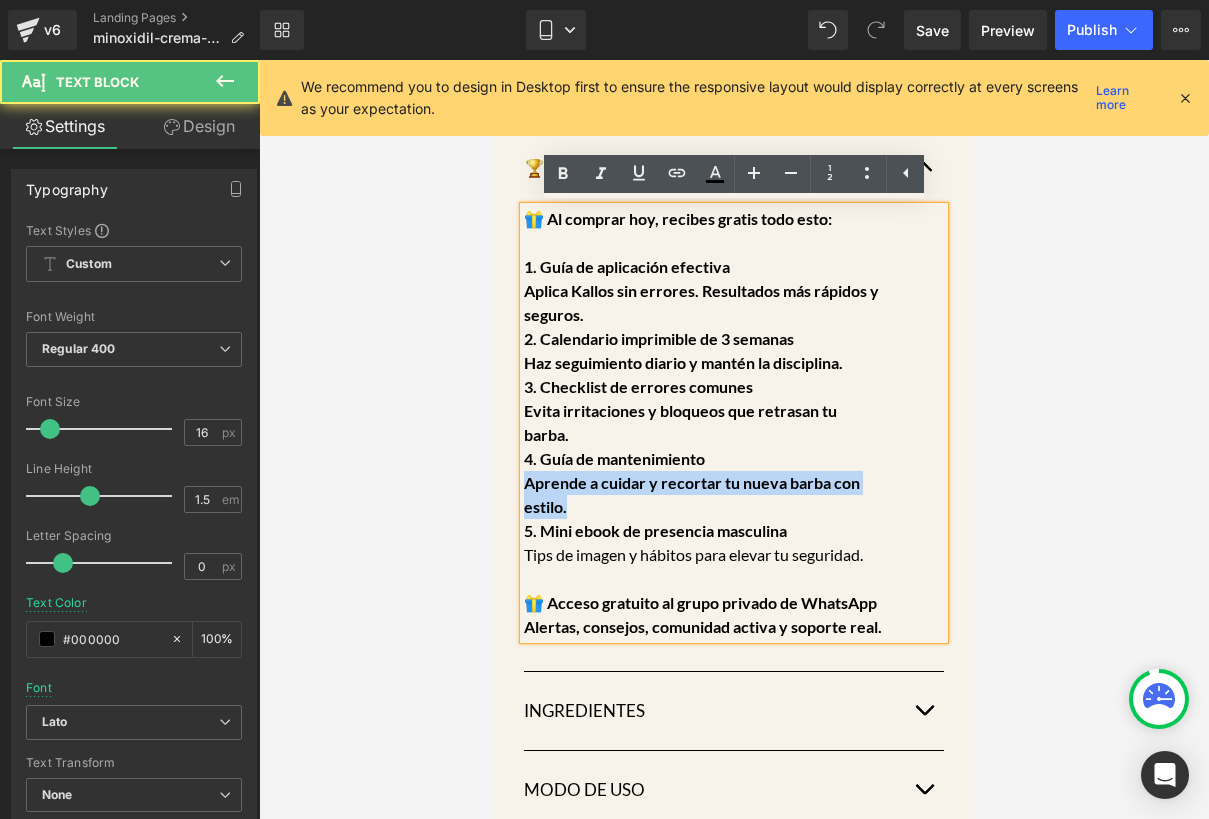 click on "🎁 Al comprar hoy, recibes gratis todo esto: 1. Guía de aplicación efectiva Aplica Kallos sin errores. Resultados más rápidos y seguros. 2. Calendario imprimible de 3 semanas Haz seguimiento diario y mantén la disciplina. 3. Checklist de errores comunes Evita irritaciones y bloqueos que retrasan tu barba. 4. Guía de mantenimiento Aprende a cuidar y recortar tu nueva barba con estilo. 5. Mini ebook de presencia masculina Tips de imagen y hábitos para elevar tu seguridad. 🎁 Acceso gratuito al grupo privado de WhatsApp Alertas, consejos, comunidad activa y soporte real." at bounding box center [734, 423] 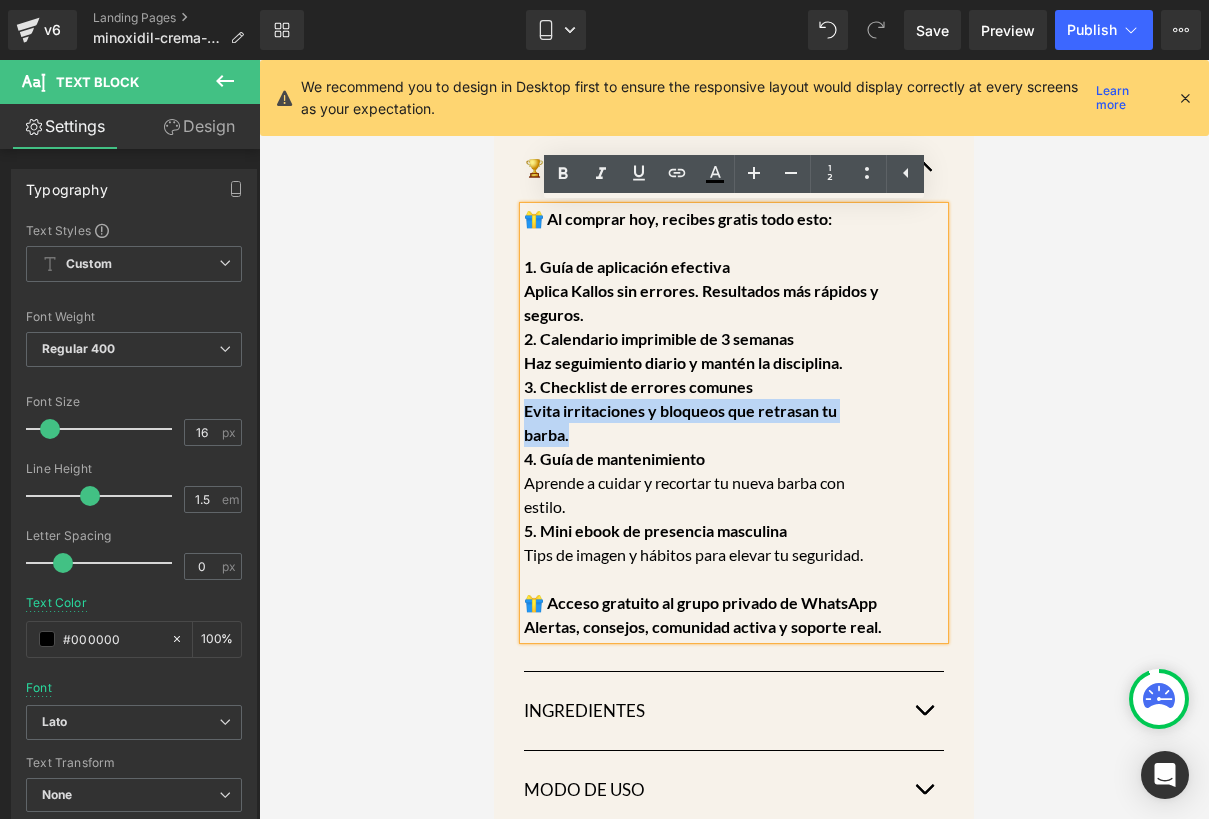 drag, startPoint x: 577, startPoint y: 437, endPoint x: 527, endPoint y: 413, distance: 55.461697 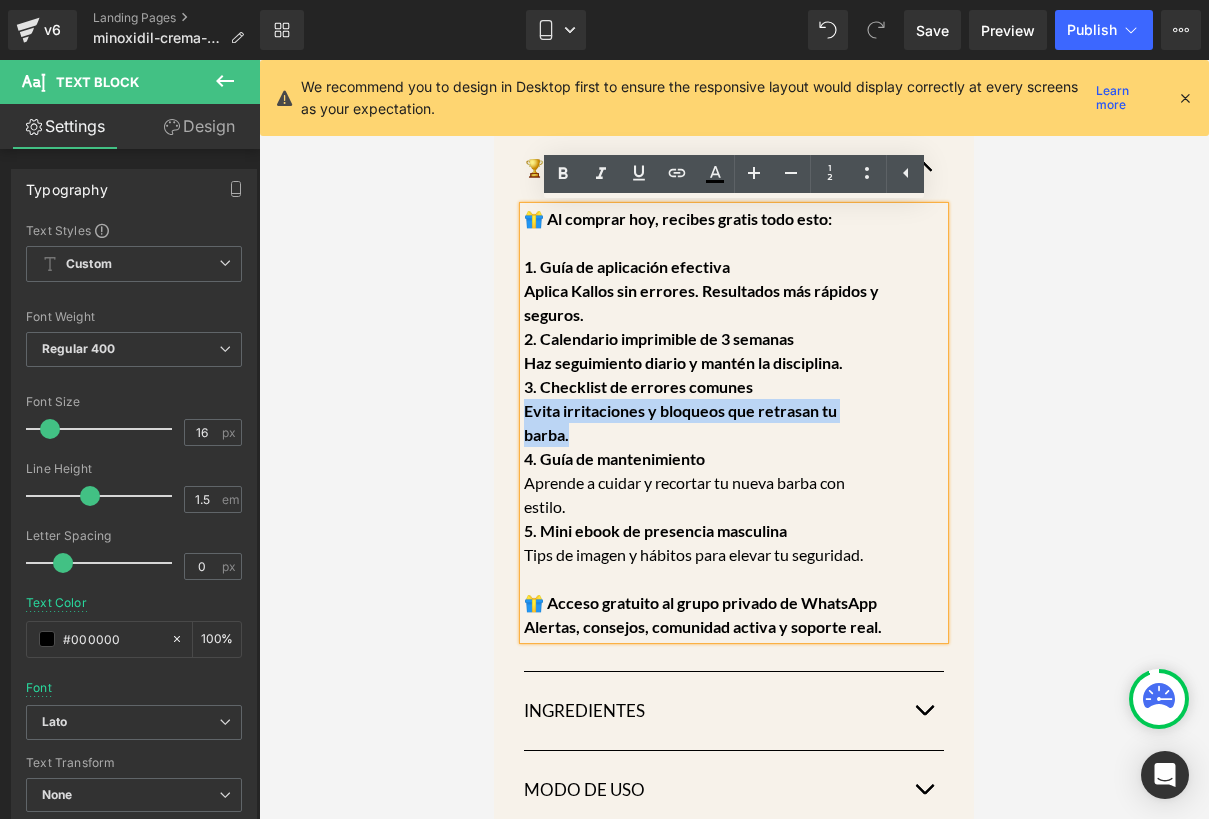 click on "🎁 Al comprar hoy, recibes gratis todo esto: 1. Guía de aplicación efectiva Aplica Kallos sin errores. Resultados más rápidos y seguros. 2. Calendario imprimible de 3 semanas Haz seguimiento diario y mantén la disciplina. 3. Checklist de errores comunes Evita irritaciones y bloqueos que retrasan tu barba. 4. Guía de mantenimiento Aprende a cuidar y recortar tu nueva barba con estilo. 5. Mini ebook de presencia masculina Tips de imagen y hábitos para elevar tu seguridad. 🎁 Acceso gratuito al grupo privado de WhatsApp Alertas, consejos, comunidad activa y soporte real." at bounding box center [734, 423] 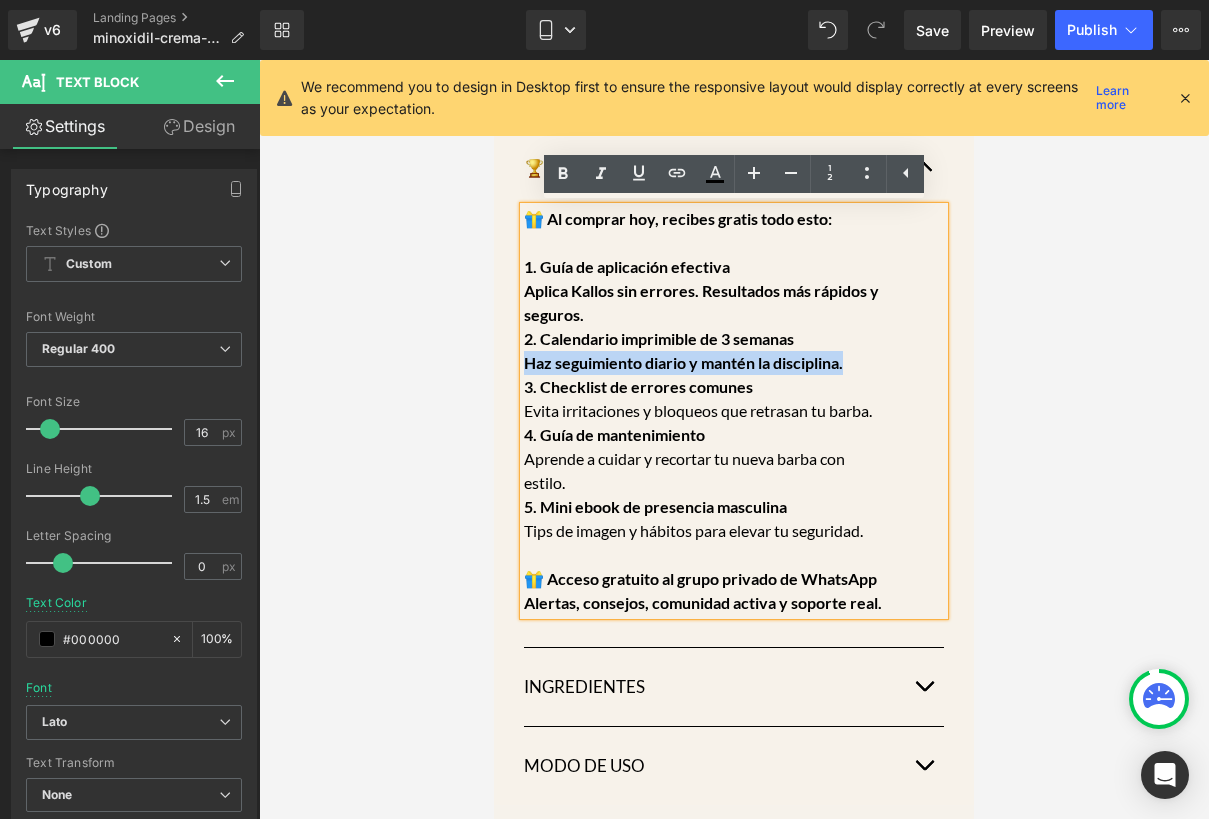 drag, startPoint x: 852, startPoint y: 362, endPoint x: 515, endPoint y: 364, distance: 337.00592 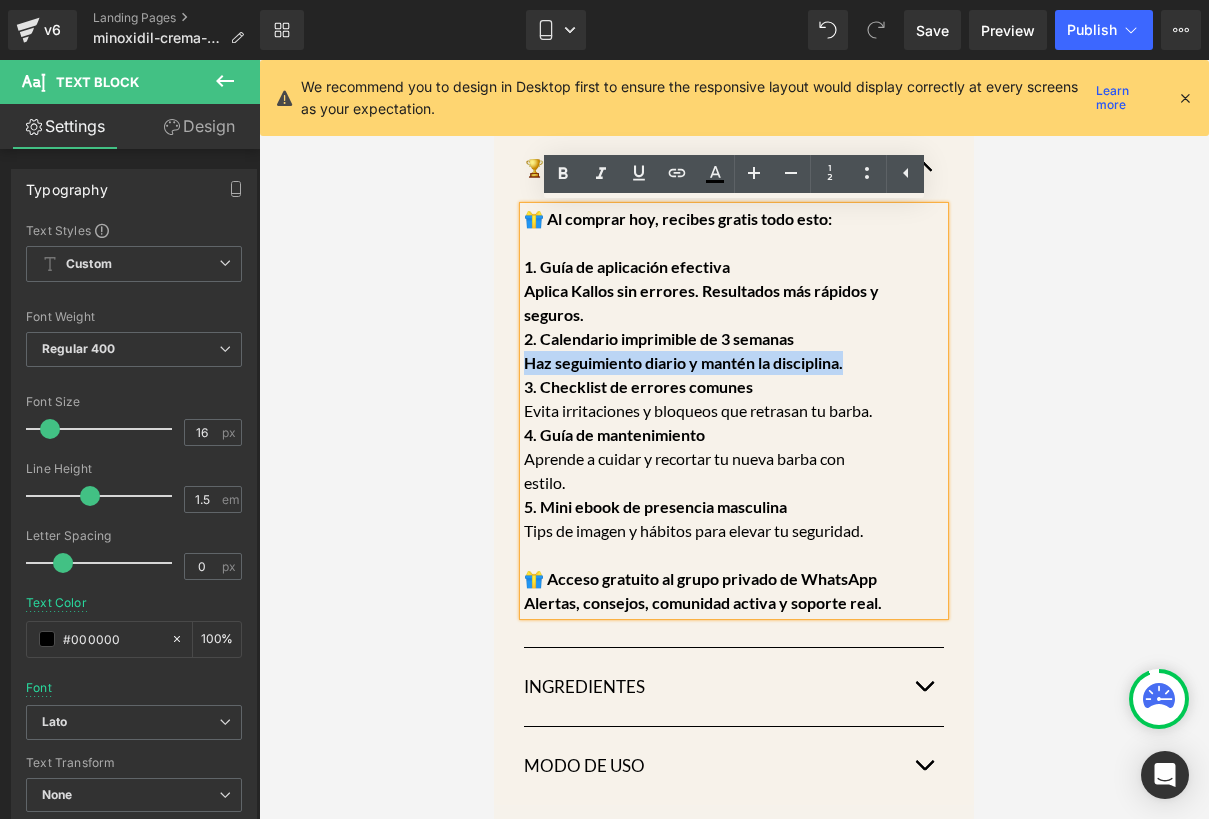 click on "Minoxidil Oxothiazolidinecarboxylate: agente vasodilatador de última generación, estimula el crecimiento del vello desde la raíz. Glicerina y Propylene Glycol: retienen hidratación y favorecen la penetración de activos. Cetearyl Alcohol & Glyceryl Stearate: emolientes suaves que mejoran la textura sin irritar. Nuestra fórmula ha sido desarrollada bajo estándares dermocosméticos, combinando tecnología capilar avanzada con una base ligera, no grasa, ideal para uso diario." at bounding box center (734, 467) 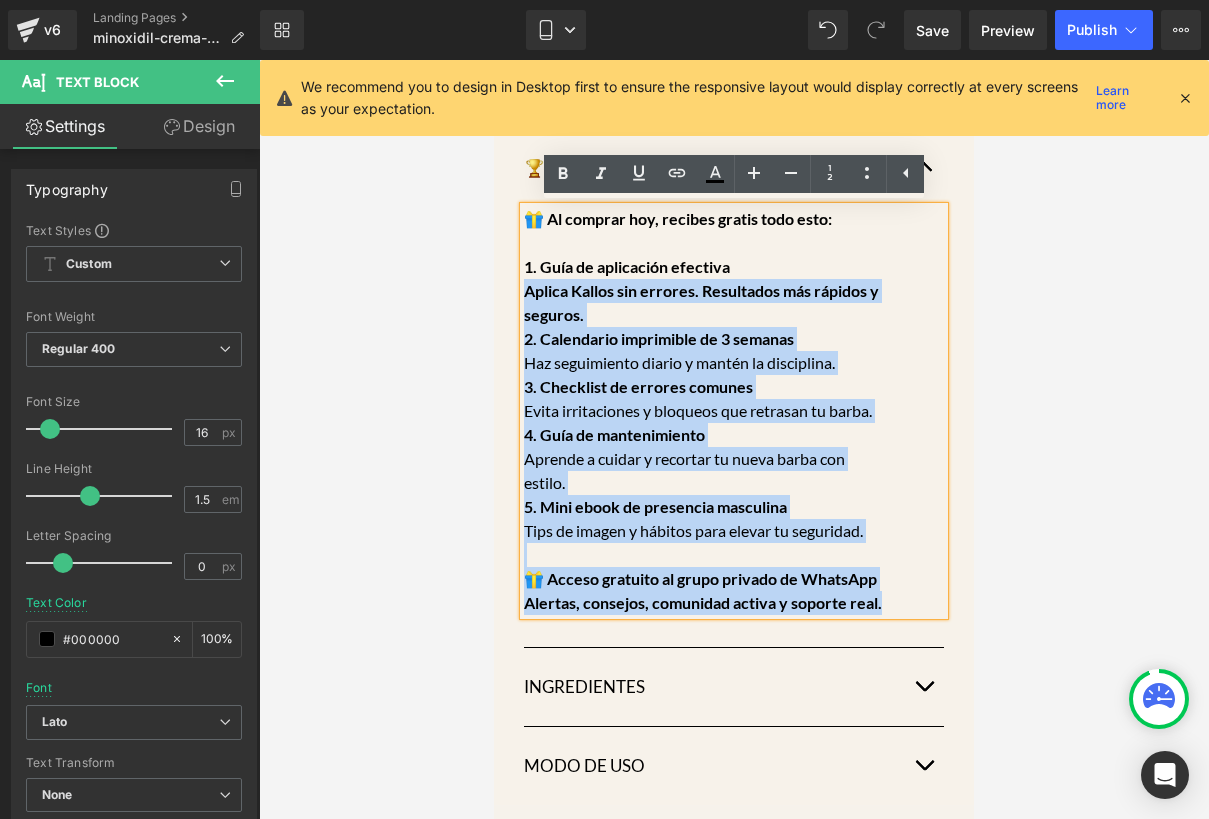drag, startPoint x: 620, startPoint y: 315, endPoint x: 521, endPoint y: 294, distance: 101.20277 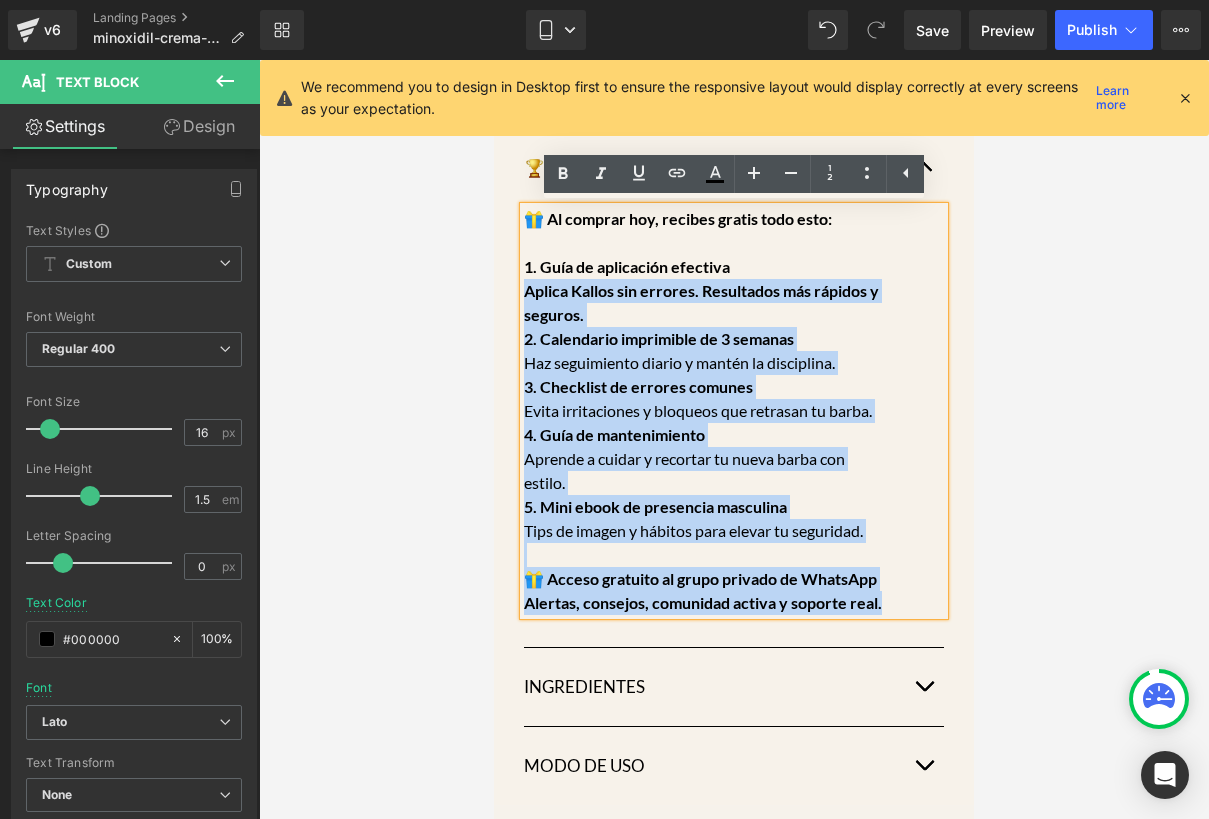 click on "🎁 Al comprar hoy, recibes gratis todo esto: 1. Guía de aplicación efectiva Aplica Kallos sin errores. Resultados más rápidos y seguros. 2. Calendario imprimible de 3 semanas Haz seguimiento diario y mantén la disciplina. 3. Checklist de errores comunes Evita irritaciones y bloqueos que retrasan tu barba. 4. Guía de mantenimiento Aprende a cuidar y recortar tu nueva barba con estilo. 5. Mini ebook de presencia masculina Tips de imagen y hábitos para elevar tu seguridad. 🎁 Acceso gratuito al grupo privado de WhatsApp Alertas, consejos, comunidad activa y soporte real." at bounding box center (734, 411) 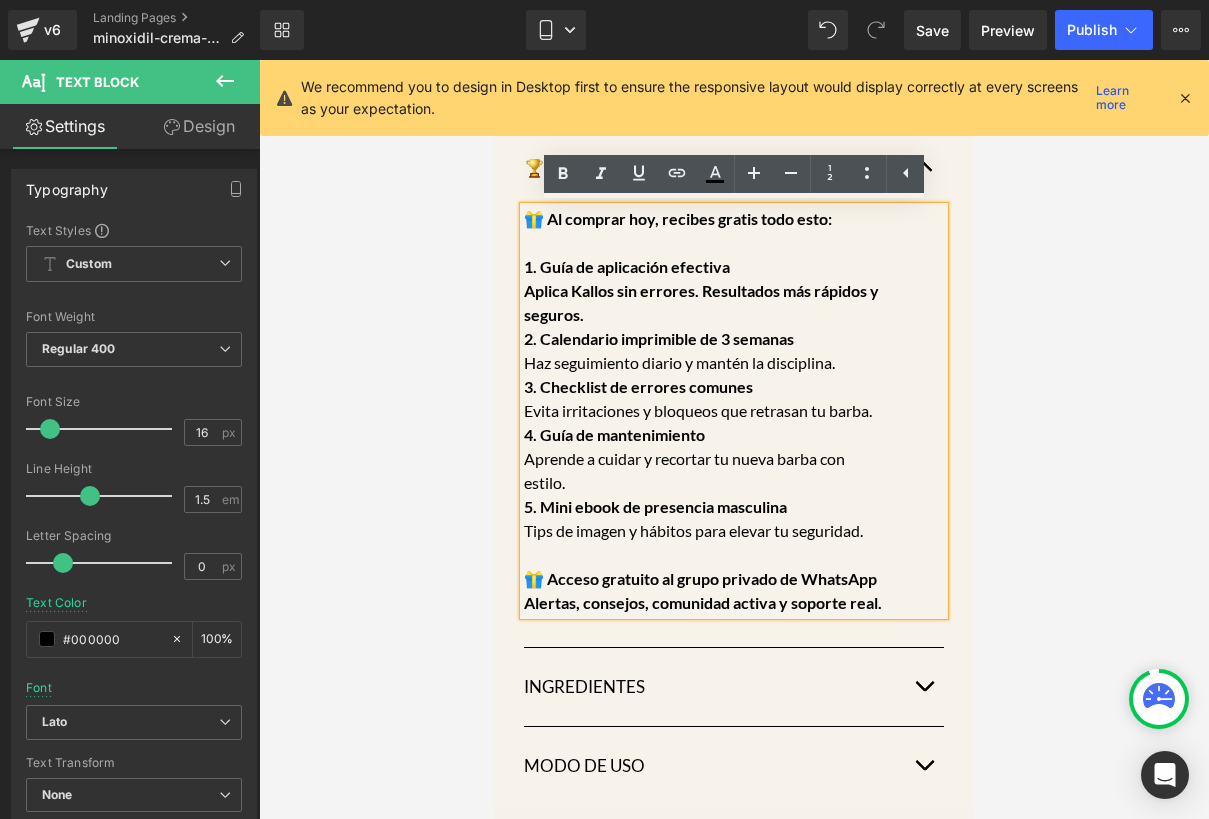click on "Aplica Kallos sin errores. Resultados más rápidos y seguros." at bounding box center [701, 302] 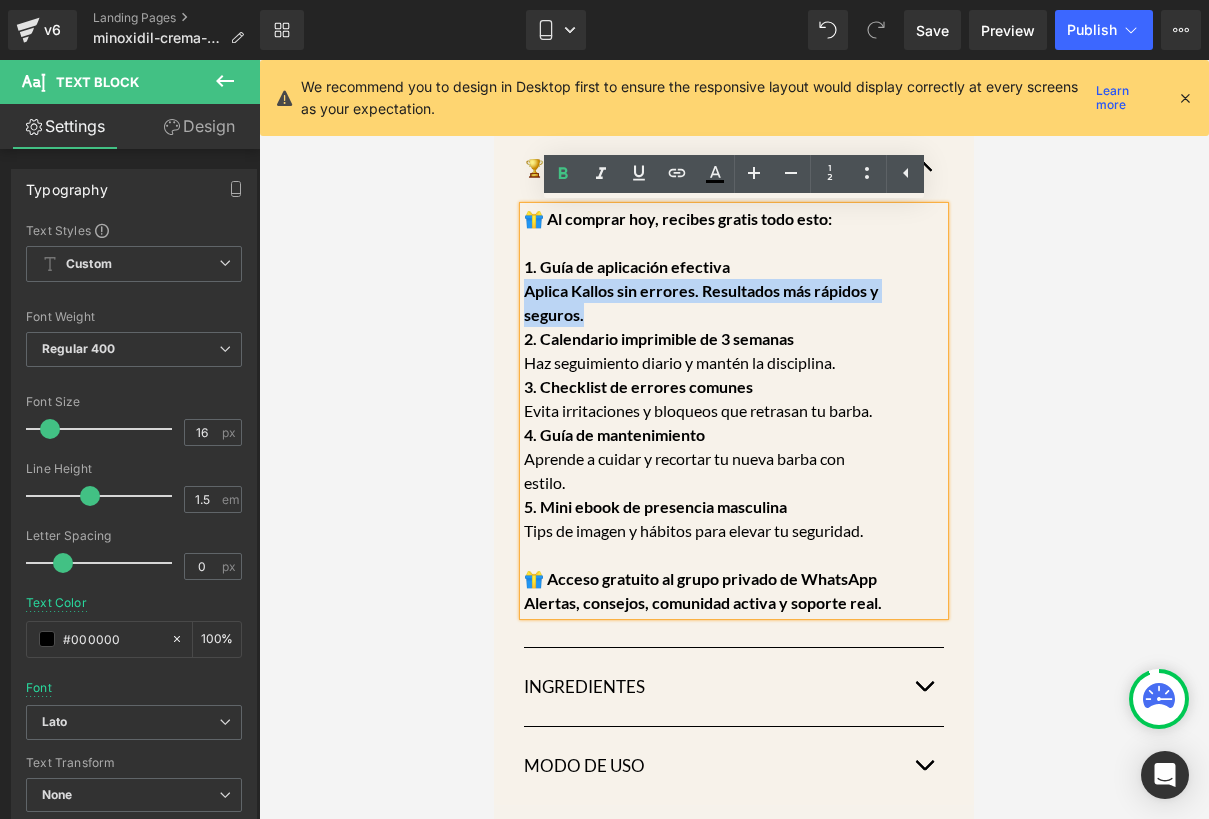 drag, startPoint x: 605, startPoint y: 311, endPoint x: 526, endPoint y: 295, distance: 80.60397 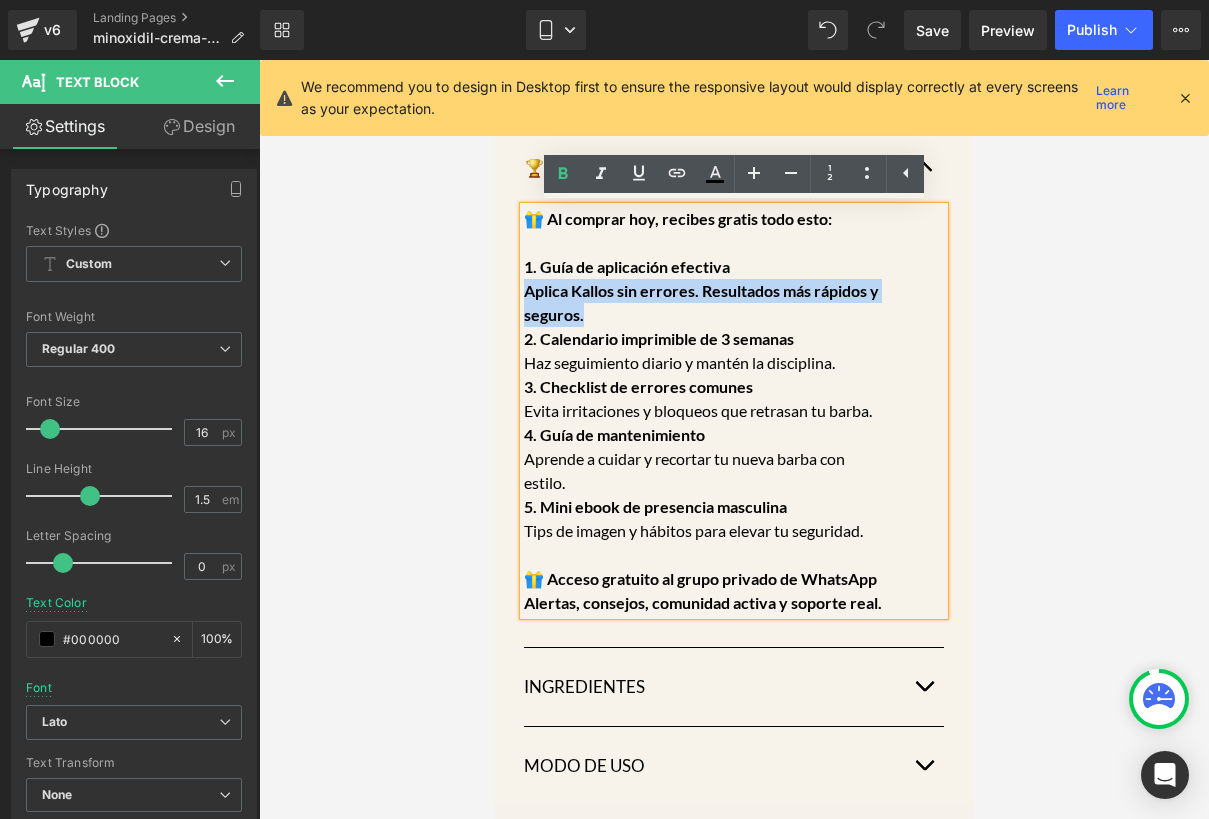 click on "🎁 Al comprar hoy, recibes gratis todo esto: 1. Guía de aplicación efectiva Aplica Kallos sin errores. Resultados más rápidos y seguros. 2. Calendario imprimible de 3 semanas Haz seguimiento diario y mantén la disciplina. 3. Checklist de errores comunes Evita irritaciones y bloqueos que retrasan tu barba. 4. Guía de mantenimiento Aprende a cuidar y recortar tu nueva barba con estilo. 5. Mini ebook de presencia masculina Tips de imagen y hábitos para elevar tu seguridad. 🎁 Acceso gratuito al grupo privado de WhatsApp Alertas, consejos, comunidad activa y soporte real." at bounding box center [734, 411] 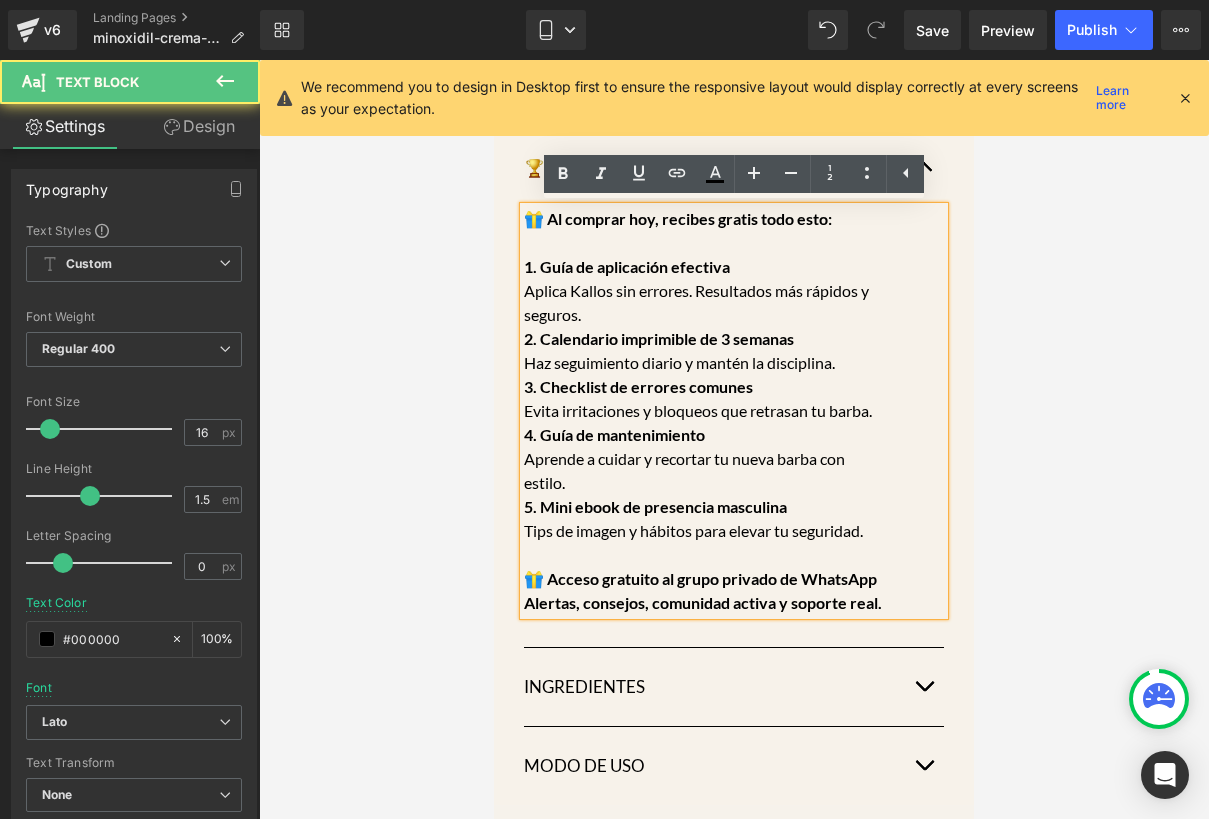 click on "Evita irritaciones y bloqueos que retrasan tu barba." at bounding box center (698, 410) 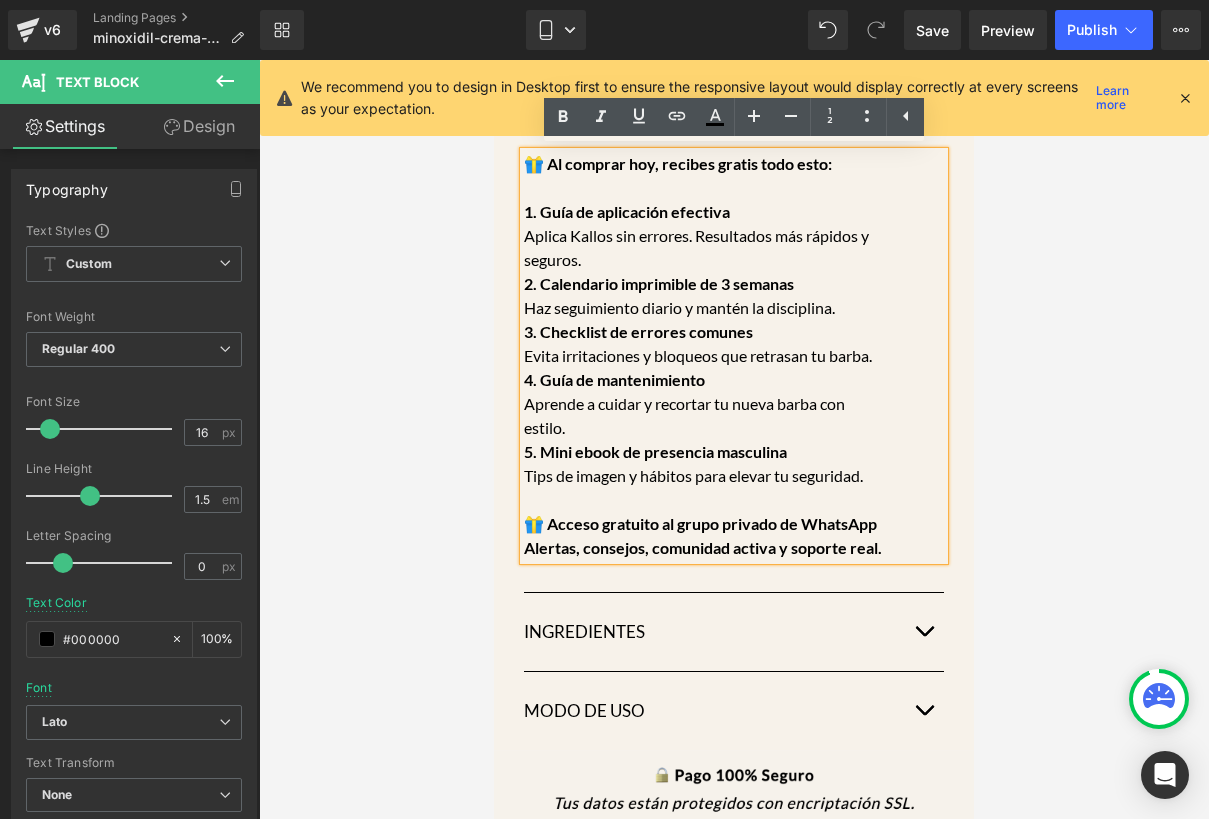 scroll, scrollTop: 1524, scrollLeft: 0, axis: vertical 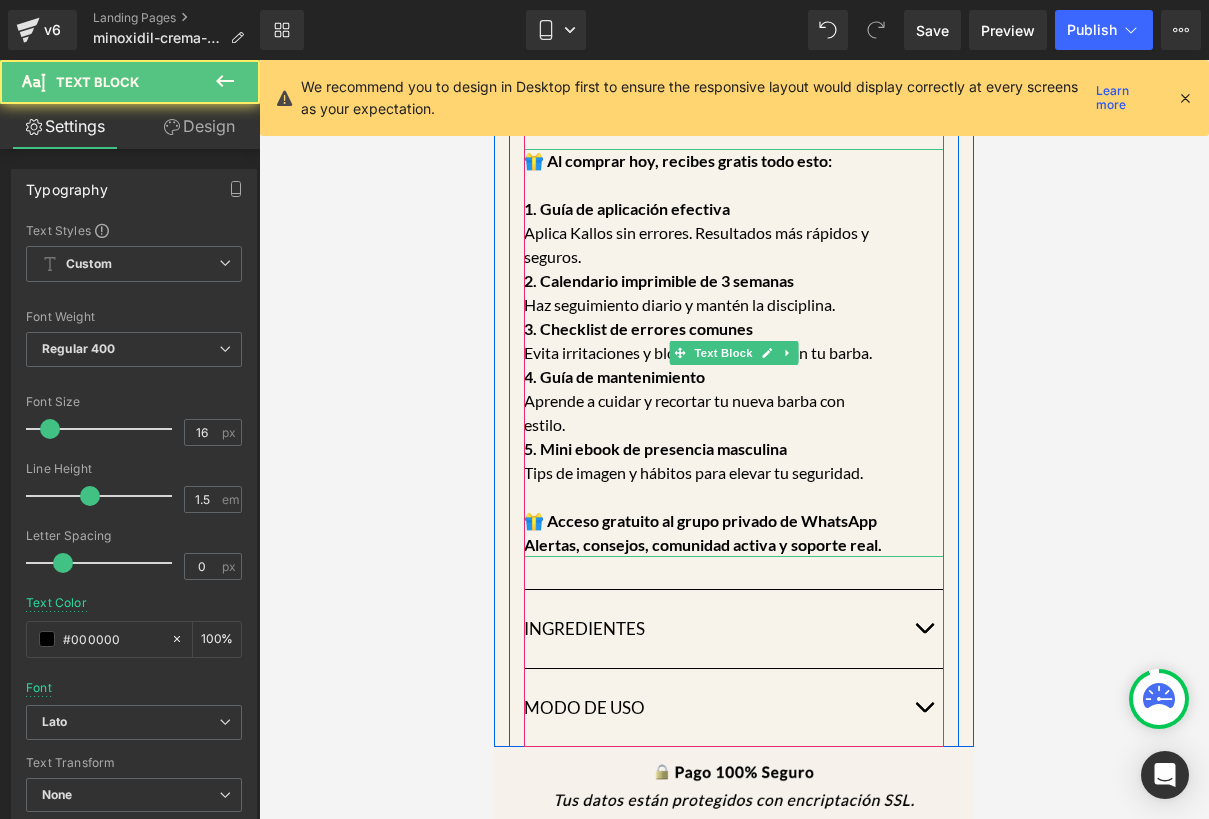 click on "🎁 Al comprar hoy, recibes gratis todo esto: 1. Guía de aplicación efectiva Aplica Kallos sin errores. Resultados más rápidos y seguros. 2. Calendario imprimible de 3 semanas Haz seguimiento diario y mantén la disciplina. 3. Checklist de errores comunes Evita irritaciones y bloqueos que retrasan tu barba. 4. Guía de mantenimiento Aprende a cuidar y recortar tu nueva barba con estilo. 5. Mini ebook de presencia masculina Tips de imagen y hábitos para elevar tu seguridad. 🎁 Acceso gratuito al grupo privado de WhatsApp Alertas, consejos, comunidad activa y soporte real." at bounding box center (734, 353) 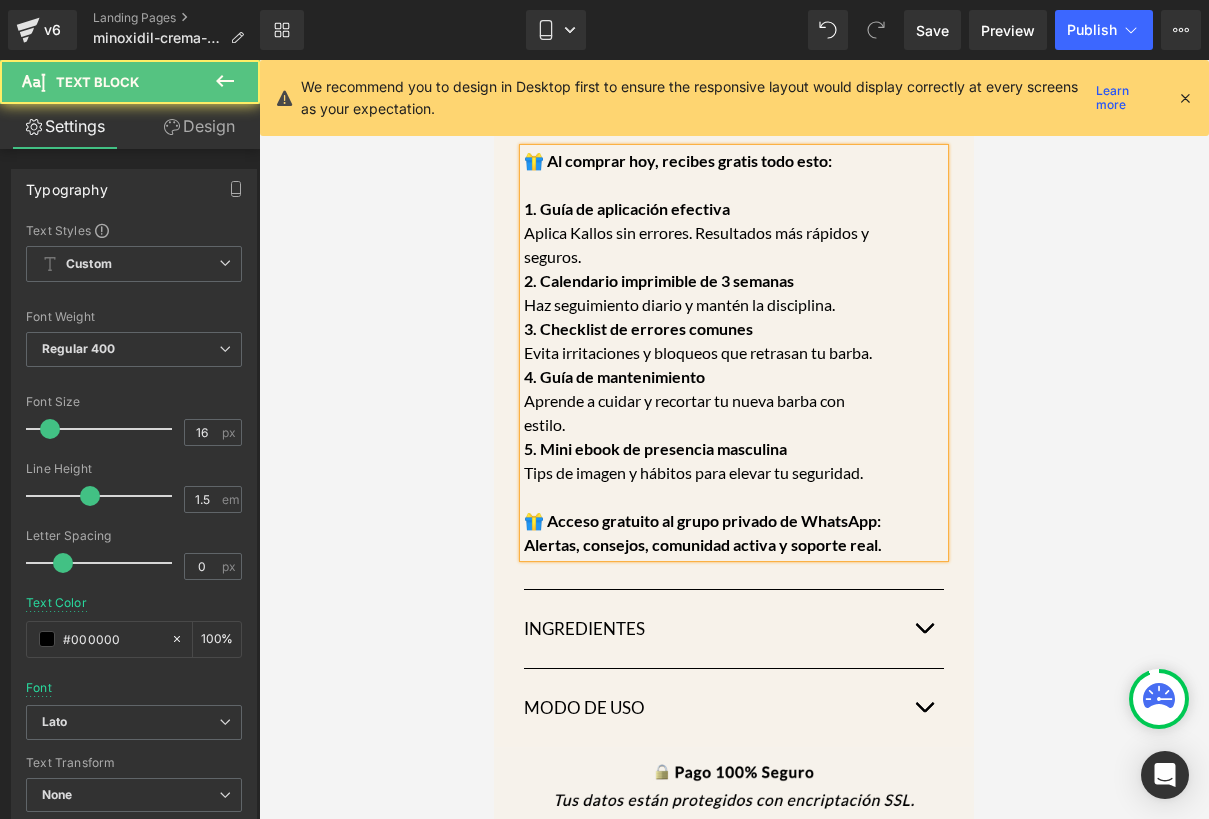 click on "🎁 Acceso gratuito al grupo privado de WhatsApp:" at bounding box center [702, 520] 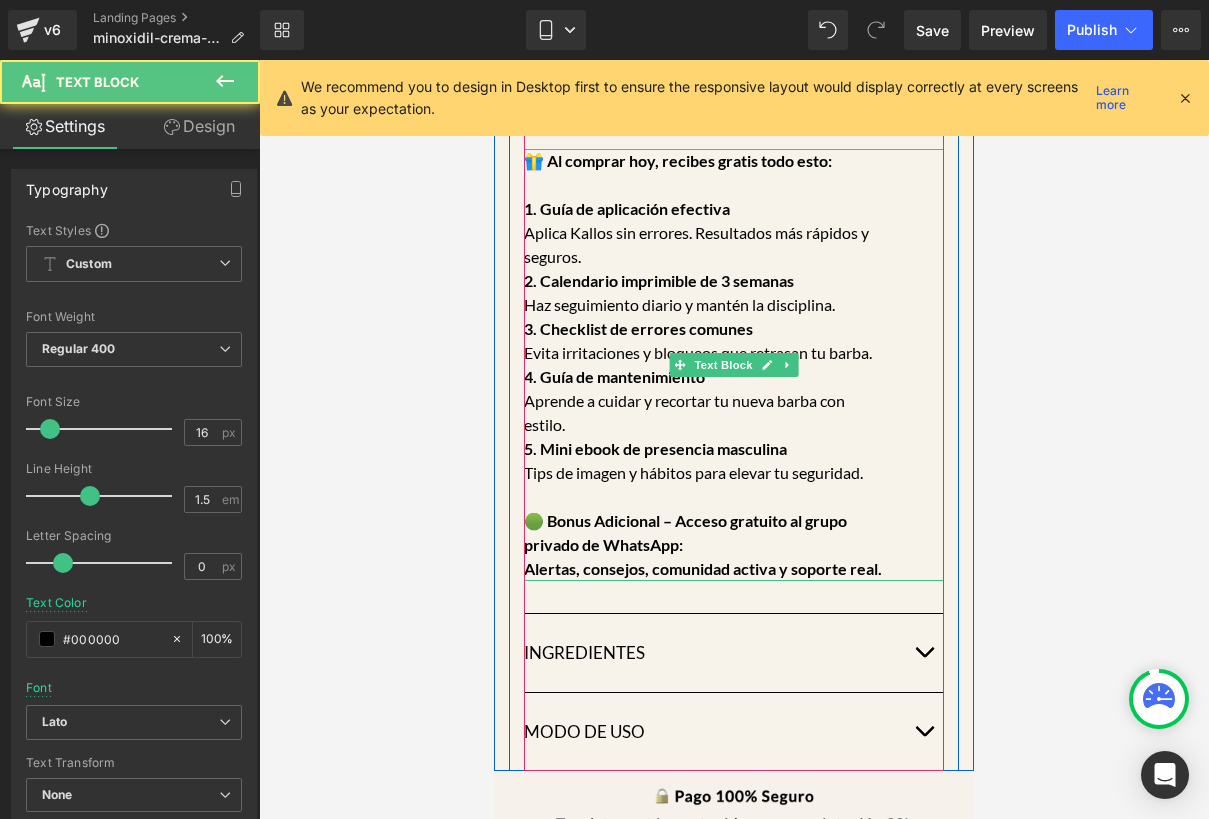 click on "🟢 Bonus Adicional – Acceso gratuito al grupo privado de WhatsApp:" at bounding box center (685, 532) 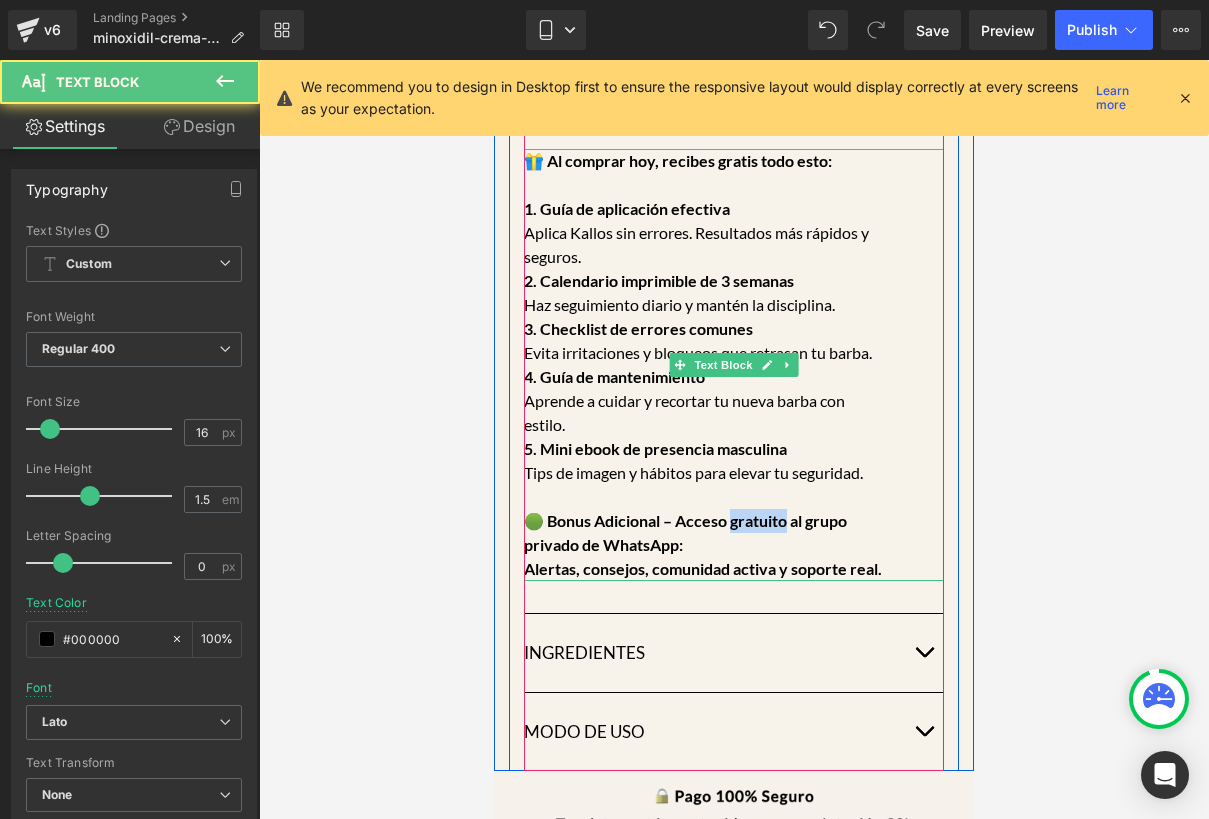 click on "🟢 Bonus Adicional – Acceso gratuito al grupo privado de WhatsApp:" at bounding box center [685, 532] 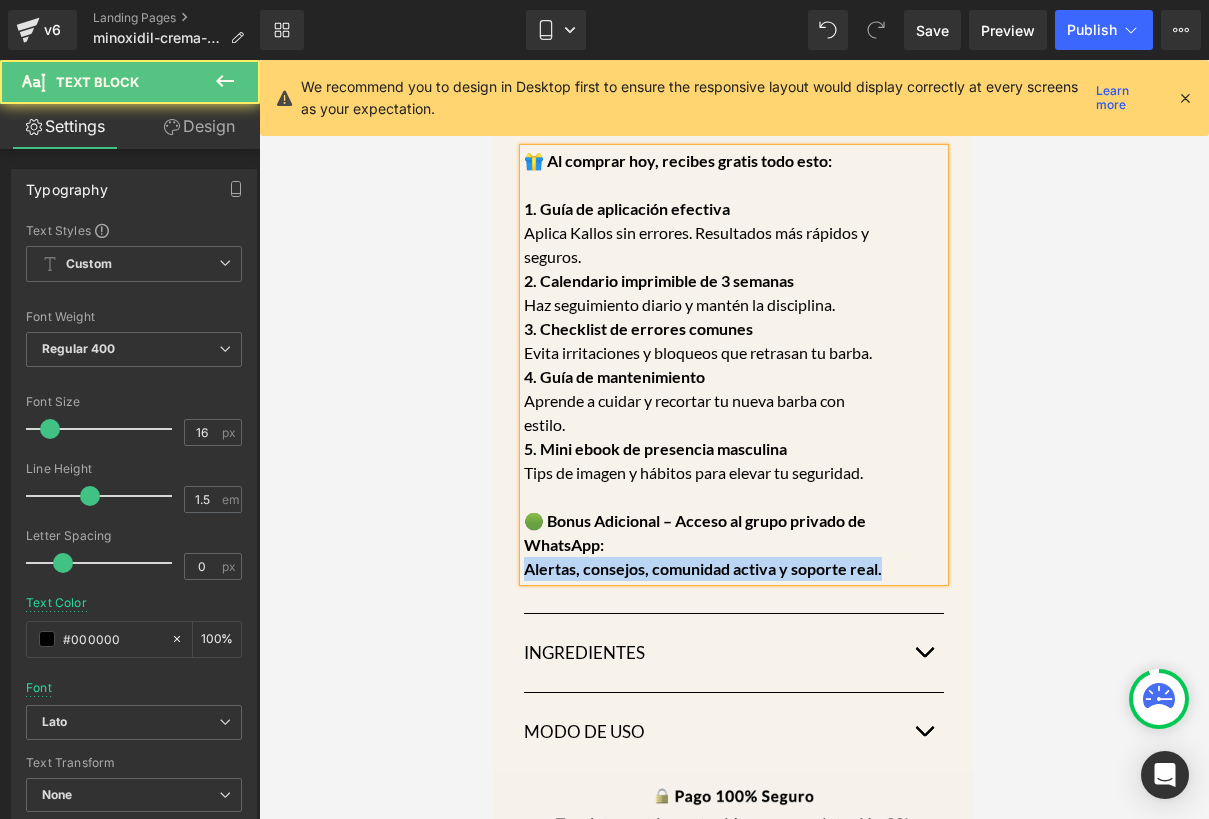 drag, startPoint x: 888, startPoint y: 565, endPoint x: 513, endPoint y: 567, distance: 375.00534 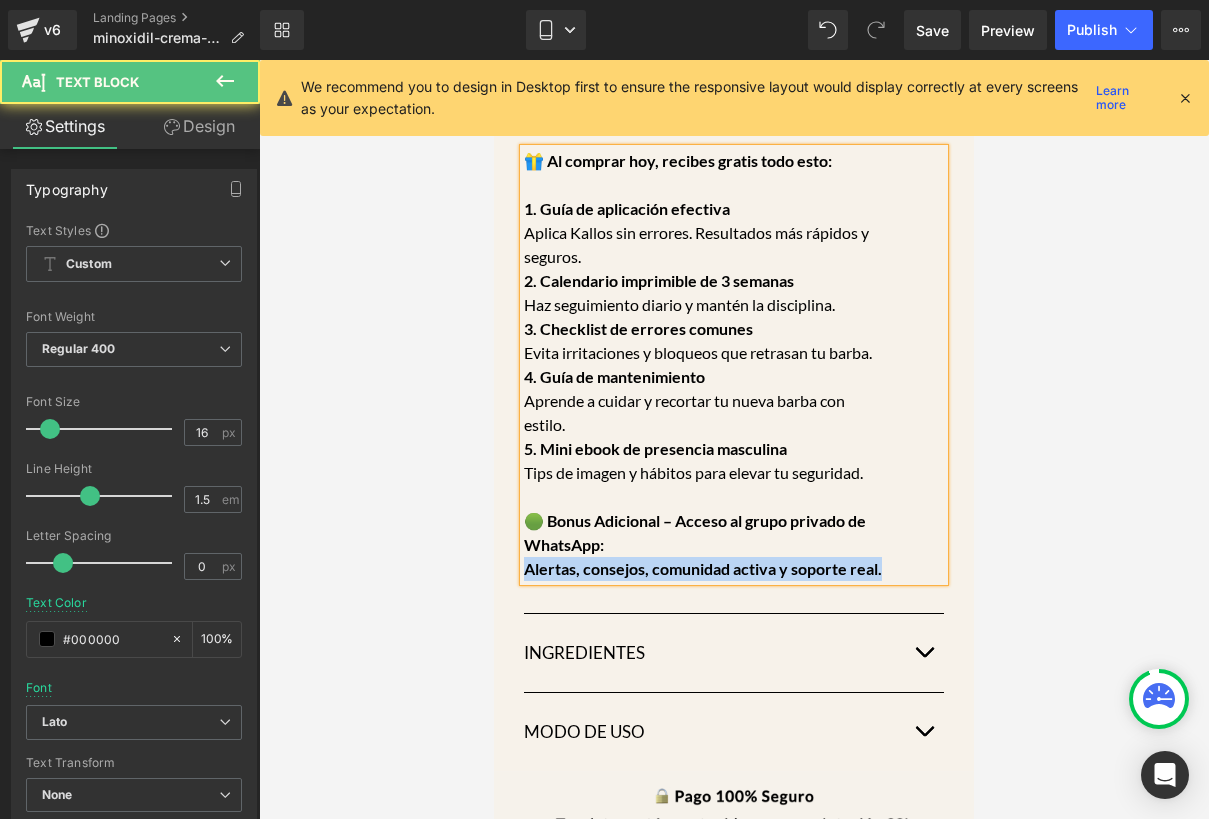 click on "🏆 BENEFICIOS EXCLUSIVOS Heading
🎁 Al comprar hoy, recibes gratis todo esto: 1. Guía de aplicación efectiva Aplica Kallos sin errores. Resultados más rápidos y seguros. 2. Calendario imprimible de 3 semanas Haz seguimiento diario y mantén la disciplina. 3. Checklist de errores comunes Evita irritaciones y bloqueos que retrasan tu barba. 4. Guía de mantenimiento Aprende a cuidar y recortar tu nueva barba con estilo. 5. Mini ebook de presencia masculina Tips de imagen y hábitos para elevar tu seguridad. 🟢 Bonus Adicional – Acceso al grupo privado de WhatsApp: Alertas, consejos, comunidad activa y soporte real. Text Block
INGREDIENTES Heading" at bounding box center [734, 421] 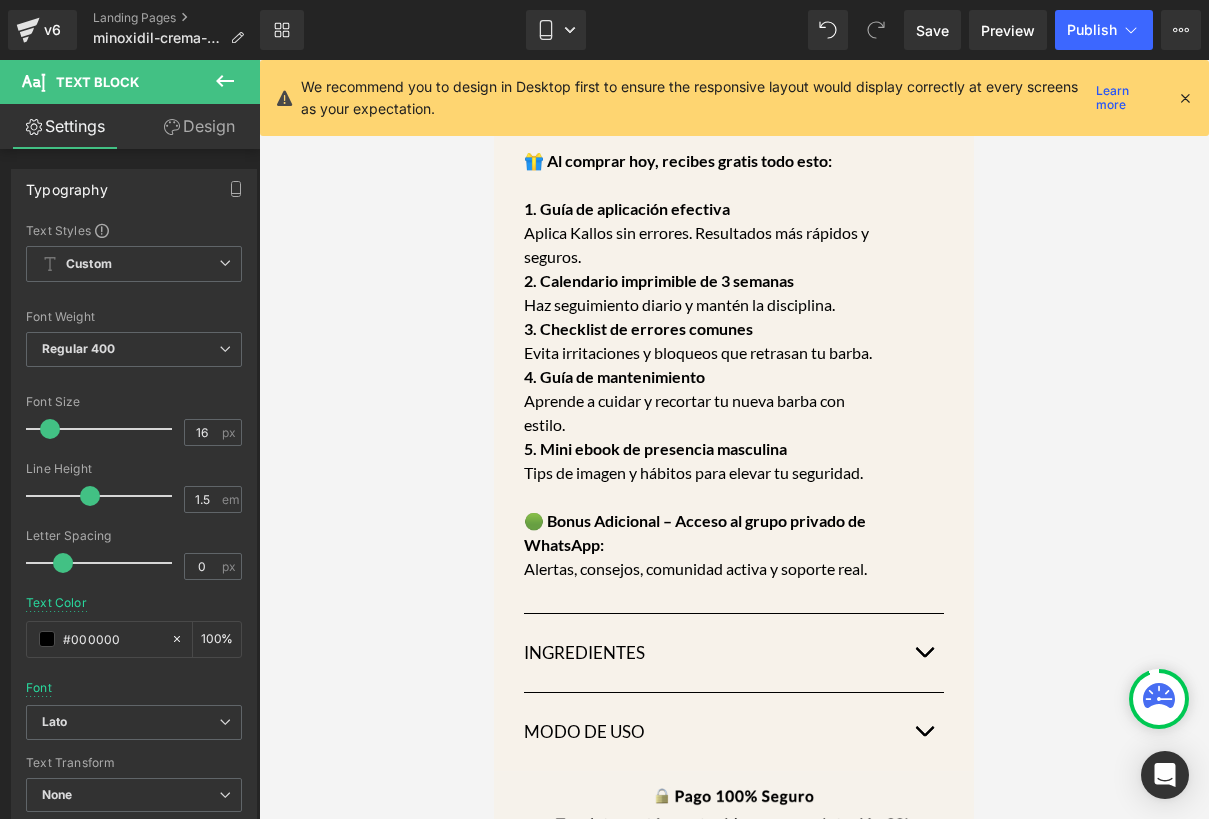 click at bounding box center [734, 439] 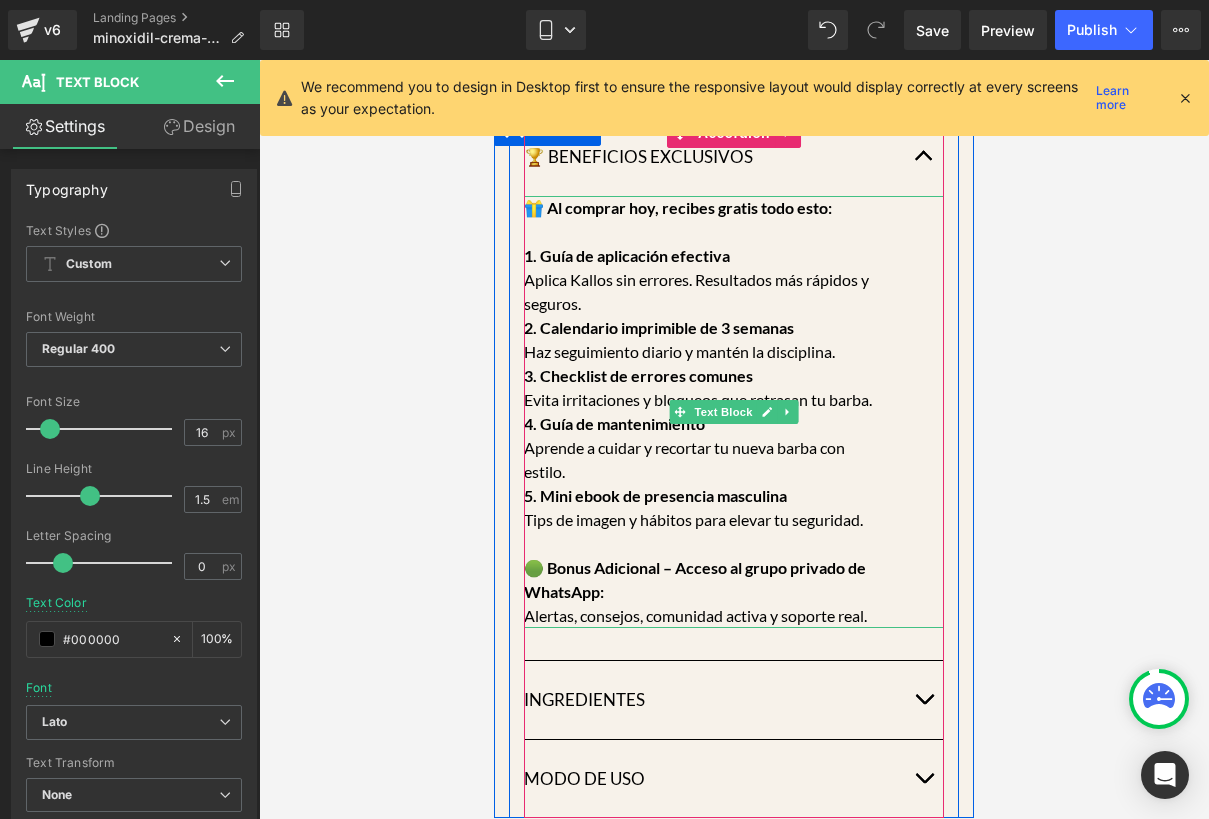 scroll, scrollTop: 1475, scrollLeft: 0, axis: vertical 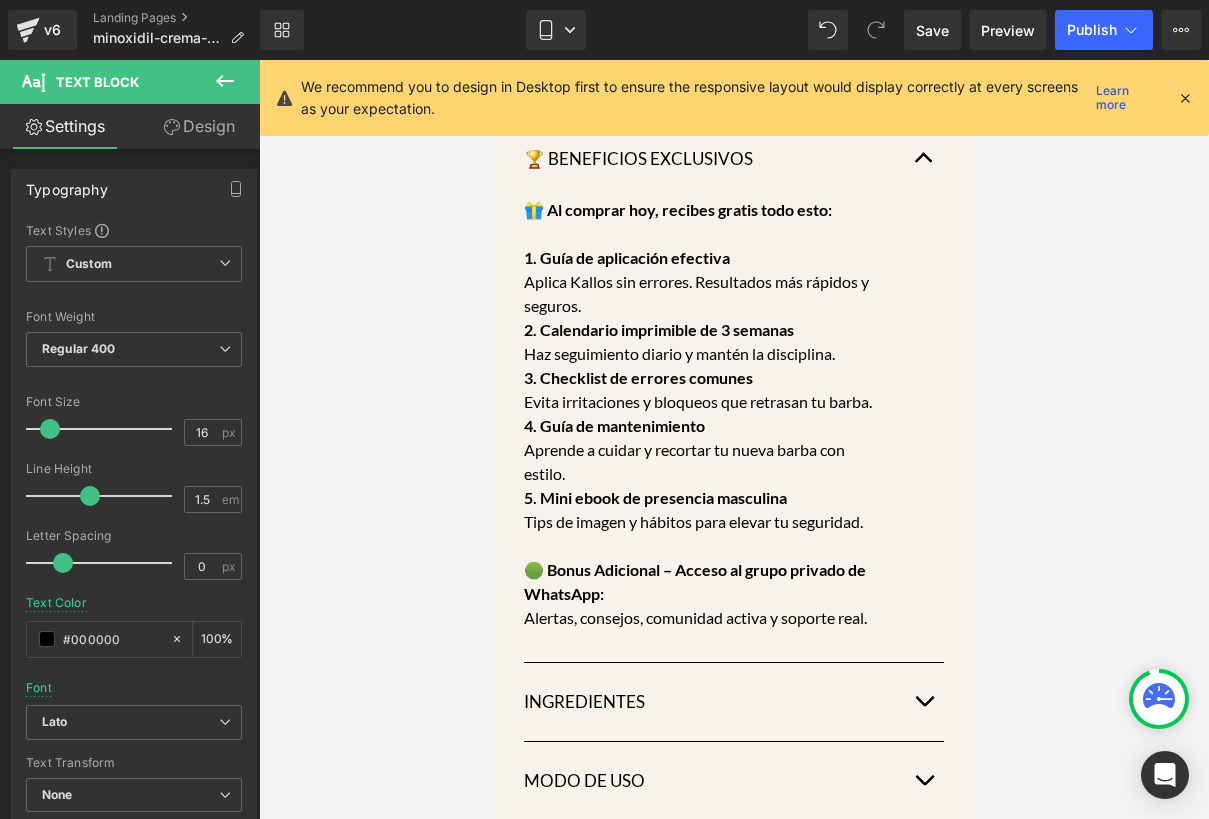 click at bounding box center (734, 439) 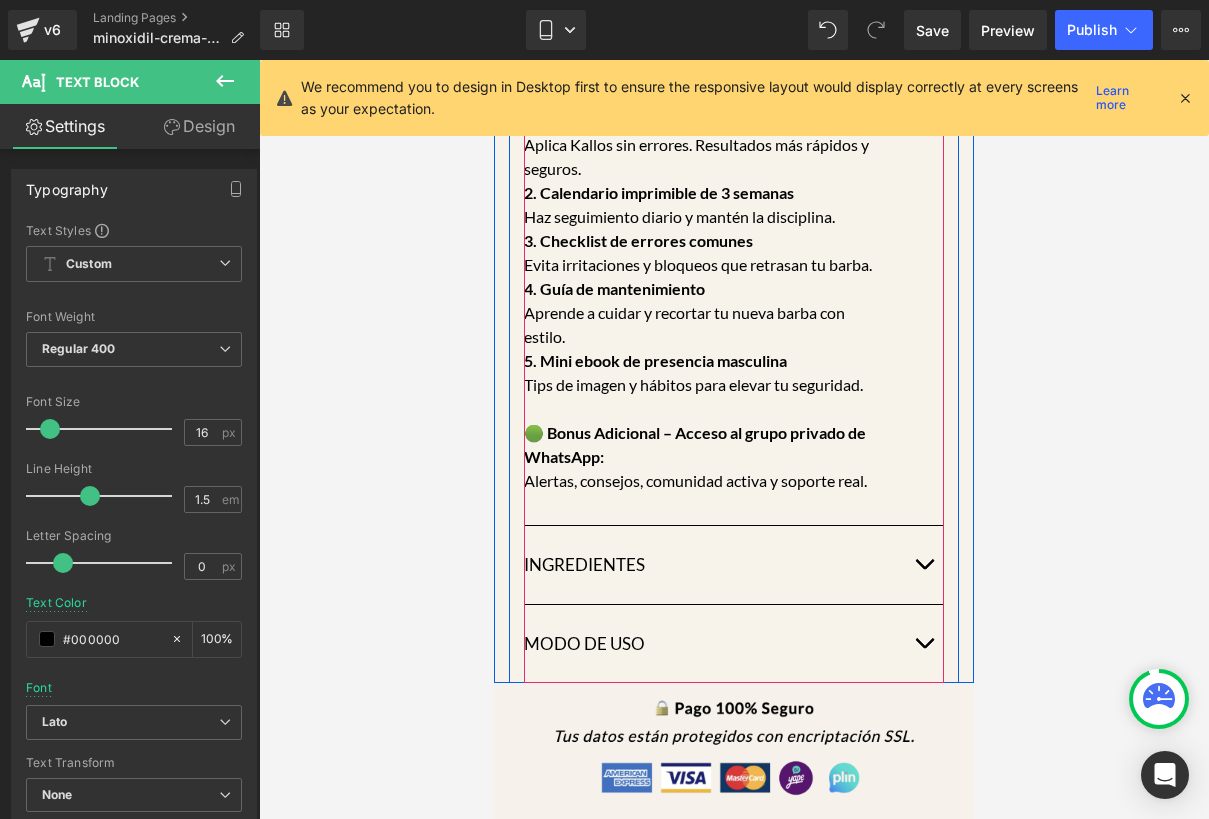 click at bounding box center (924, 565) 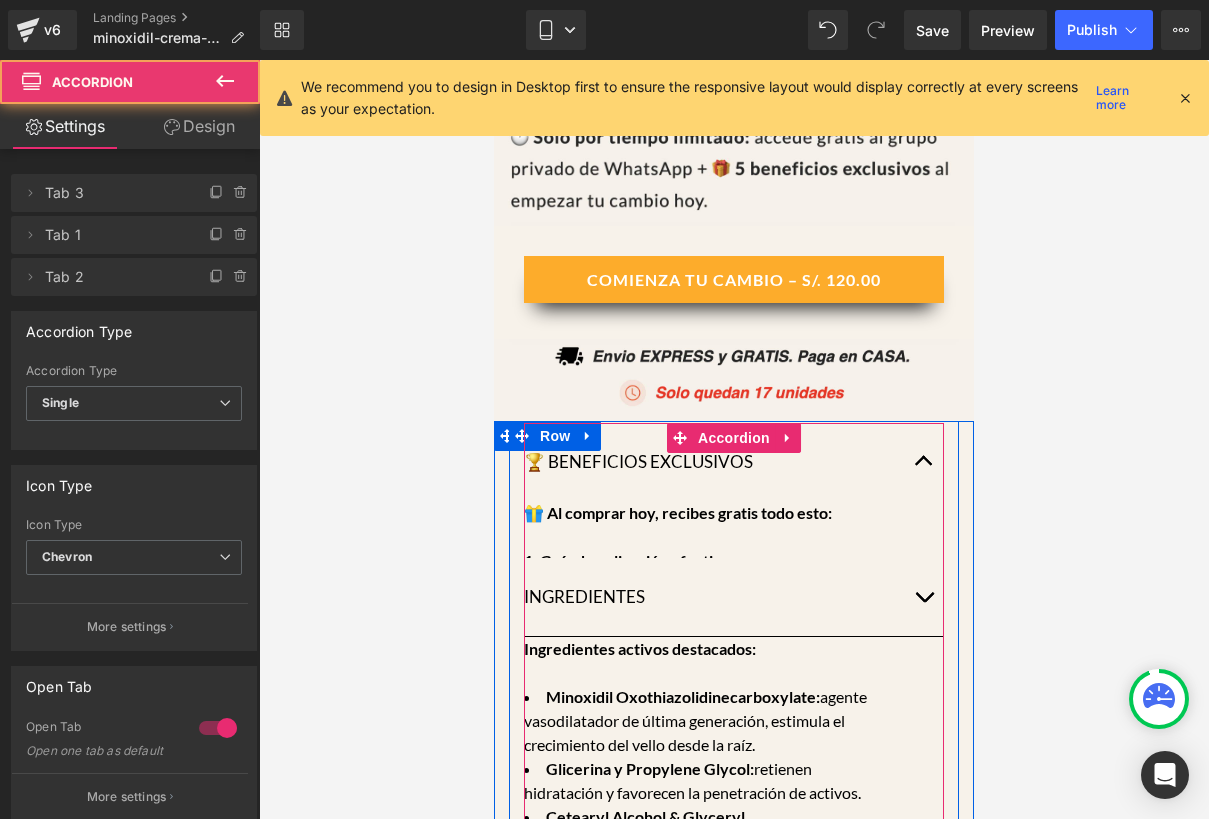 scroll, scrollTop: 1147, scrollLeft: 0, axis: vertical 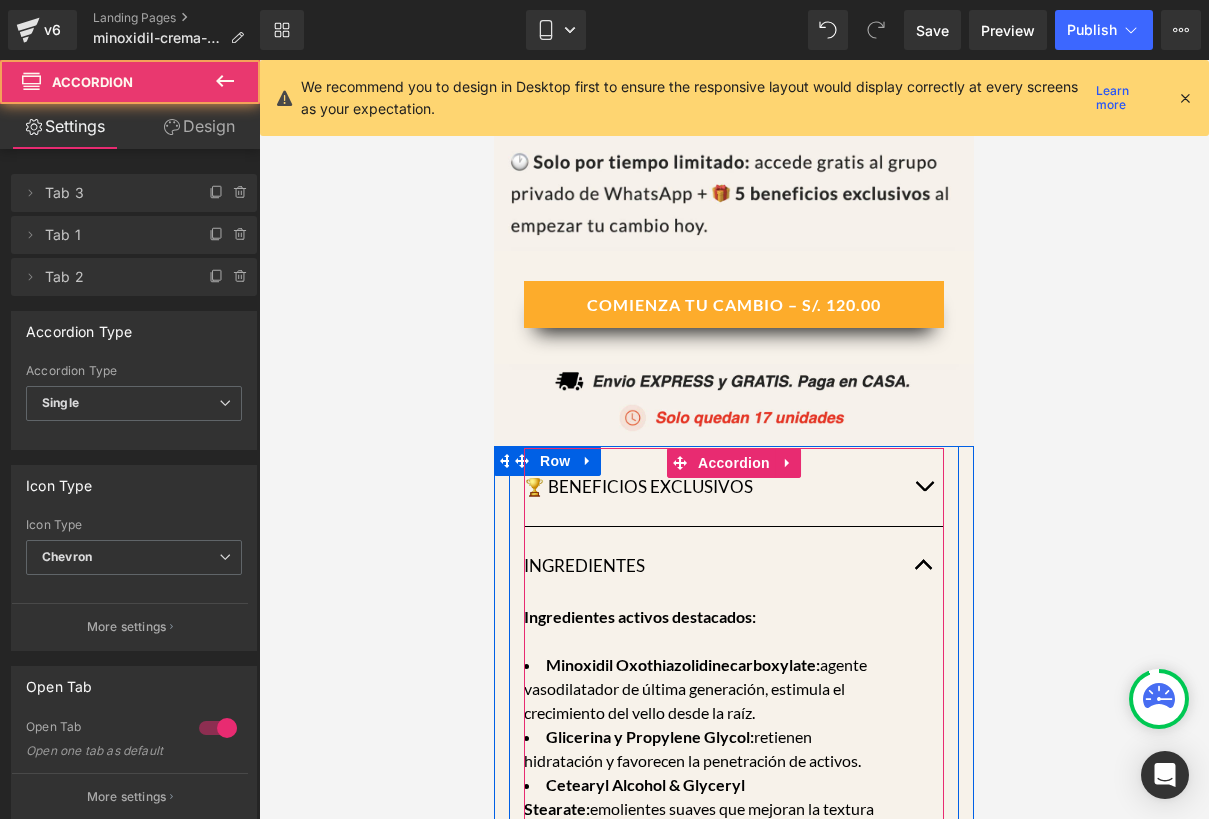 click at bounding box center [924, 566] 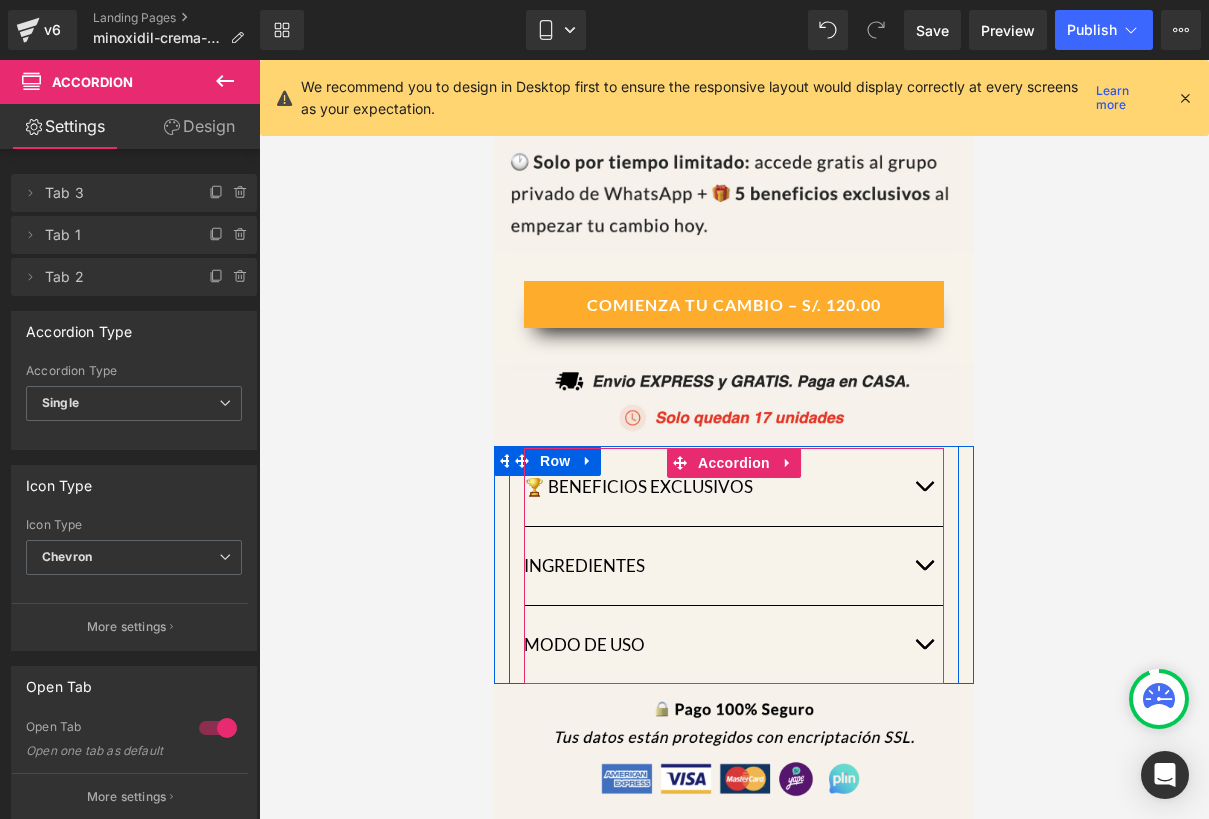 click at bounding box center [924, 487] 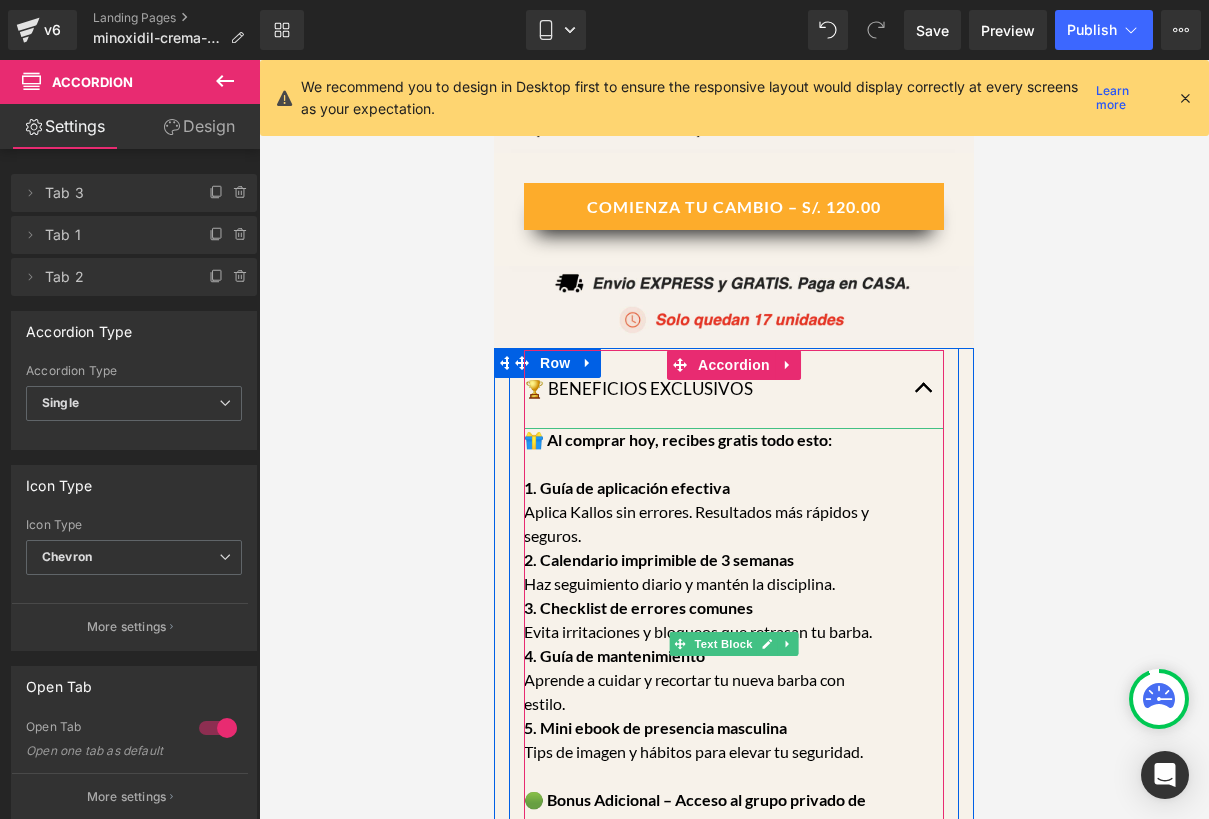 scroll, scrollTop: 1272, scrollLeft: 0, axis: vertical 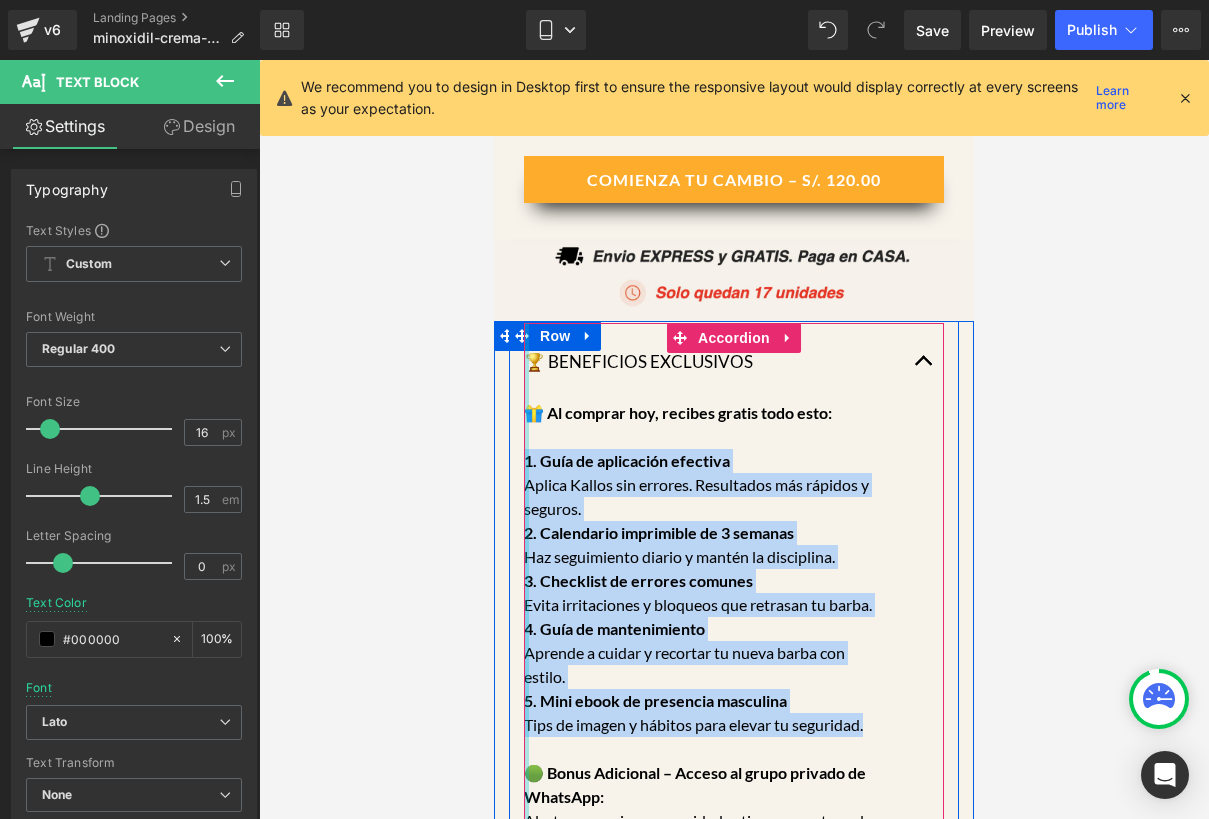 drag, startPoint x: 869, startPoint y: 722, endPoint x: 527, endPoint y: 466, distance: 427.2002 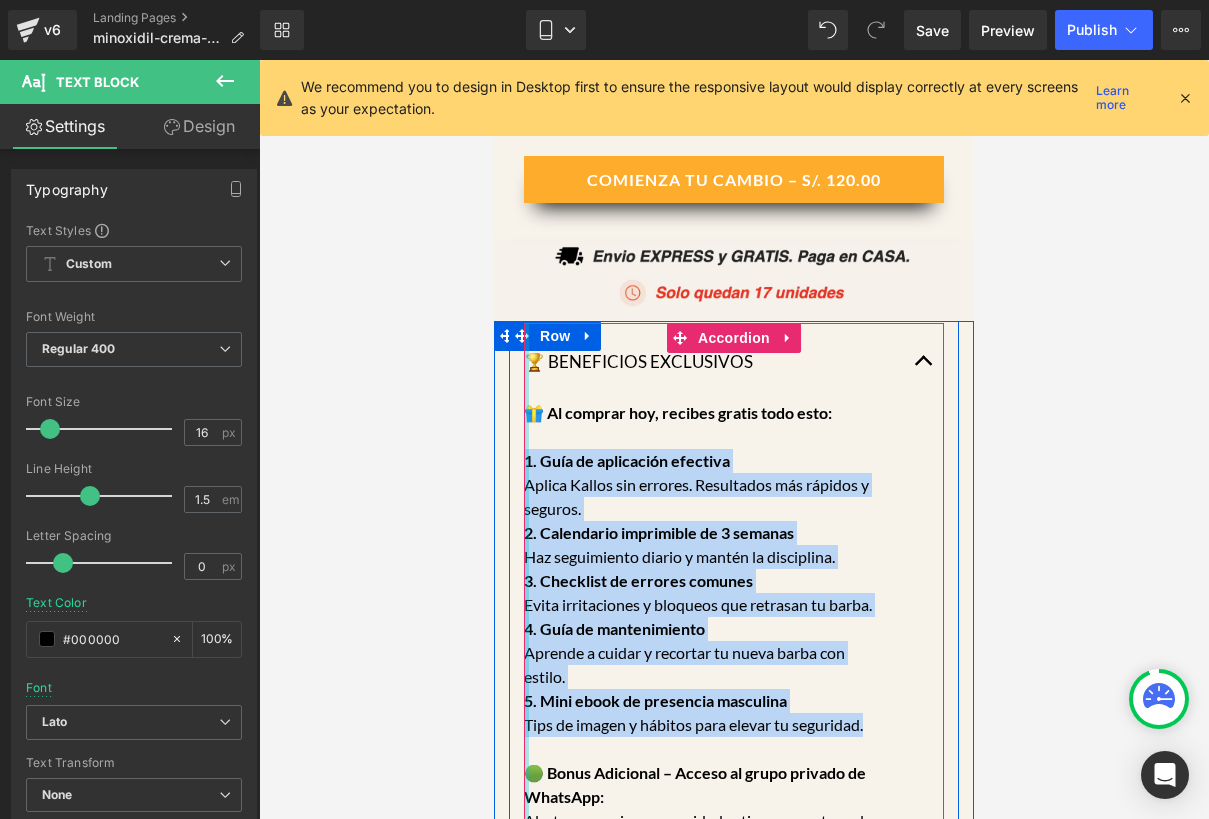 click on "🏆 BENEFICIOS EXCLUSIVOS Heading
🎁 Al comprar hoy, recibes gratis todo esto: 1. Guía de aplicación efectiva Aplica Kallos sin errores. Resultados más rápidos y seguros. 2. Calendario imprimible de 3 semanas Haz seguimiento diario y mantén la disciplina. 3. Checklist de errores comunes Evita irritaciones y bloqueos que retrasan tu barba. 4. Guía de mantenimiento Aprende a cuidar y recortar tu nueva barba con estilo. 5. Mini ebook de presencia masculina Tips de imagen y hábitos para elevar tu seguridad. 🟢 Bonus Adicional – Acceso al grupo privado de WhatsApp: Alertas, consejos, comunidad activa y soporte real. Text Block
INGREDIENTES Heading" at bounding box center [734, 673] 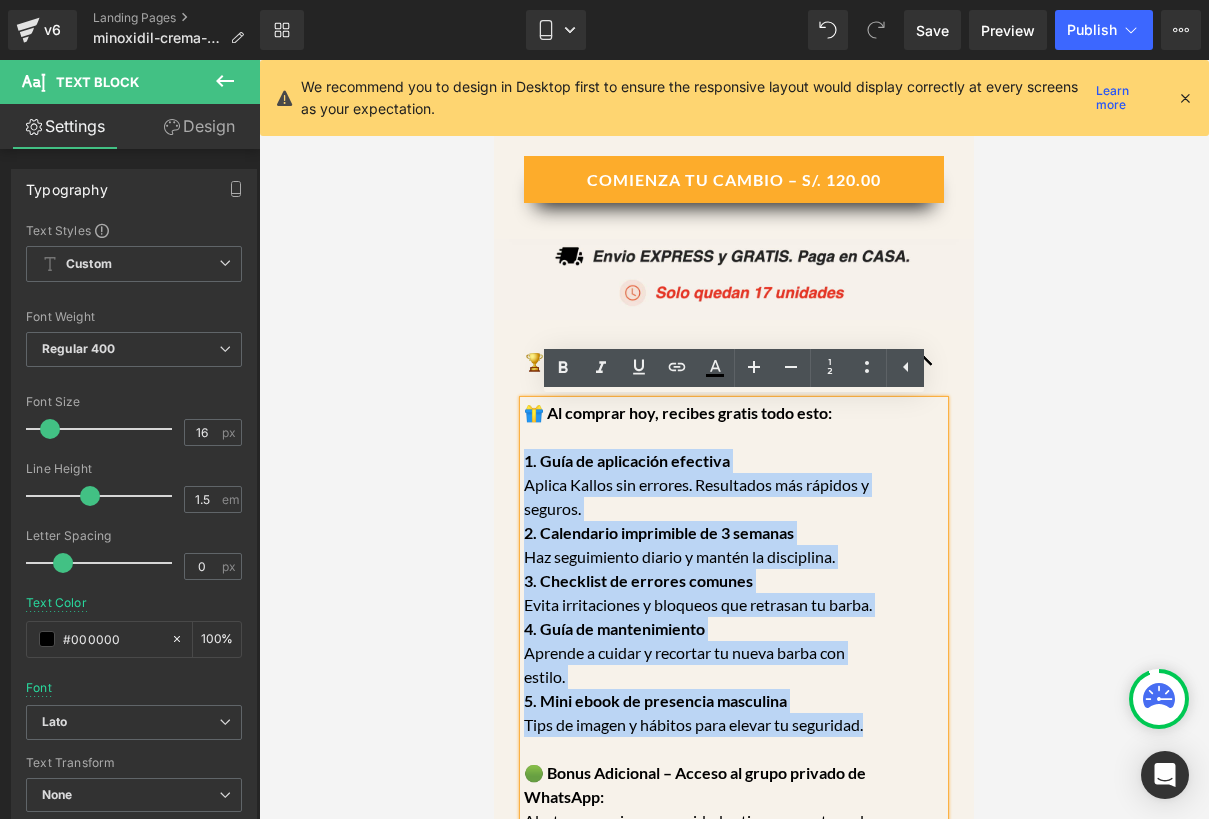 scroll, scrollTop: 143, scrollLeft: 0, axis: vertical 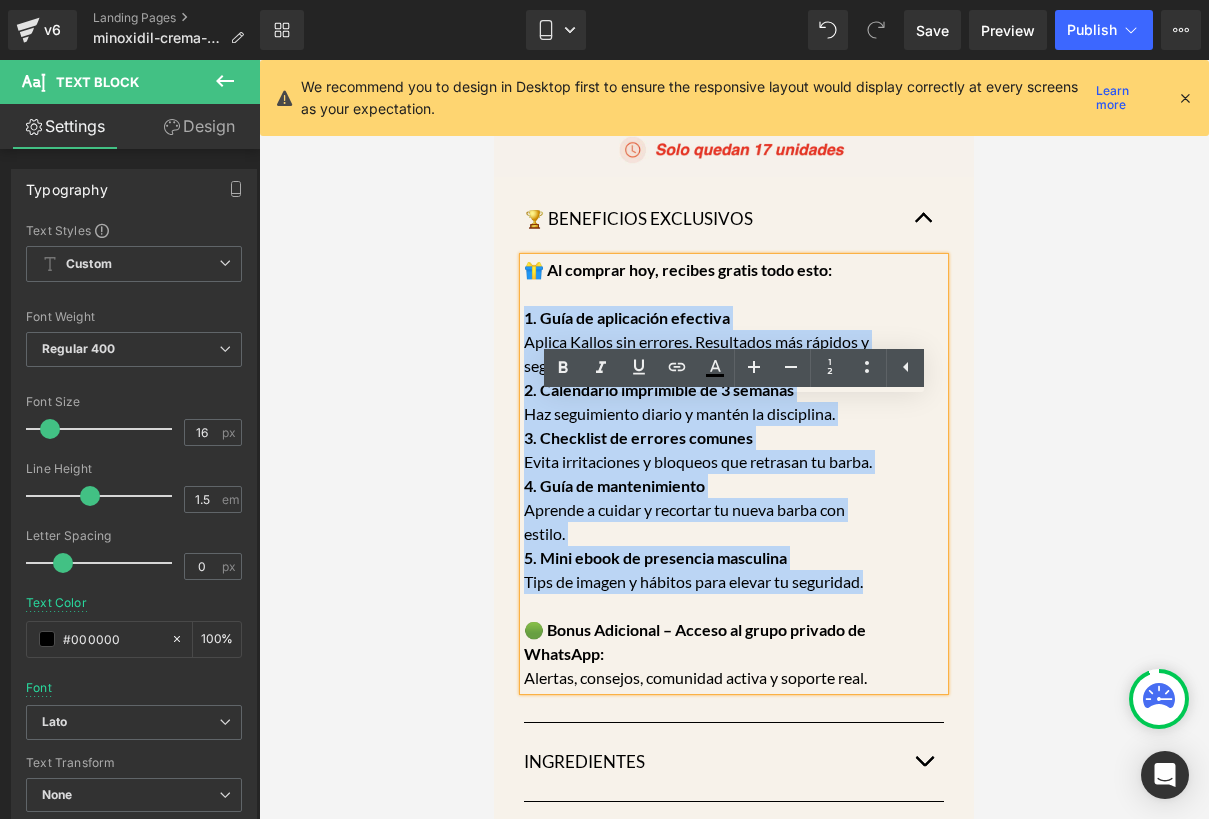type 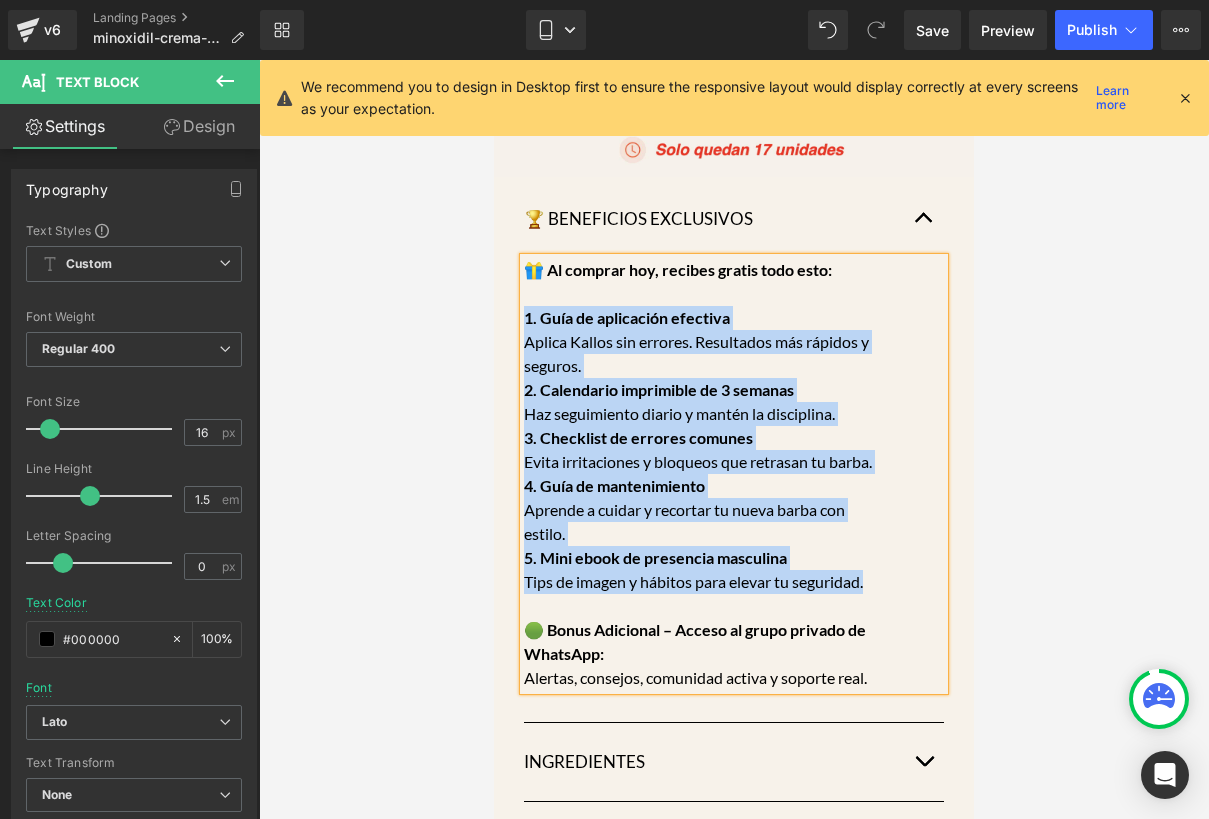 type 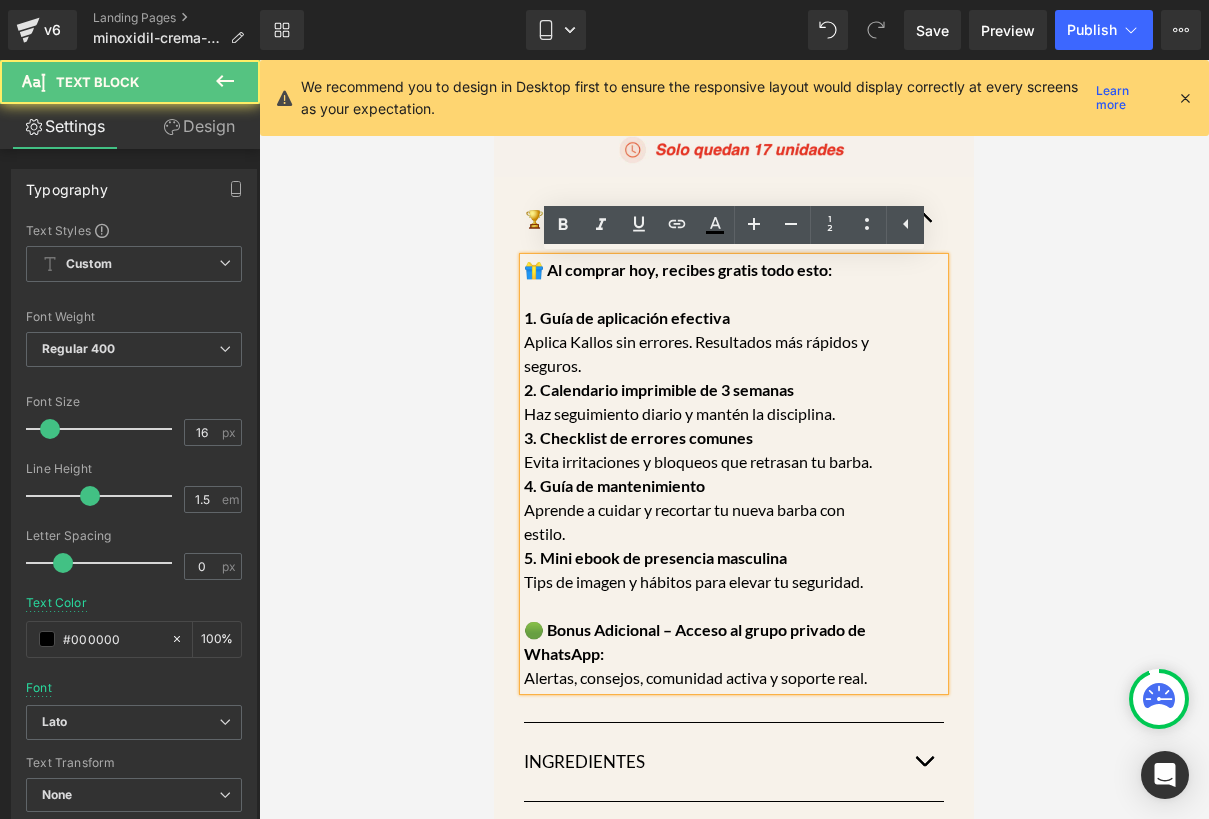 click on "1. Guía de aplicación efectiva" at bounding box center [627, 317] 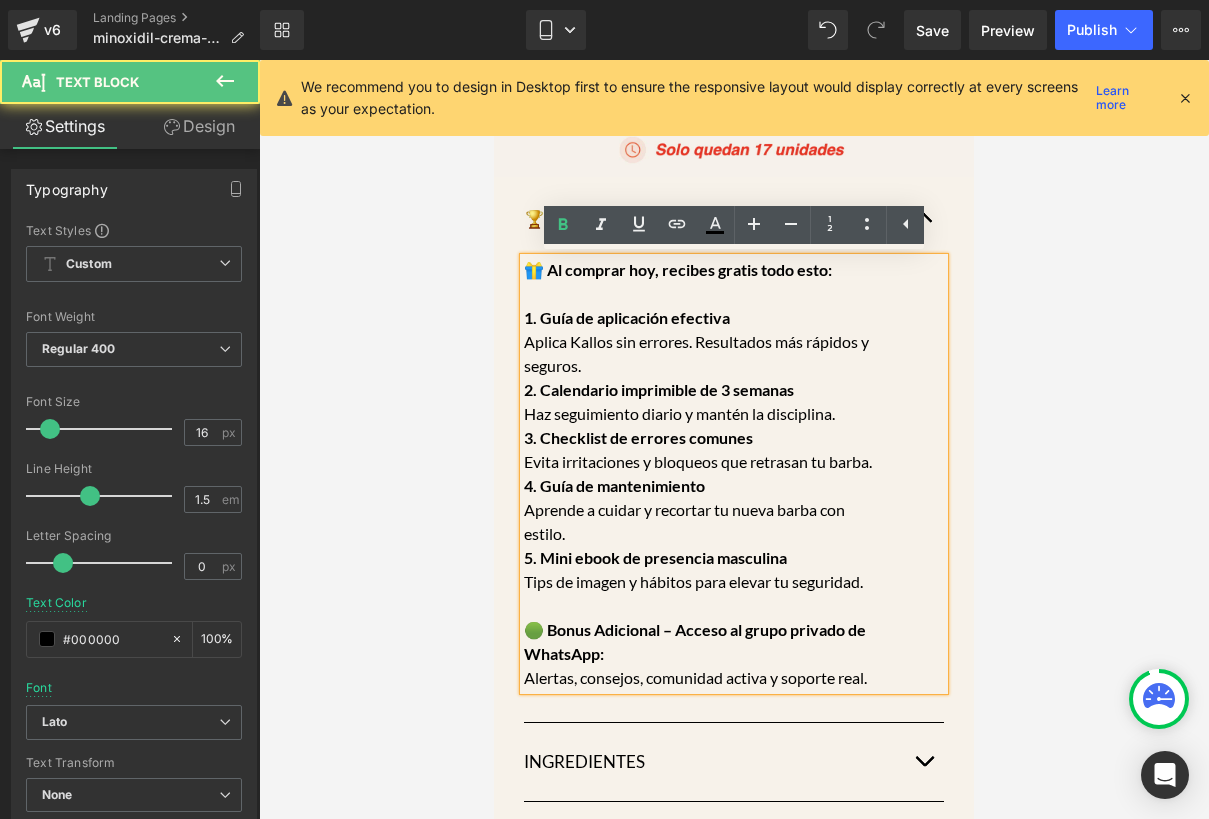 click on "1. Guía de aplicación efectiva" at bounding box center [627, 317] 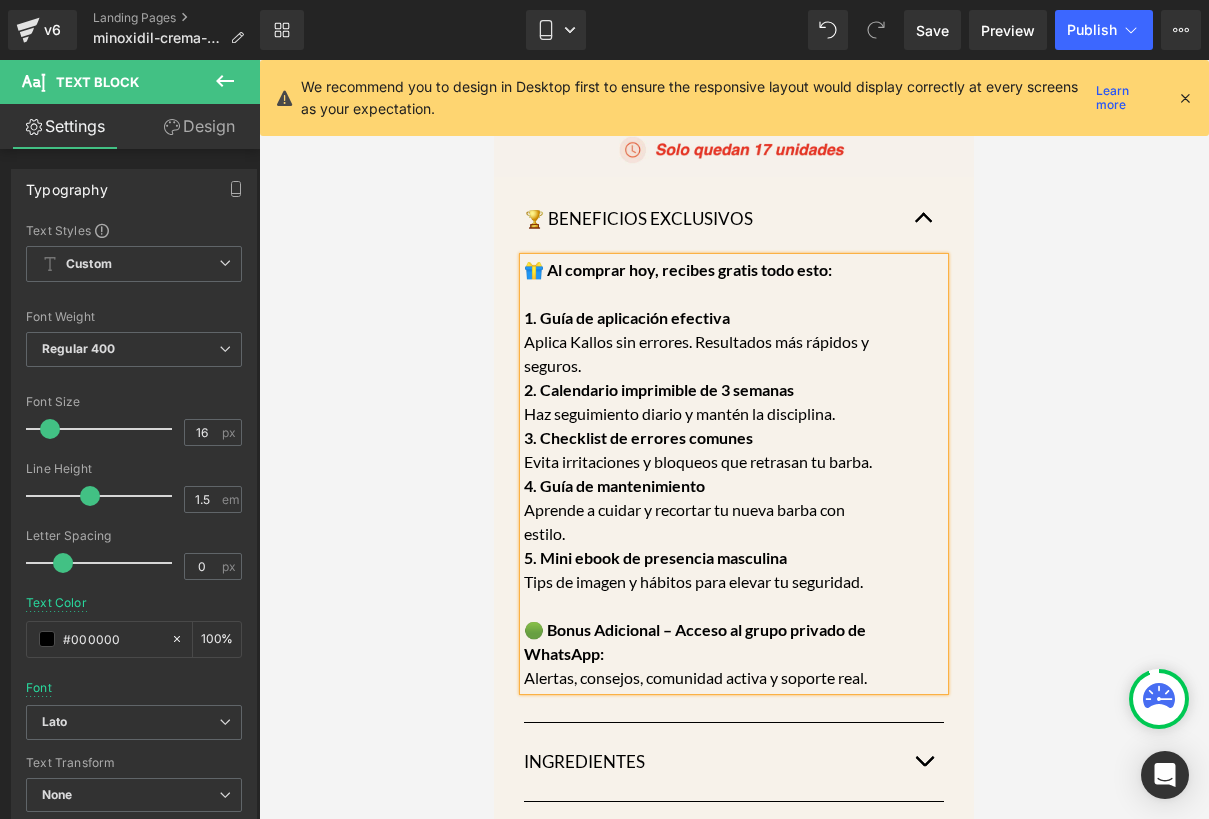 click on "1. Guía de aplicación efectiva" at bounding box center (627, 317) 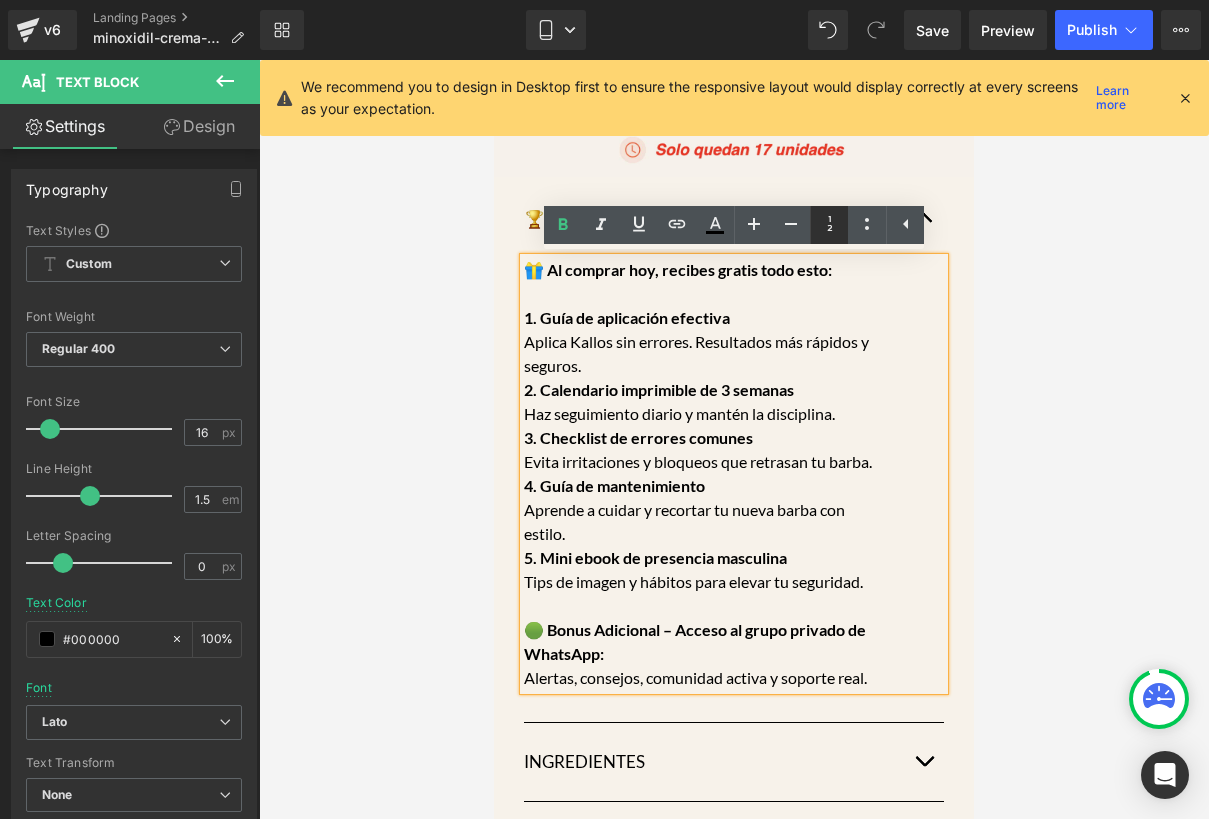 click 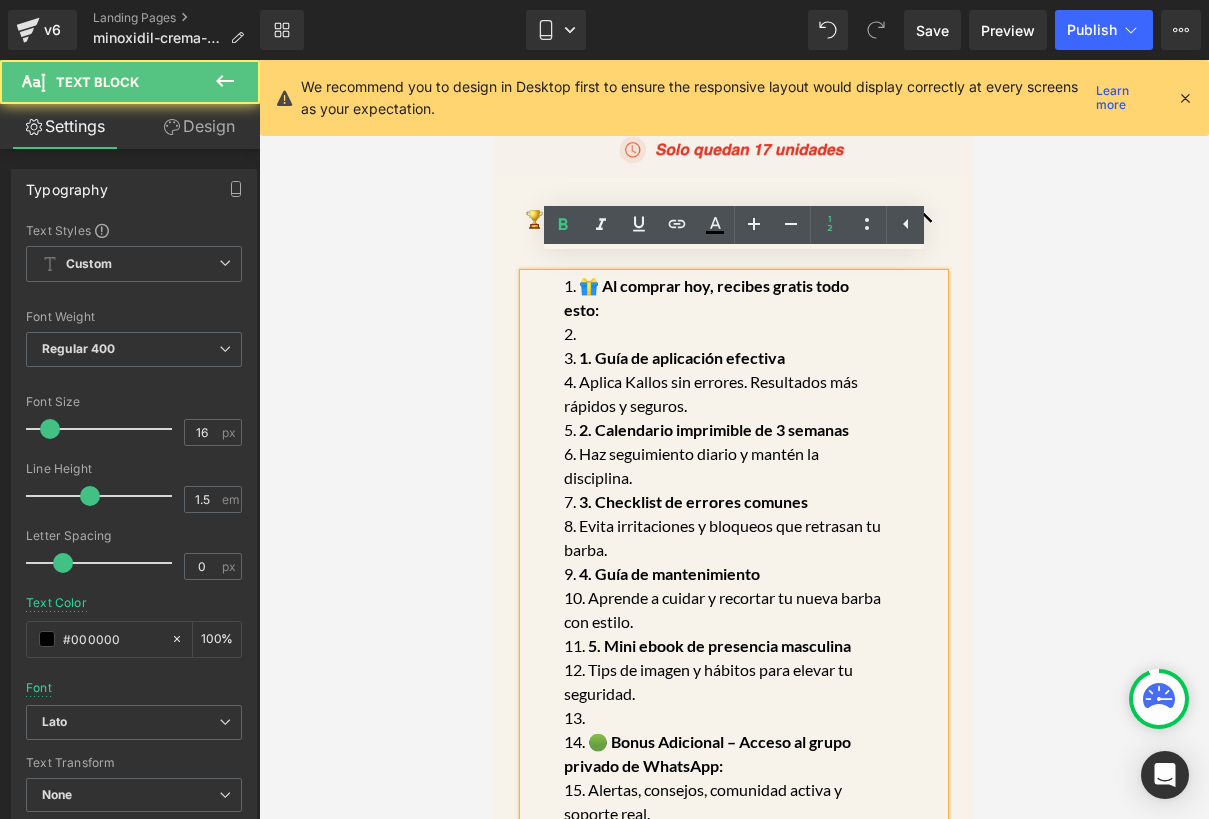 click at bounding box center (724, 334) 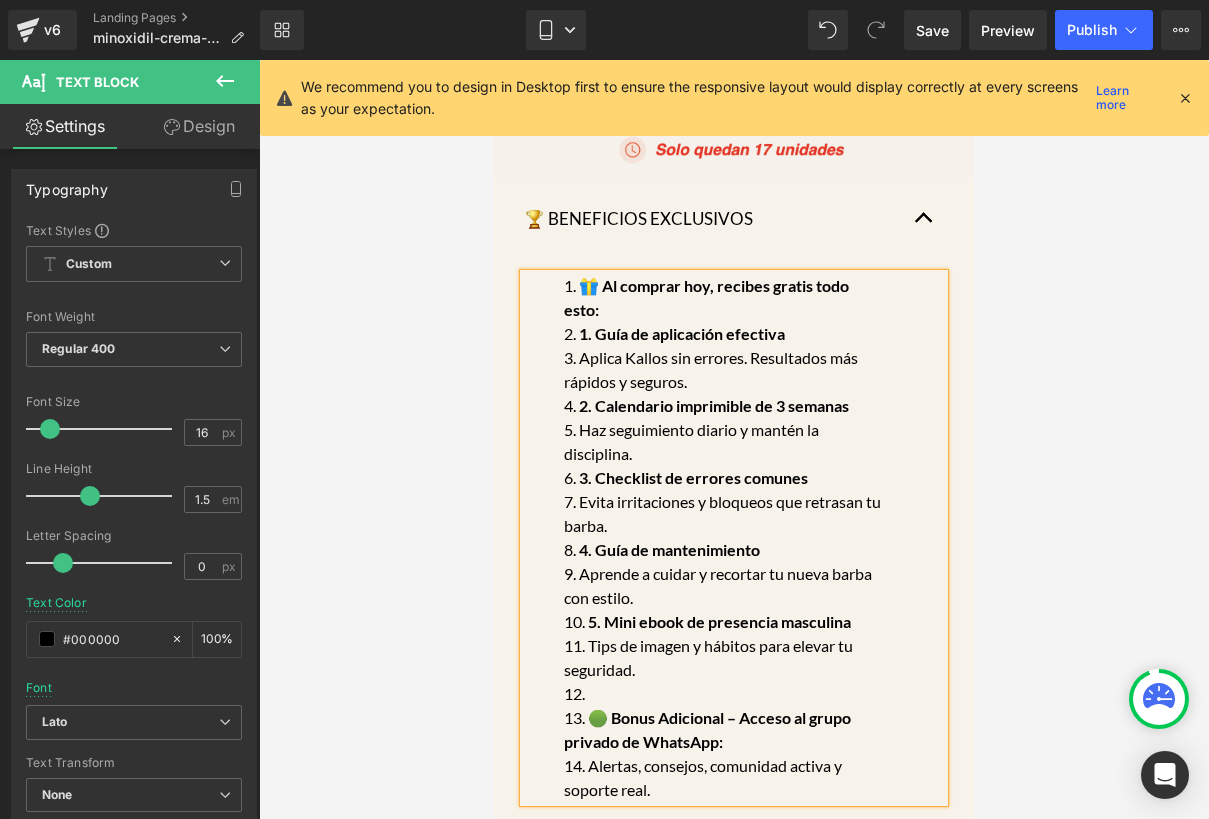 click on "🎁 Al comprar hoy, recibes gratis todo esto:" at bounding box center [706, 297] 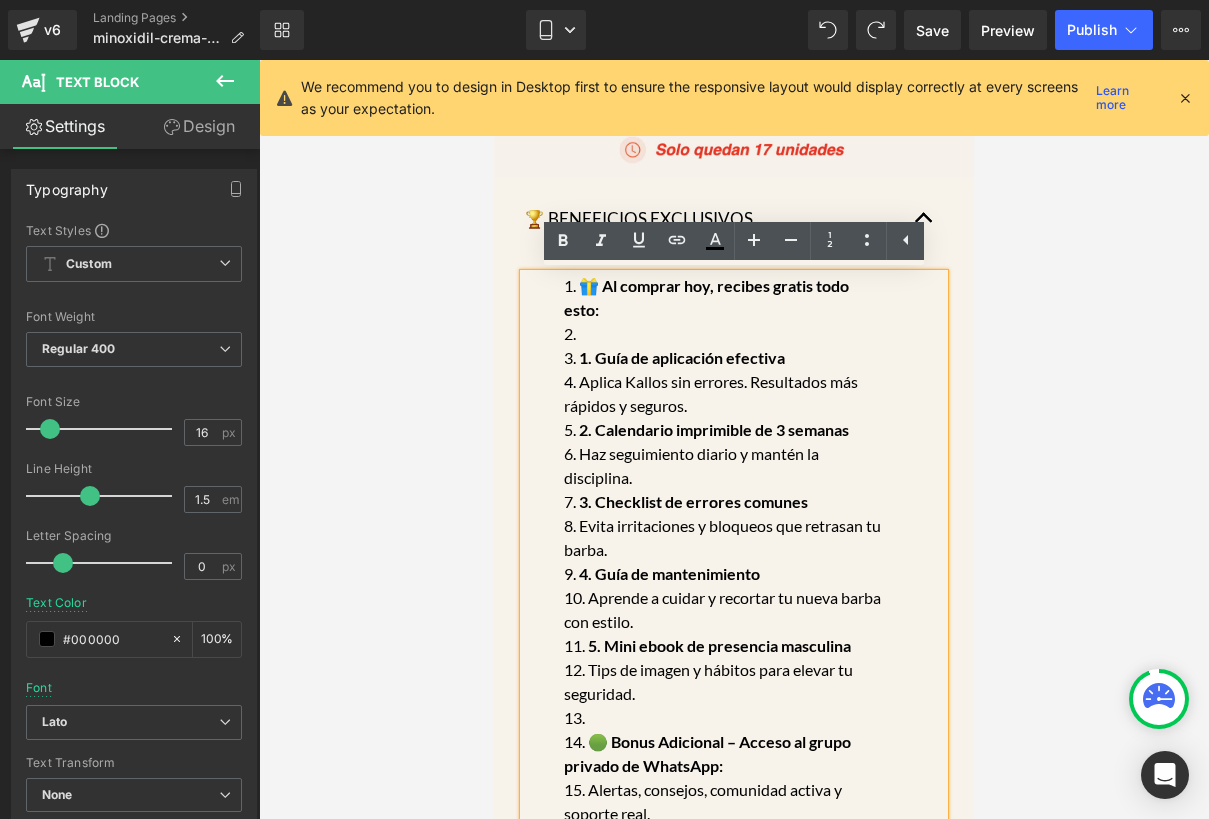 scroll, scrollTop: 1256, scrollLeft: 0, axis: vertical 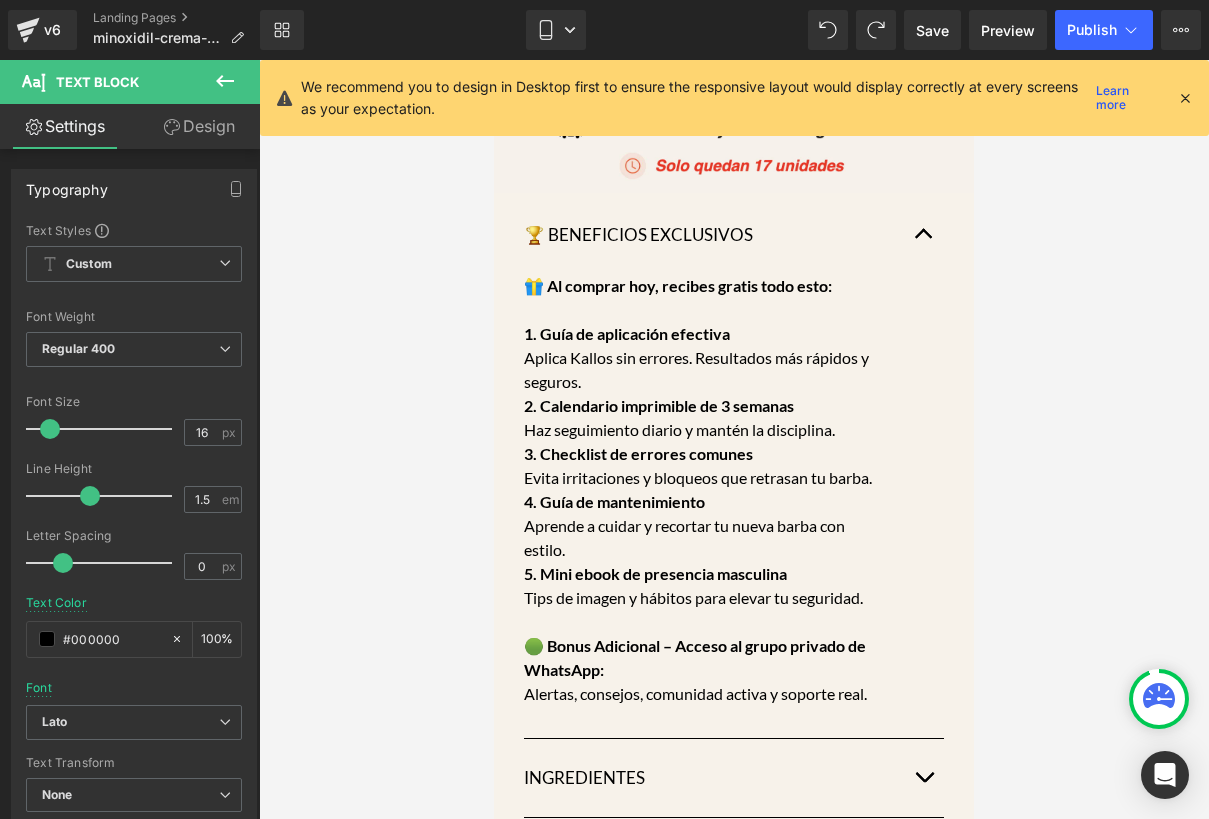 click at bounding box center (734, 439) 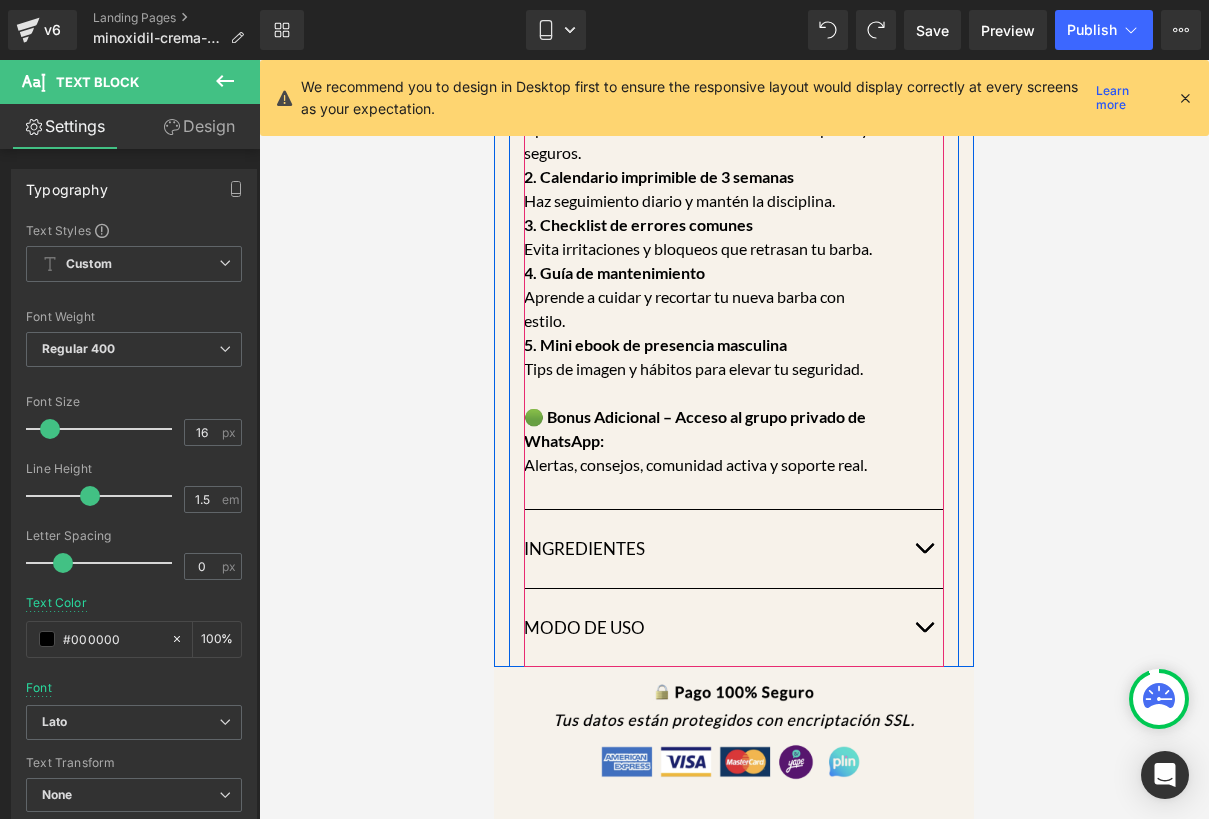 scroll, scrollTop: 1486, scrollLeft: 0, axis: vertical 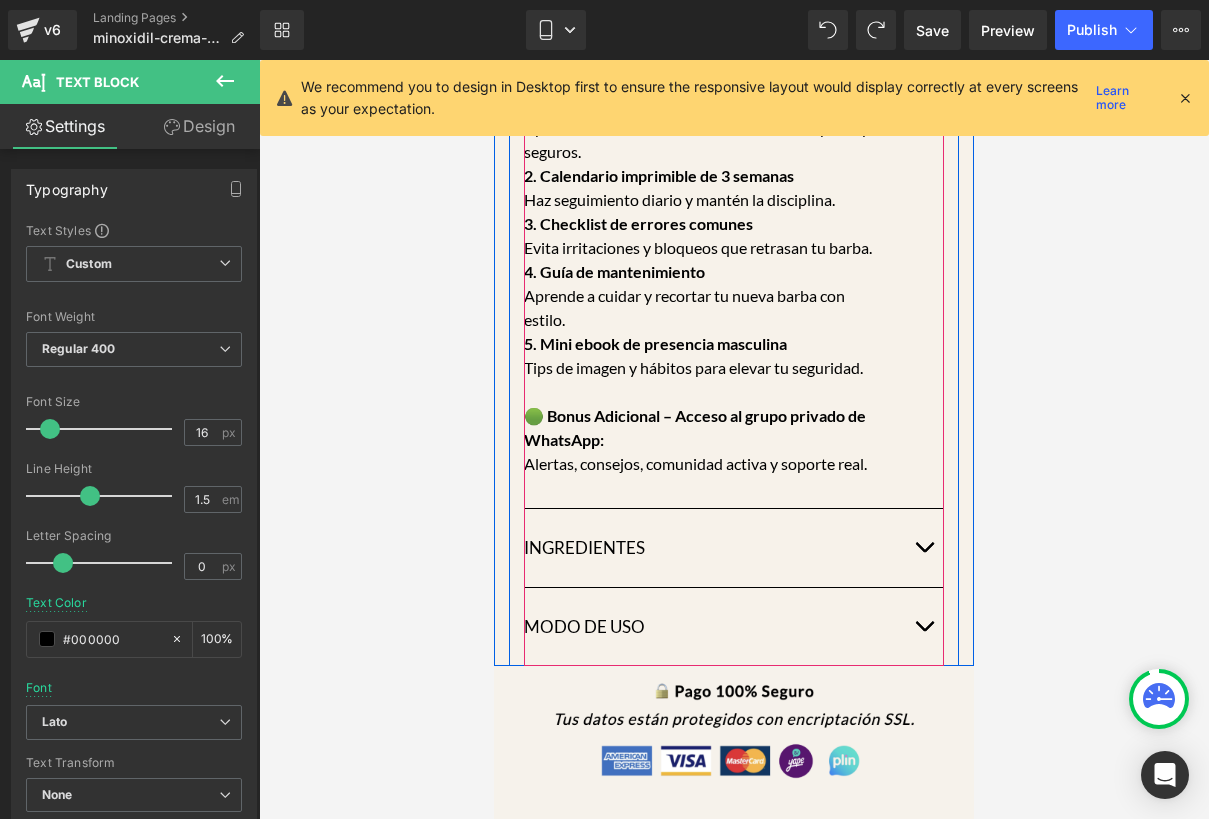 click on "INGREDIENTES Heading" at bounding box center (714, 548) 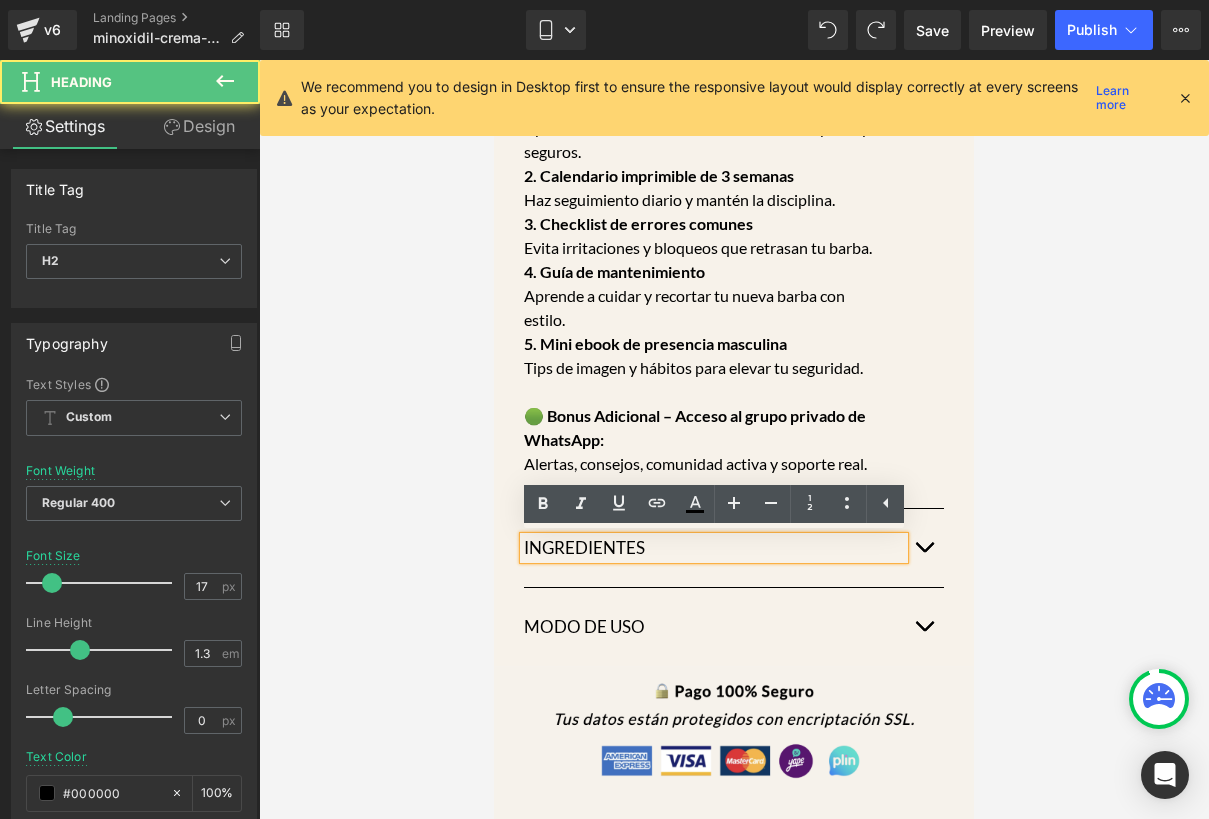 scroll, scrollTop: 1496, scrollLeft: 0, axis: vertical 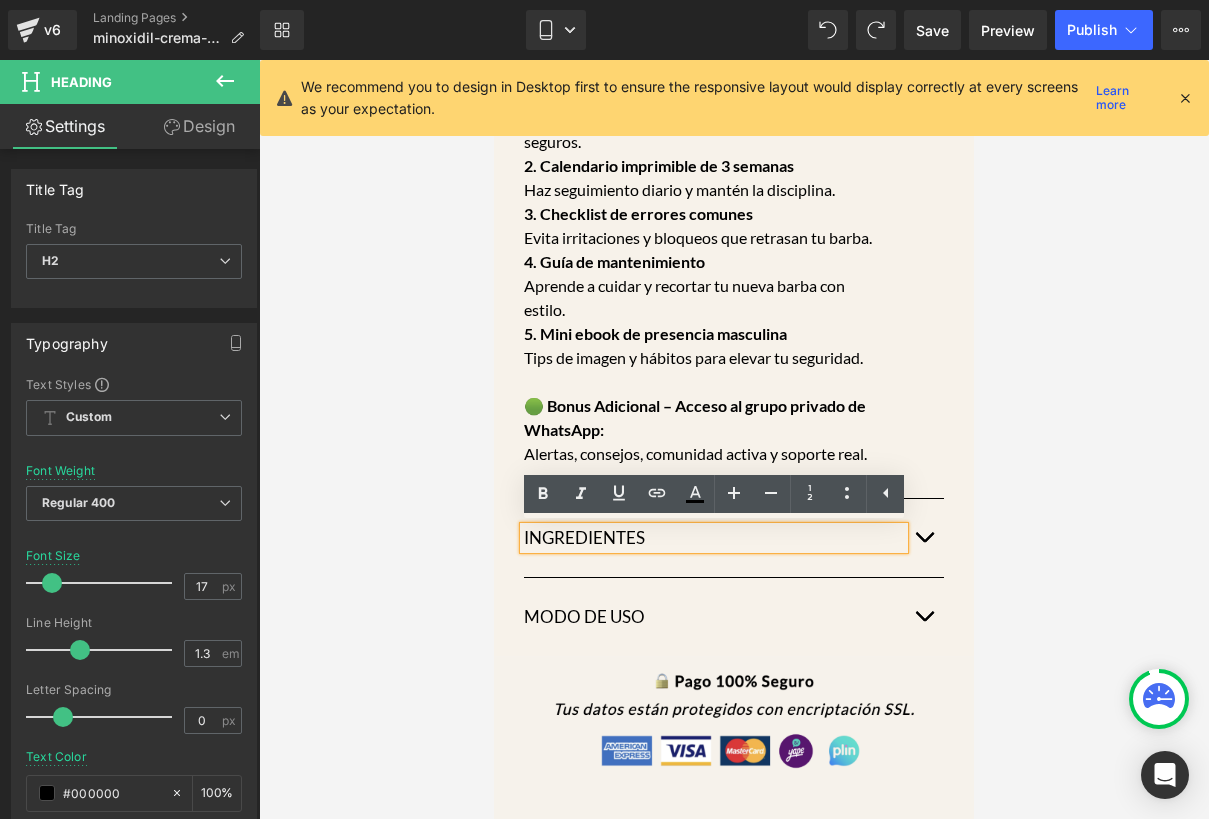 click at bounding box center [924, 538] 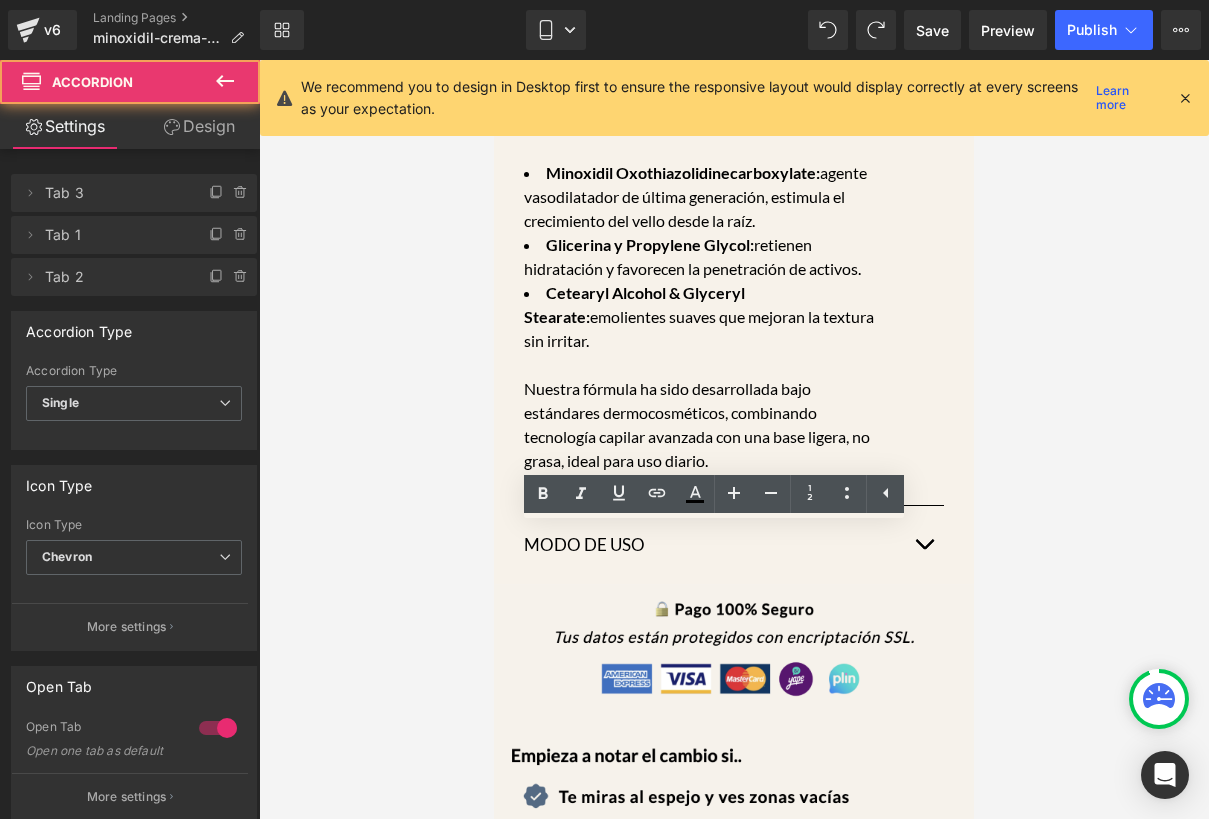 click at bounding box center (924, 545) 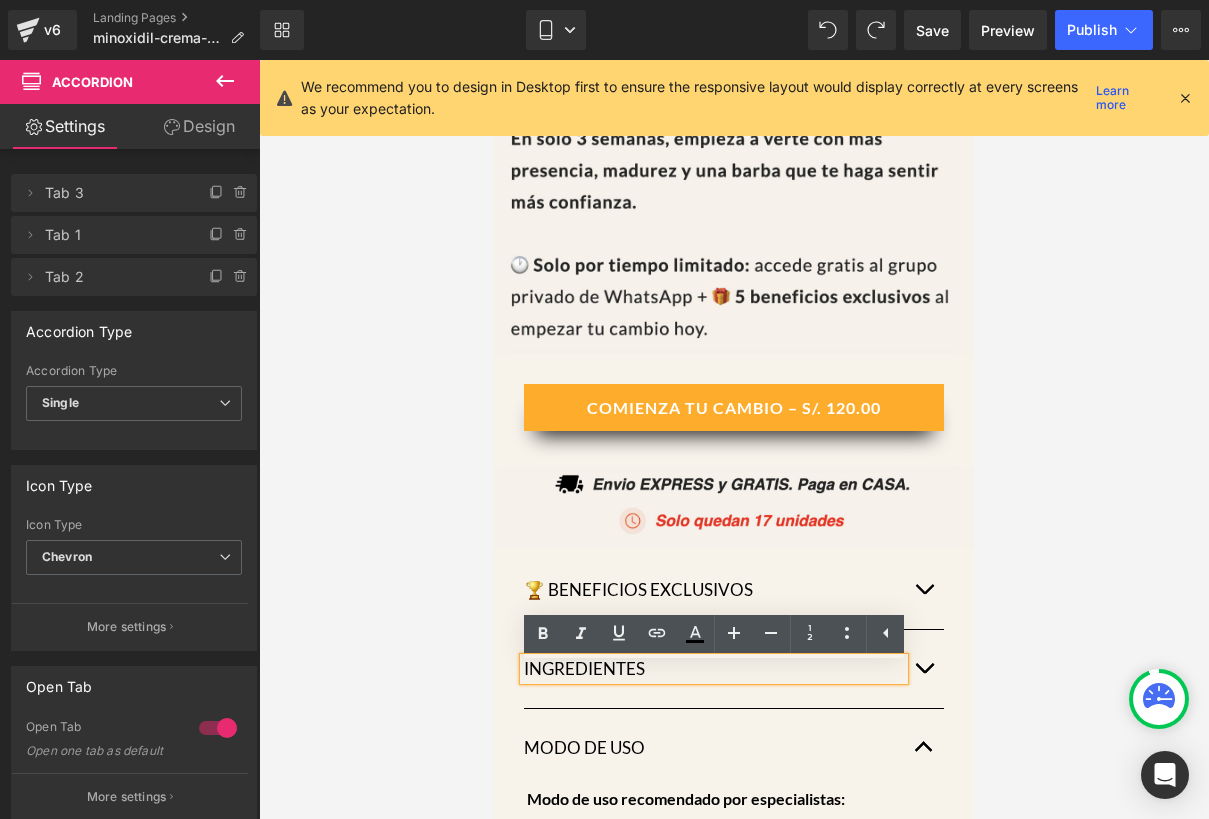 scroll, scrollTop: 921, scrollLeft: 0, axis: vertical 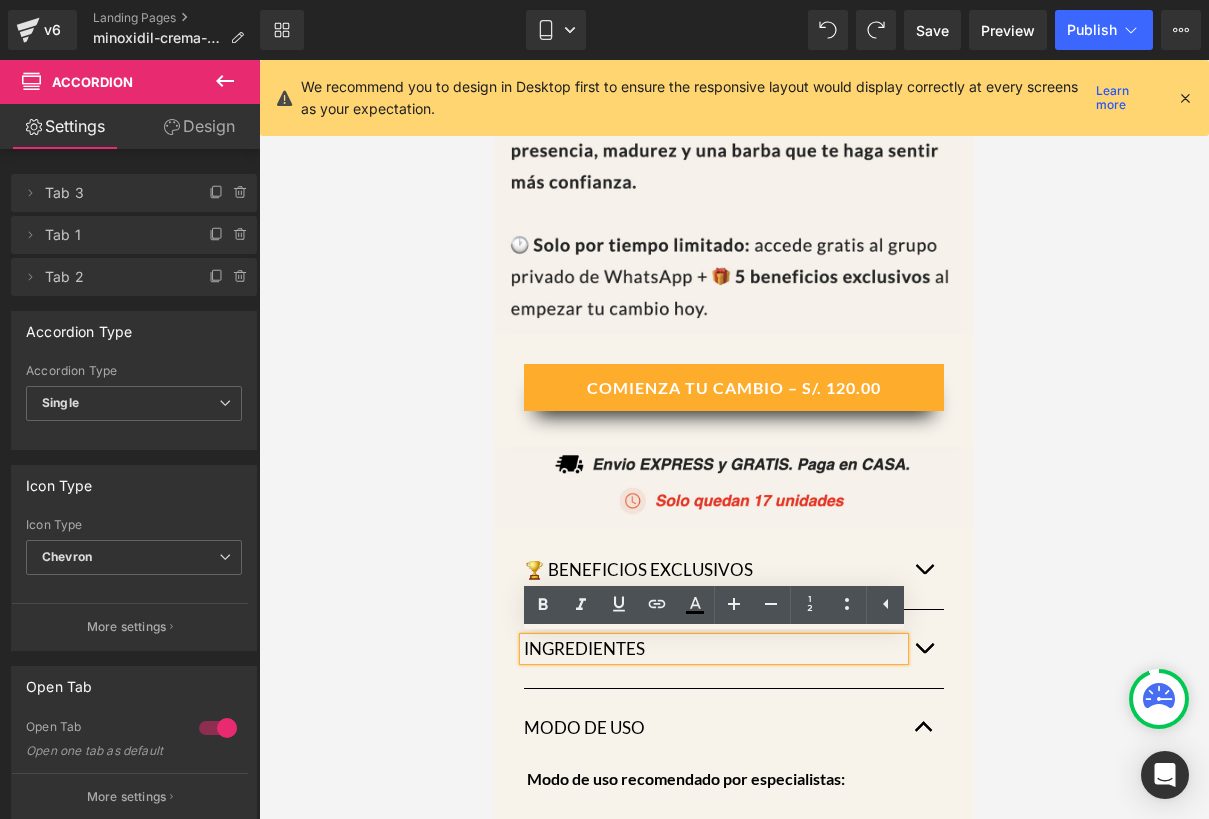 click at bounding box center (924, 570) 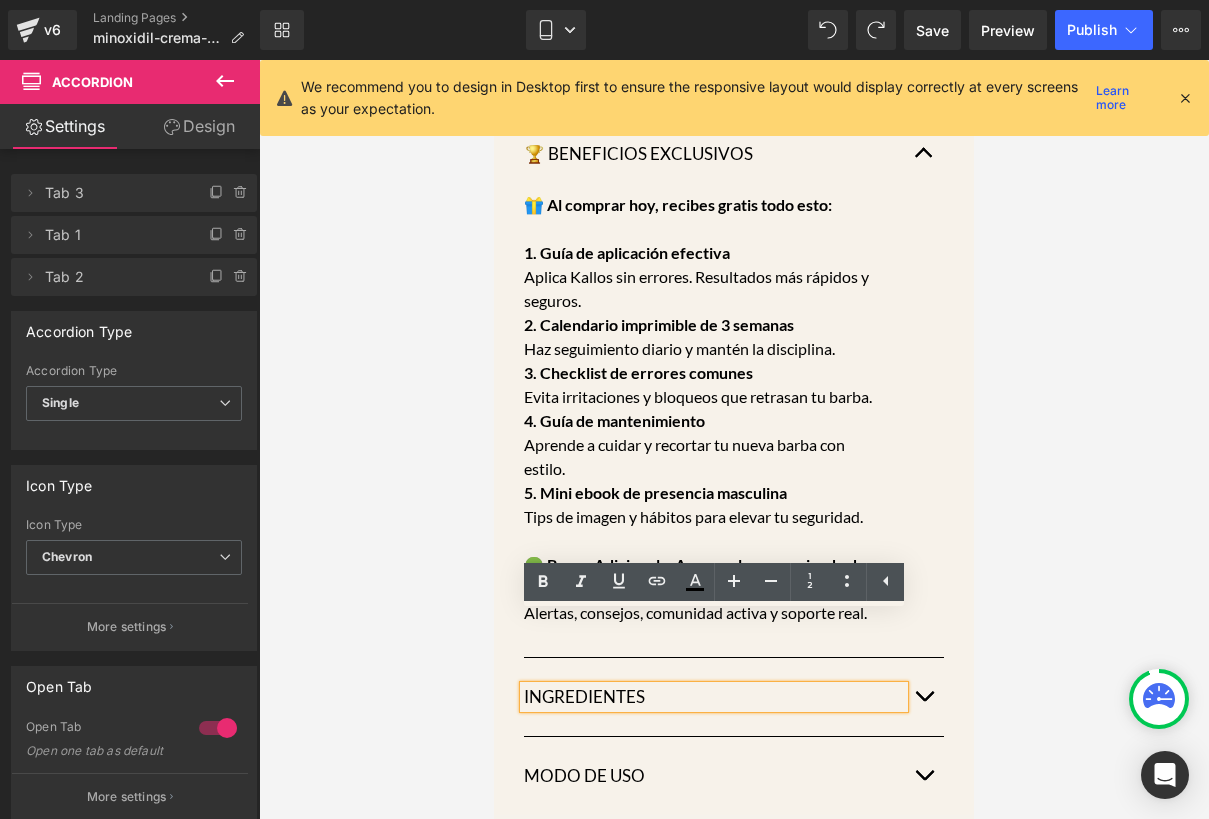 scroll, scrollTop: 1408, scrollLeft: 0, axis: vertical 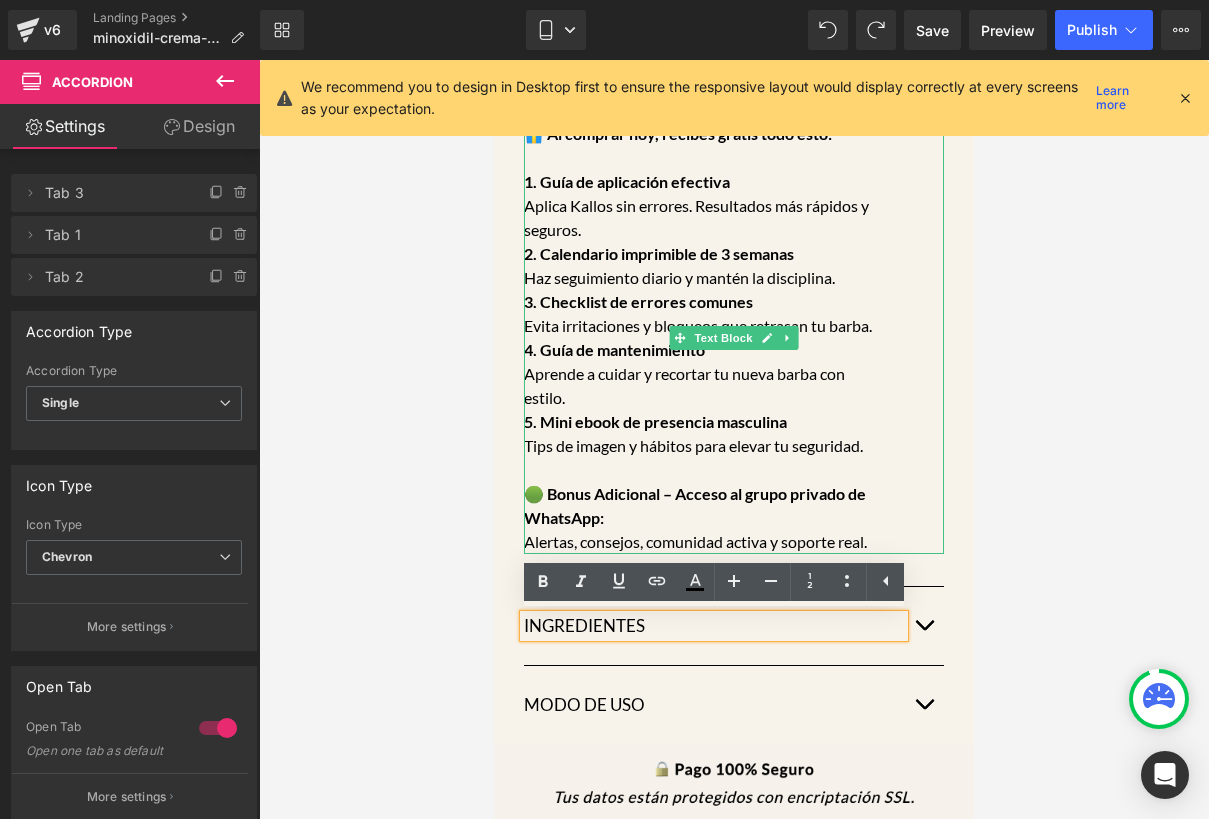 click on "🎁 Al comprar hoy, recibes gratis todo esto: 1. Guía de aplicación efectiva Aplica Kallos sin errores. Resultados más rápidos y seguros. 2. Calendario imprimible de 3 semanas Haz seguimiento diario y mantén la disciplina. 3. Checklist de errores comunes Evita irritaciones y bloqueos que retrasan tu barba. 4. Guía de mantenimiento Aprende a cuidar y recortar tu nueva barba con estilo. 5. Mini ebook de presencia masculina Tips de imagen y hábitos para elevar tu seguridad. 🟢 Bonus Adicional – Acceso al grupo privado de WhatsApp: Alertas, consejos, comunidad activa y soporte real." at bounding box center (734, 338) 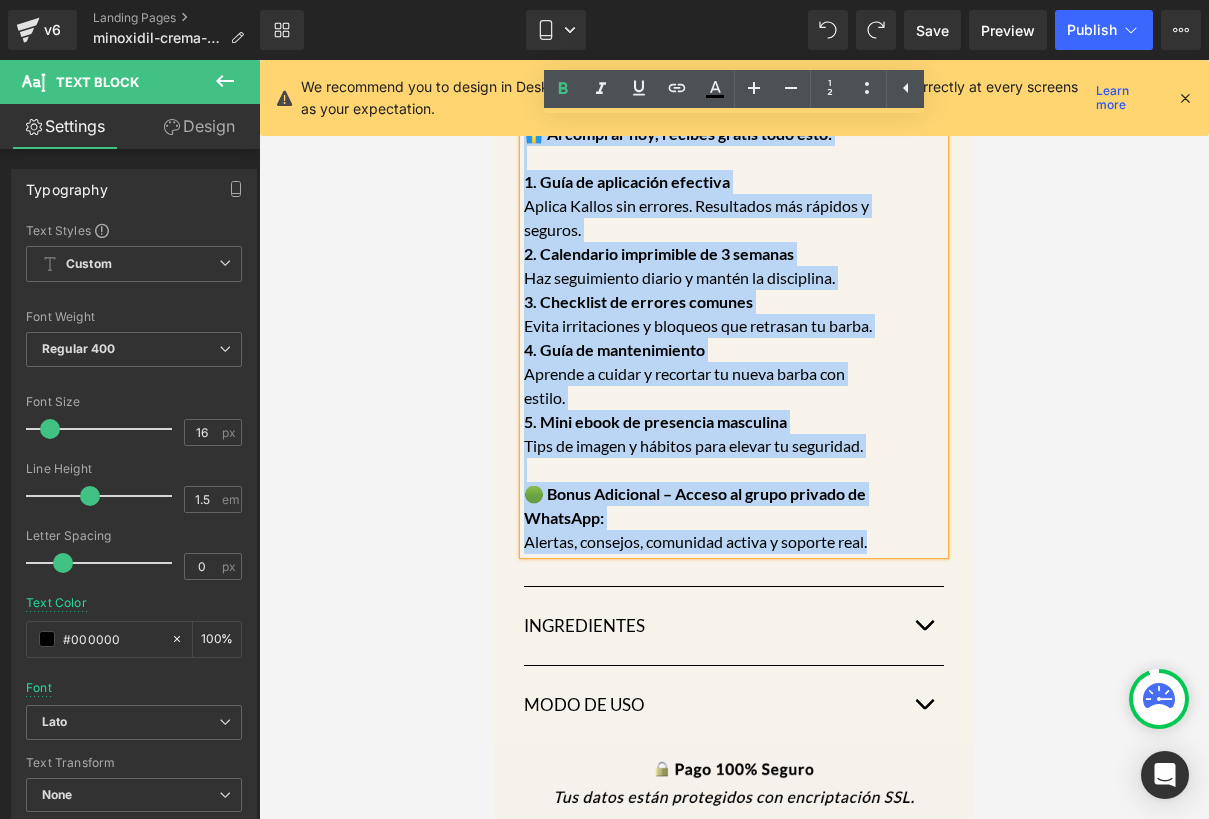 drag, startPoint x: 876, startPoint y: 539, endPoint x: 528, endPoint y: 138, distance: 530.94727 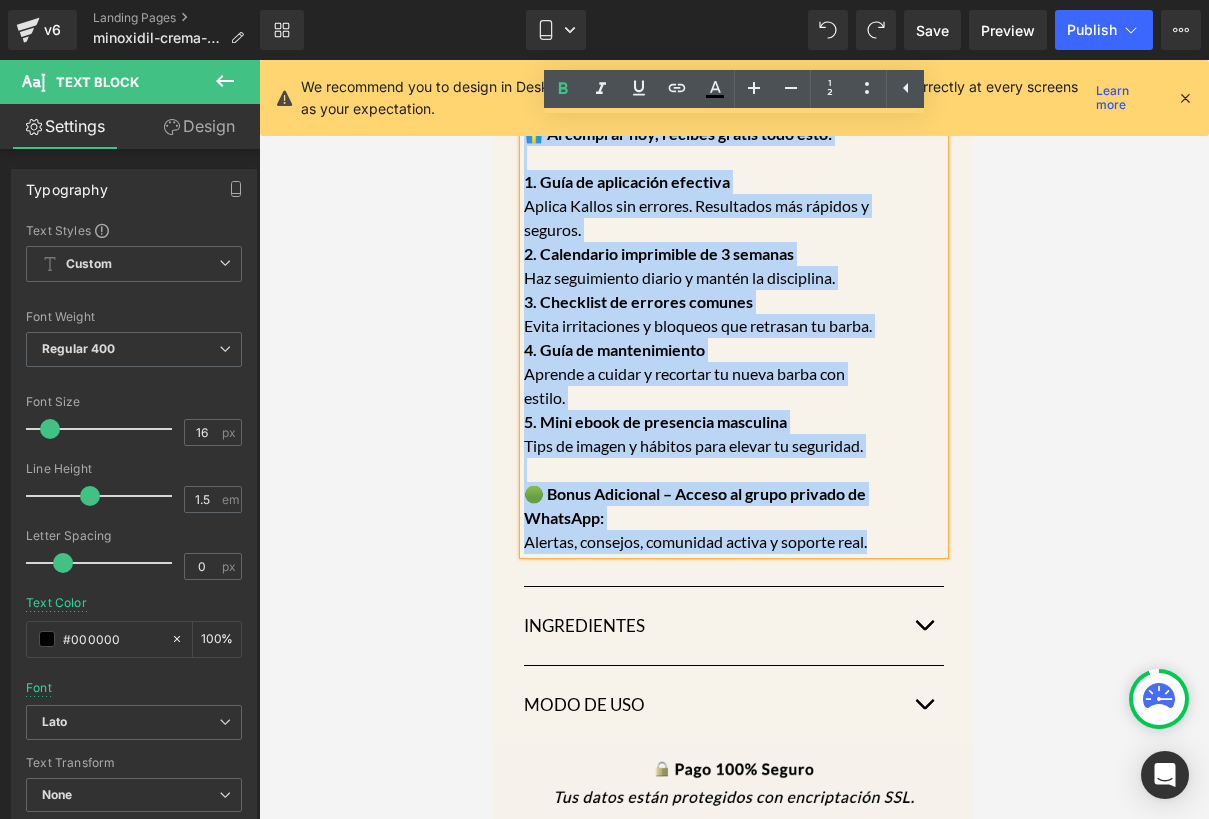 click on "🎁 Al comprar hoy, recibes gratis todo esto: 1. Guía de aplicación efectiva Aplica Kallos sin errores. Resultados más rápidos y seguros. 2. Calendario imprimible de 3 semanas Haz seguimiento diario y mantén la disciplina. 3. Checklist de errores comunes Evita irritaciones y bloqueos que retrasan tu barba. 4. Guía de mantenimiento Aprende a cuidar y recortar tu nueva barba con estilo. 5. Mini ebook de presencia masculina Tips de imagen y hábitos para elevar tu seguridad. 🟢 Bonus Adicional – Acceso al grupo privado de WhatsApp: Alertas, consejos, comunidad activa y soporte real." at bounding box center [734, 338] 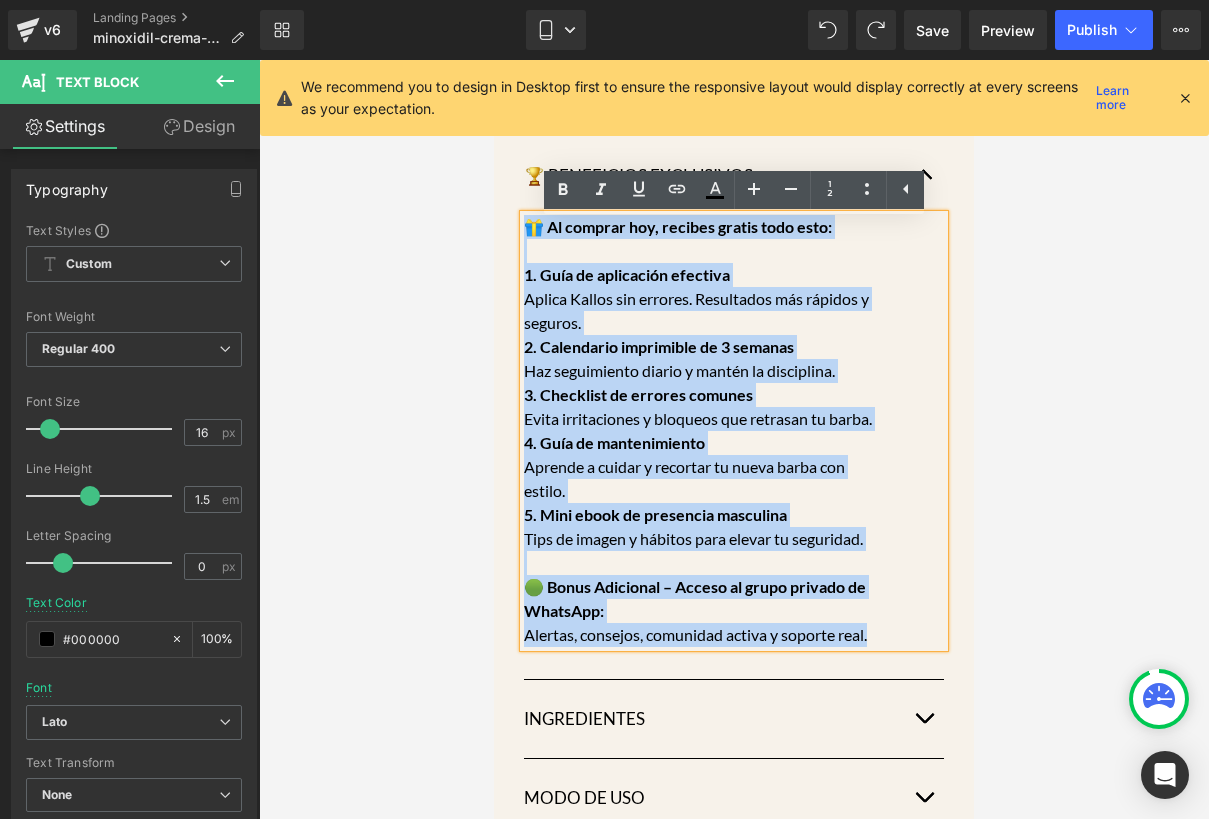 scroll, scrollTop: 1302, scrollLeft: 0, axis: vertical 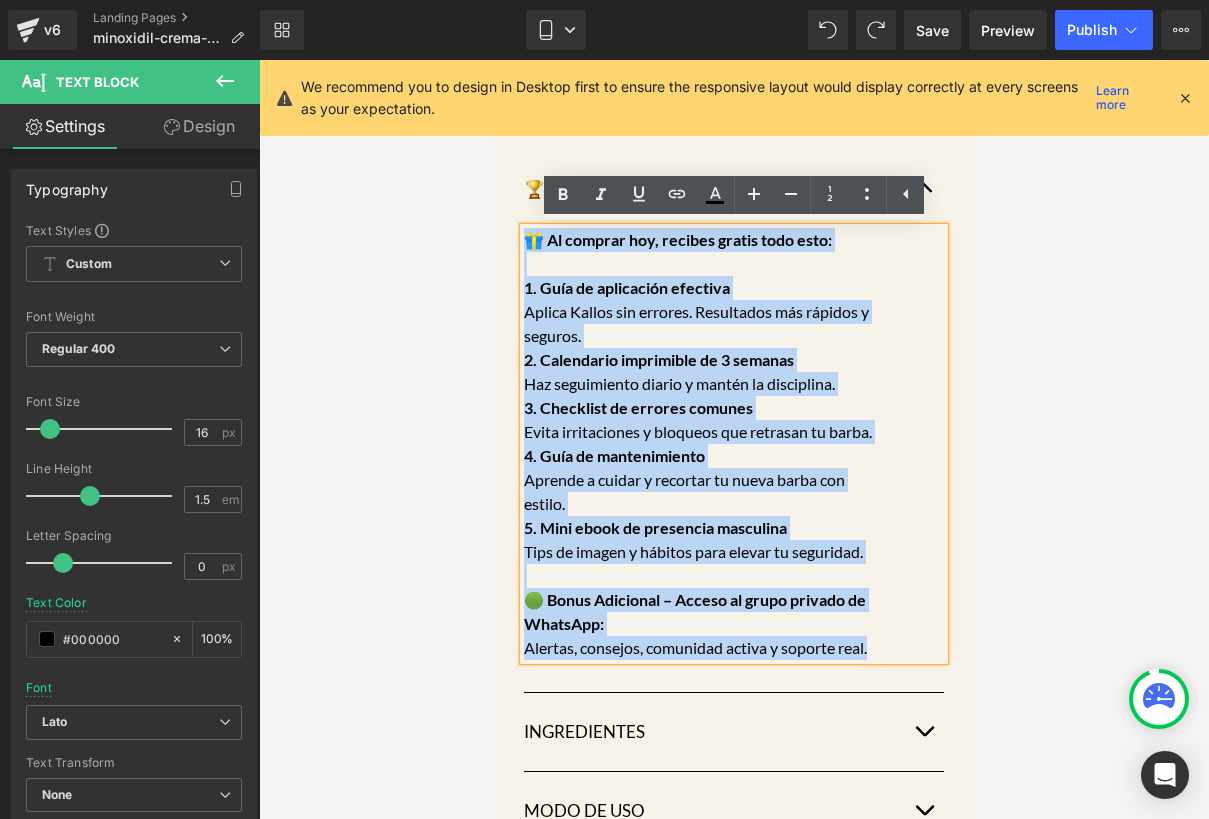copy on "🎁 Al comprar hoy, recibes gratis todo esto: 1. Guía de aplicación efectiva Aplica Kallos sin errores. Resultados más rápidos y seguros. 2. Calendario imprimible de 3 semanas Haz seguimiento diario y mantén la disciplina. 3. Checklist de errores comunes Evita irritaciones y bloqueos que retrasan tu barba. 4. Guía de mantenimiento Aprende a cuidar y recortar tu nueva barba con estilo. 5. Mini ebook de presencia masculina Tips de imagen y hábitos para elevar tu seguridad. 🟢 Bonus Adicional – Acceso al grupo privado de WhatsApp: Alertas, consejos, comunidad activa y soporte real." 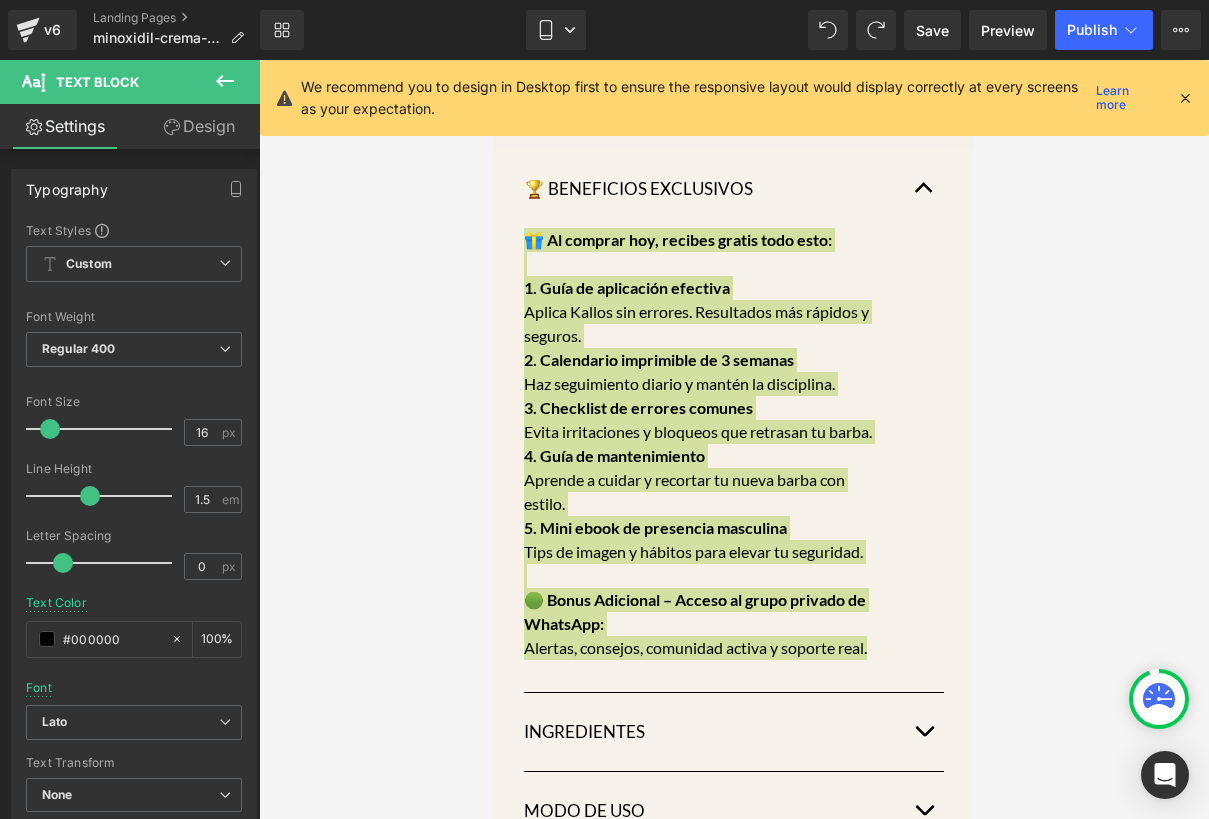 click at bounding box center (734, 439) 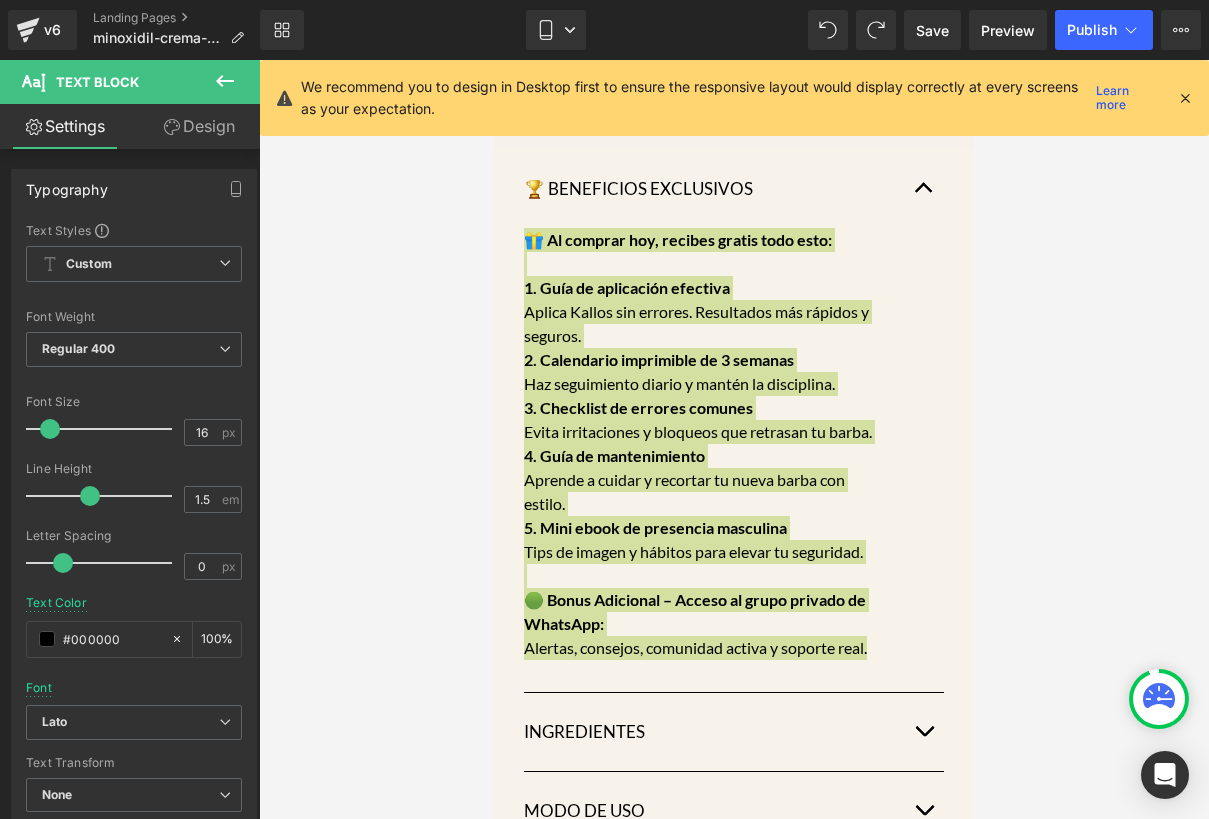 click at bounding box center [734, 439] 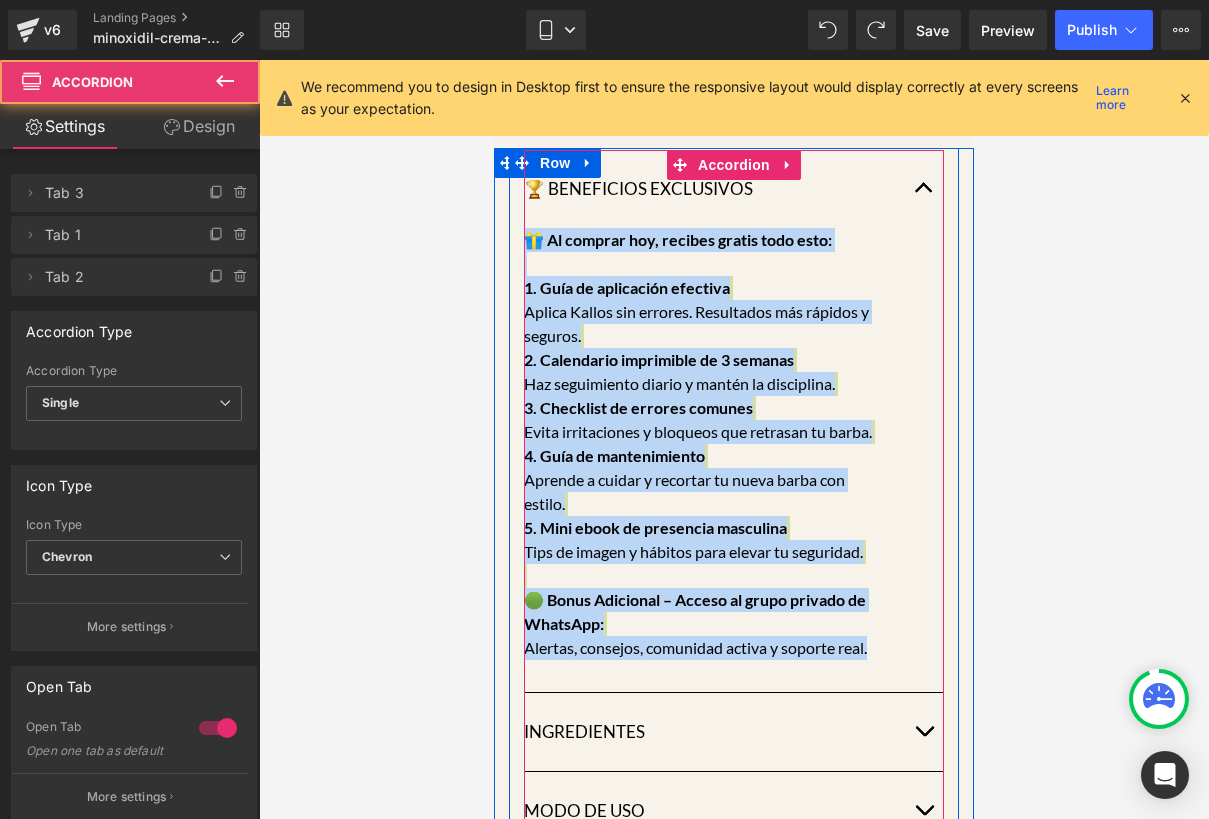 click at bounding box center [924, 189] 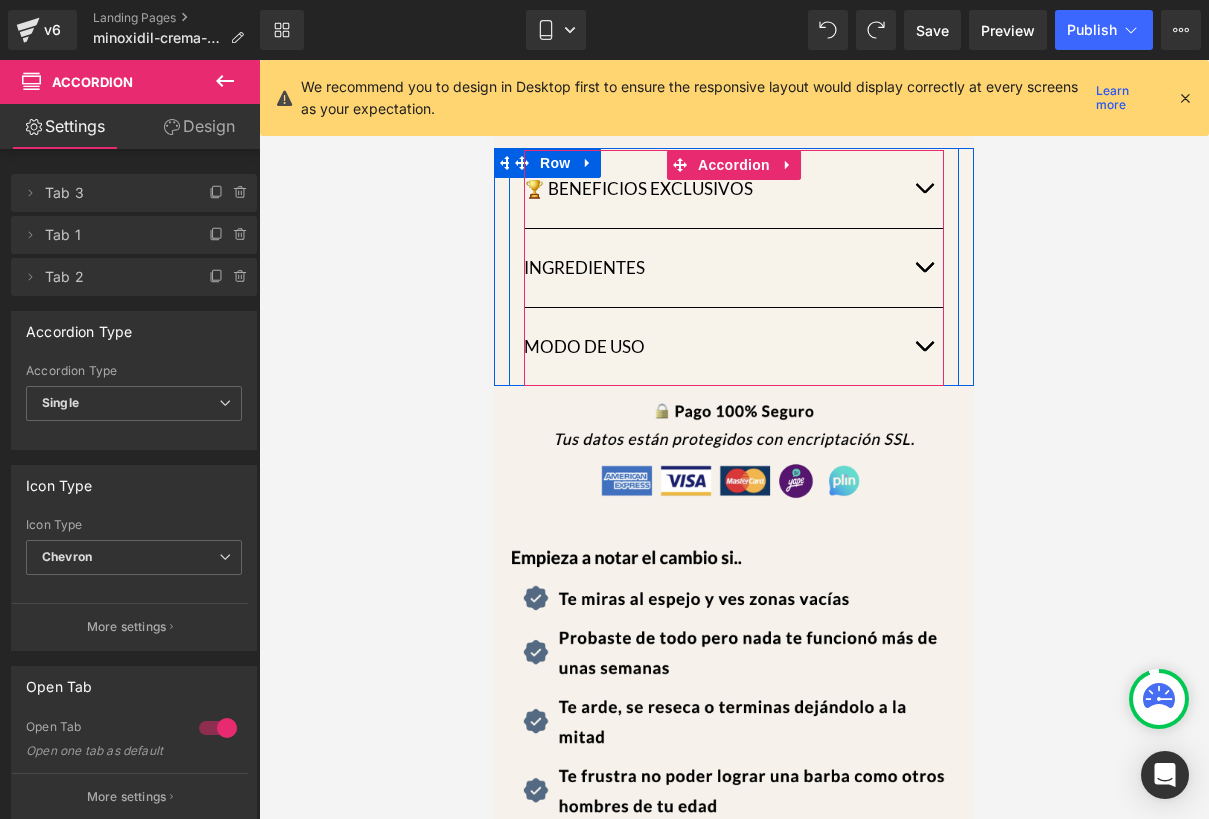 click at bounding box center [924, 189] 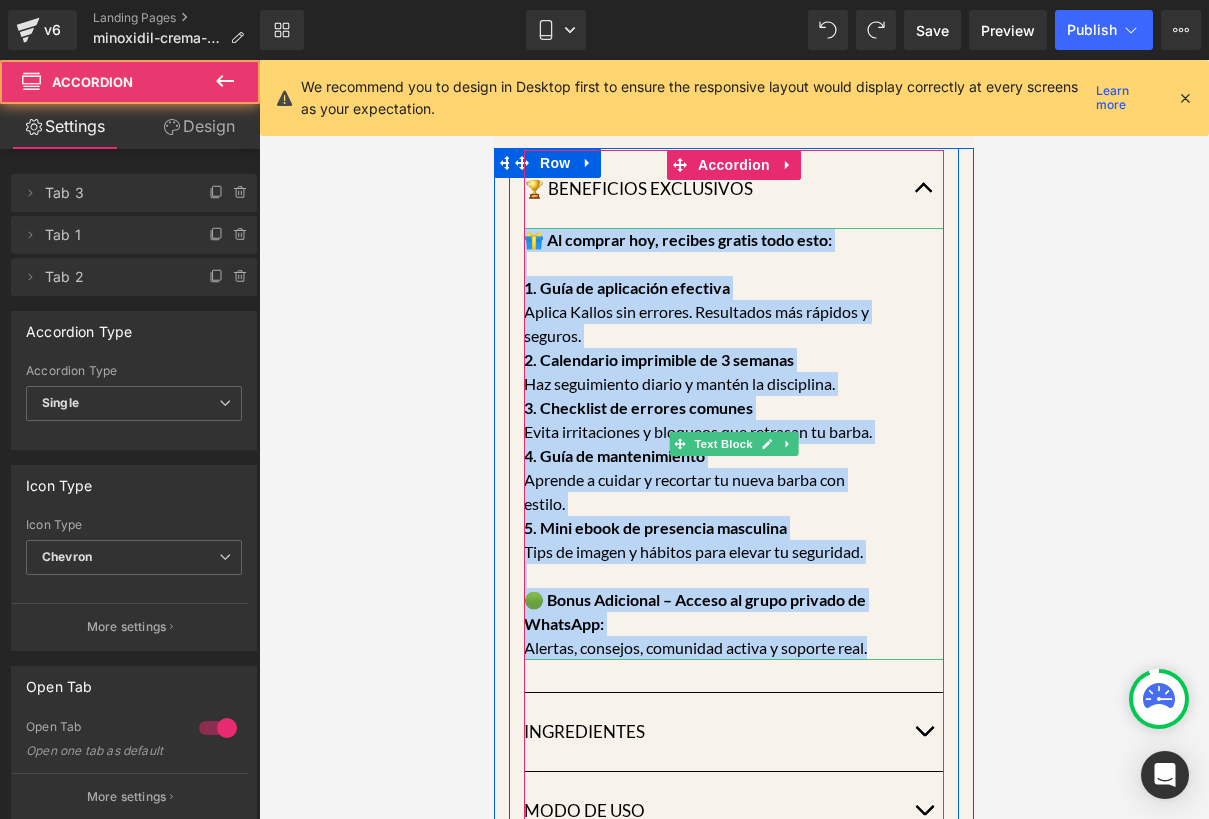 click on "Aplica Kallos sin errores. Resultados más rápidos y seguros." at bounding box center (696, 323) 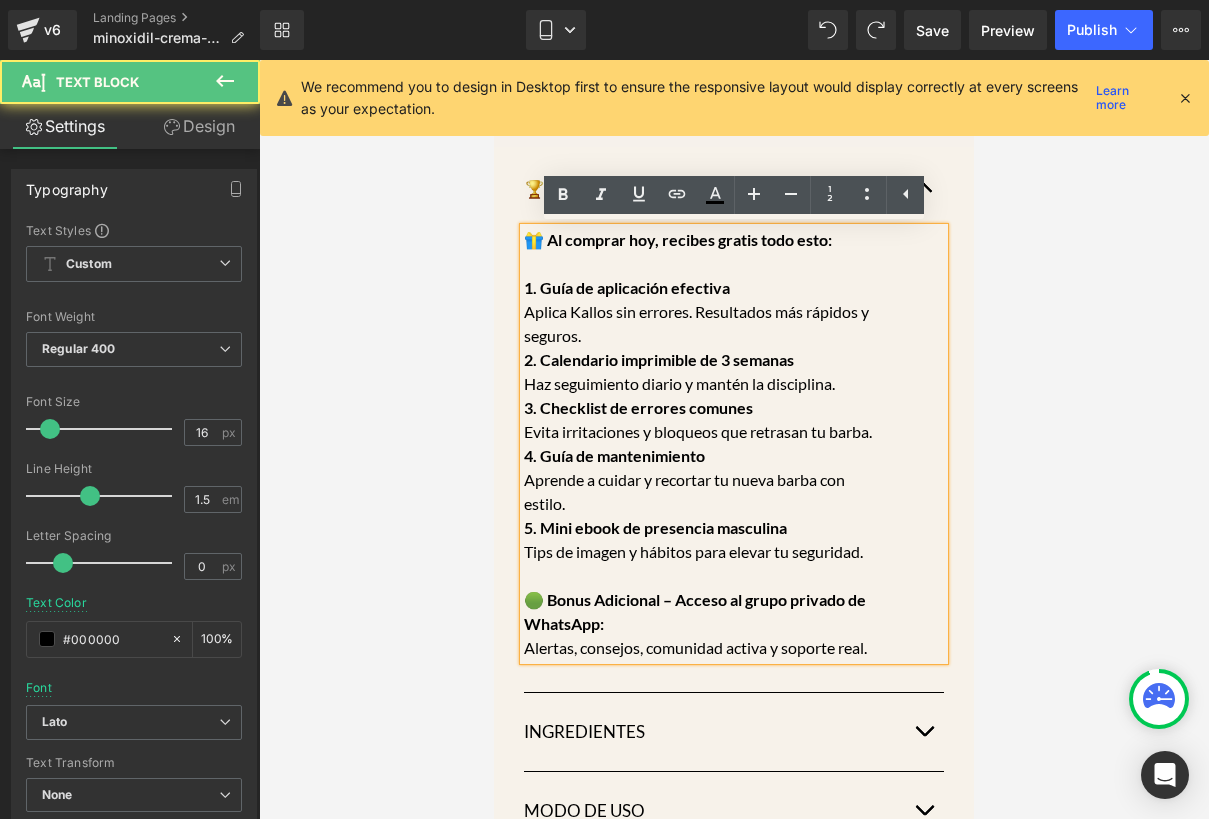click at bounding box center [734, 439] 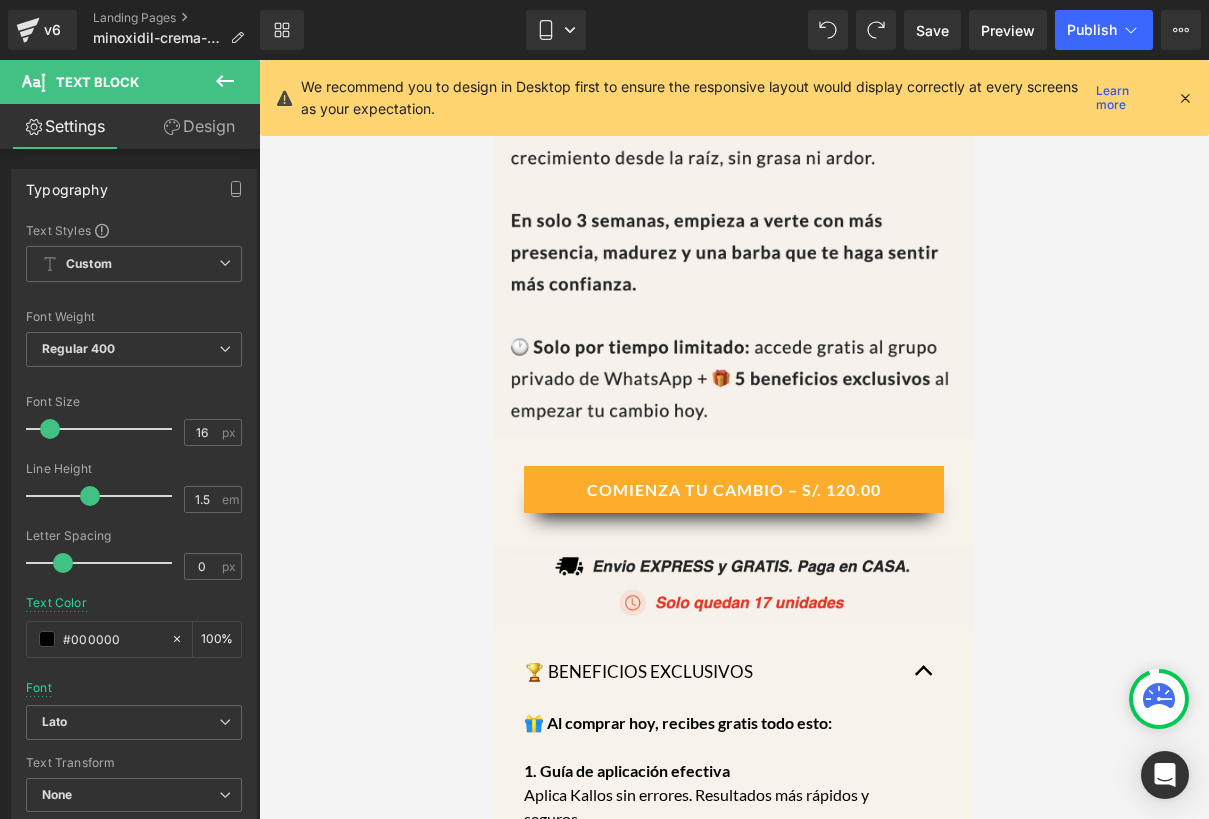 scroll, scrollTop: 886, scrollLeft: 0, axis: vertical 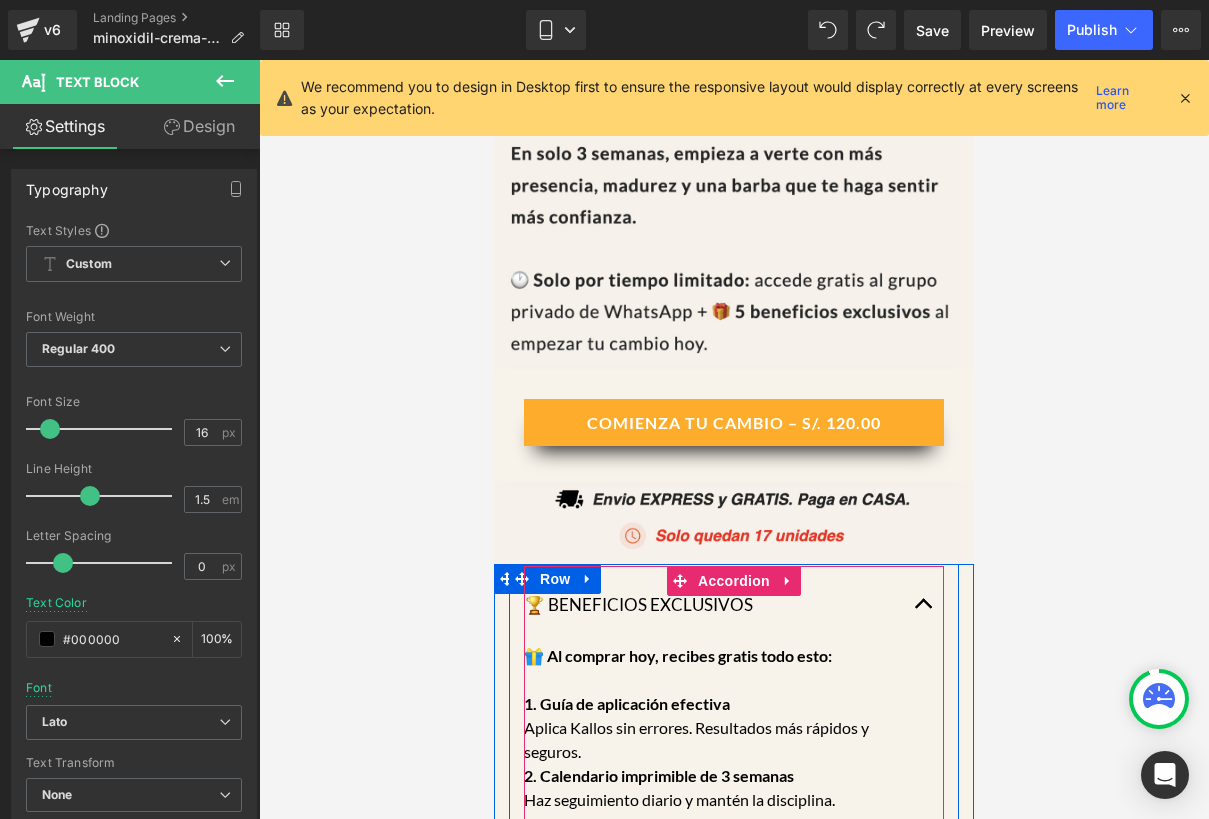 click at bounding box center (924, 609) 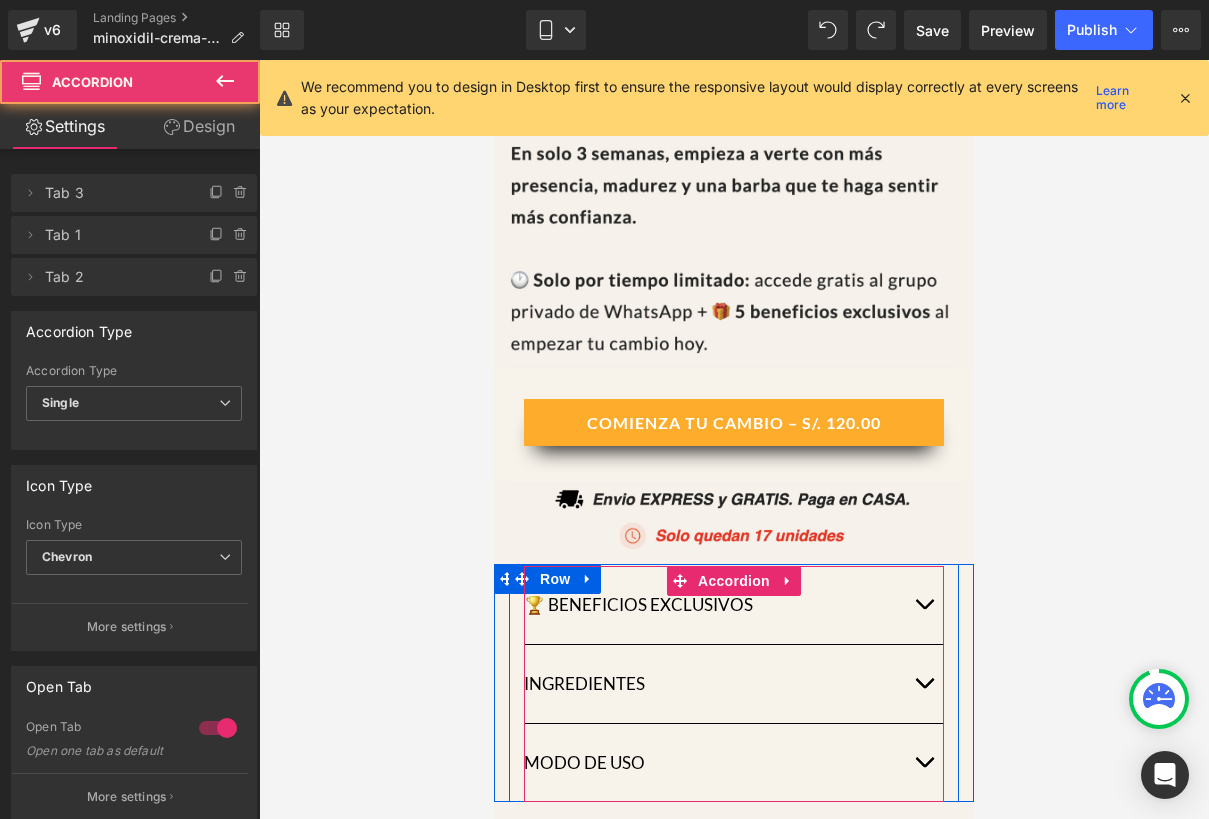 click at bounding box center (924, 605) 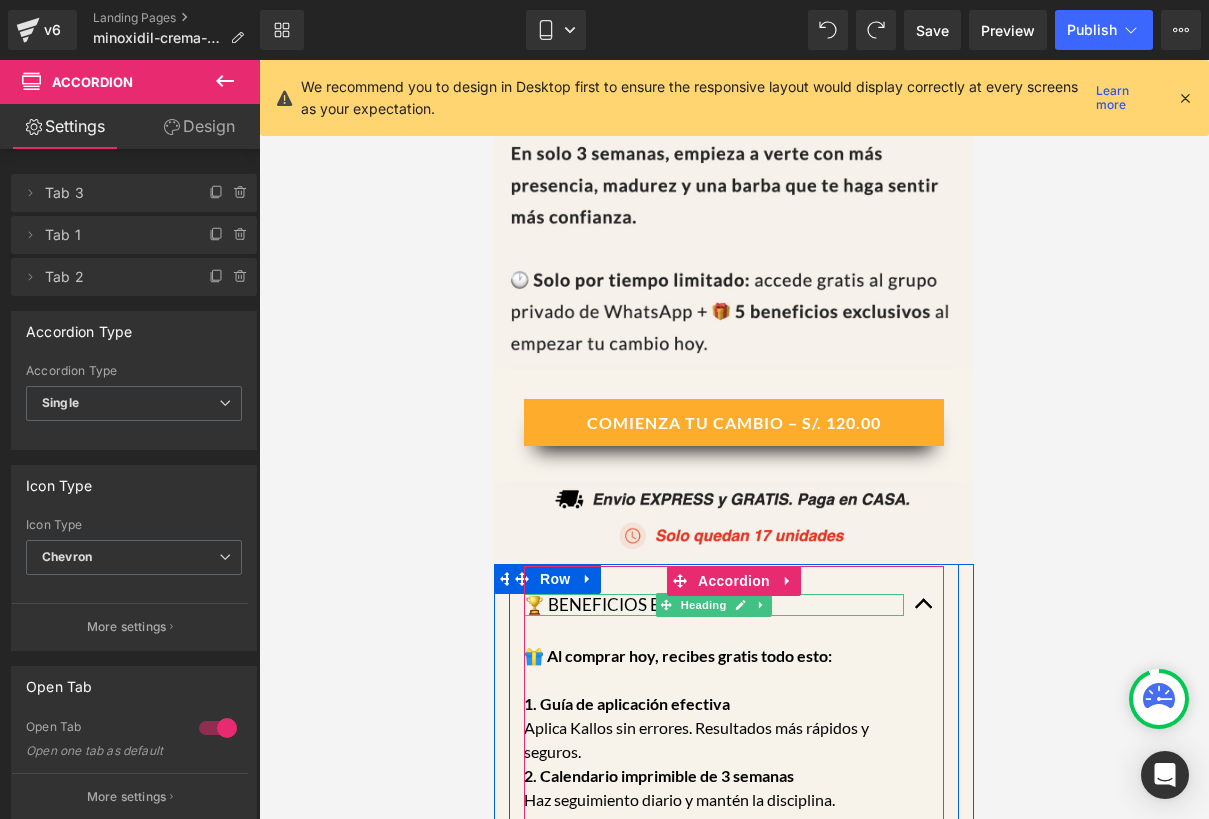 click on "🏆 BENEFICIOS EXCLUSIVOS" at bounding box center [714, 605] 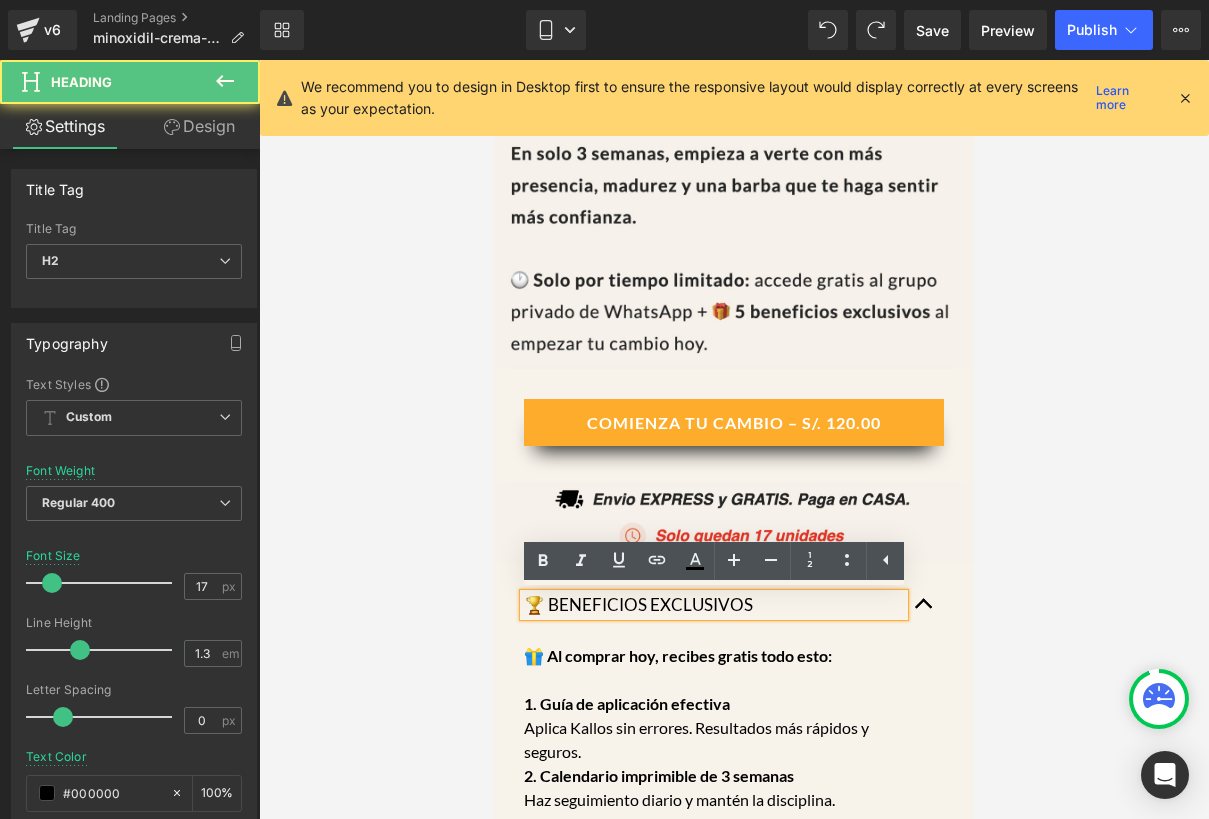 click on "🏆 BENEFICIOS EXCLUSIVOS" at bounding box center (714, 605) 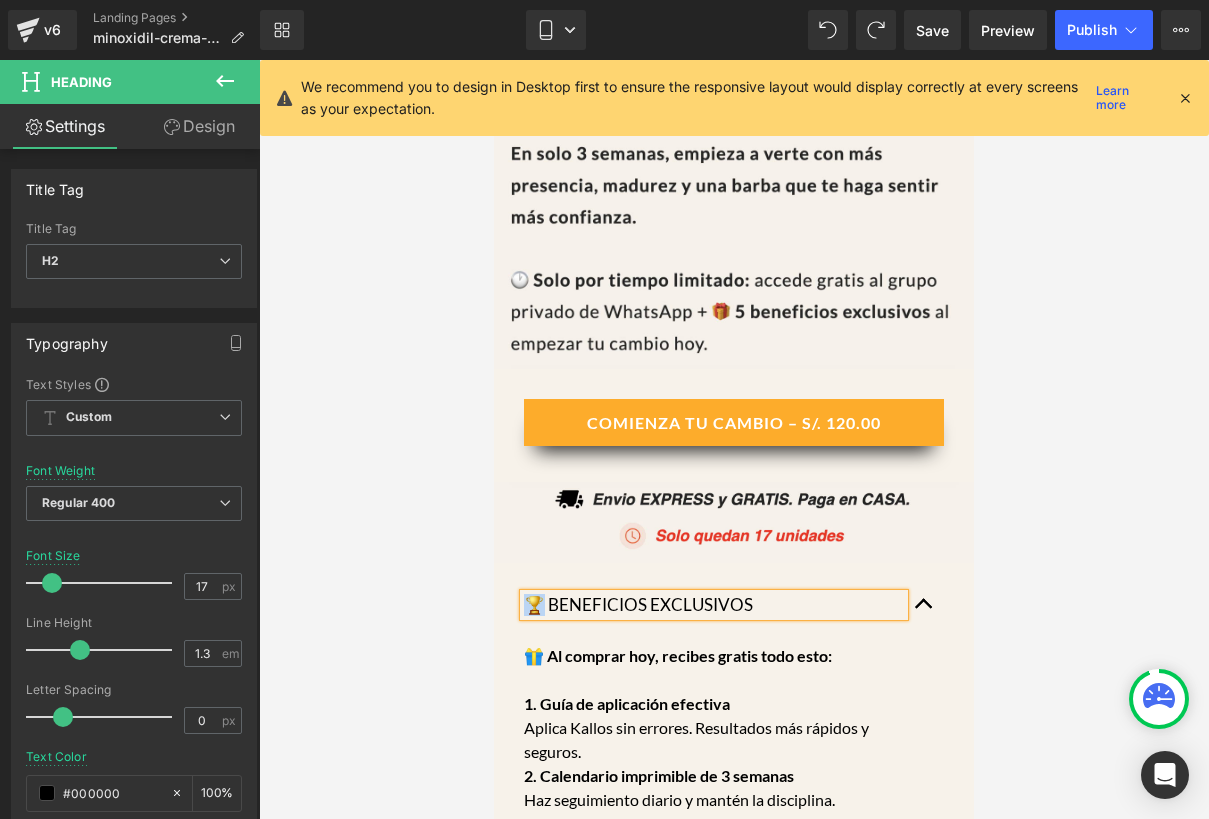 copy on "🏆" 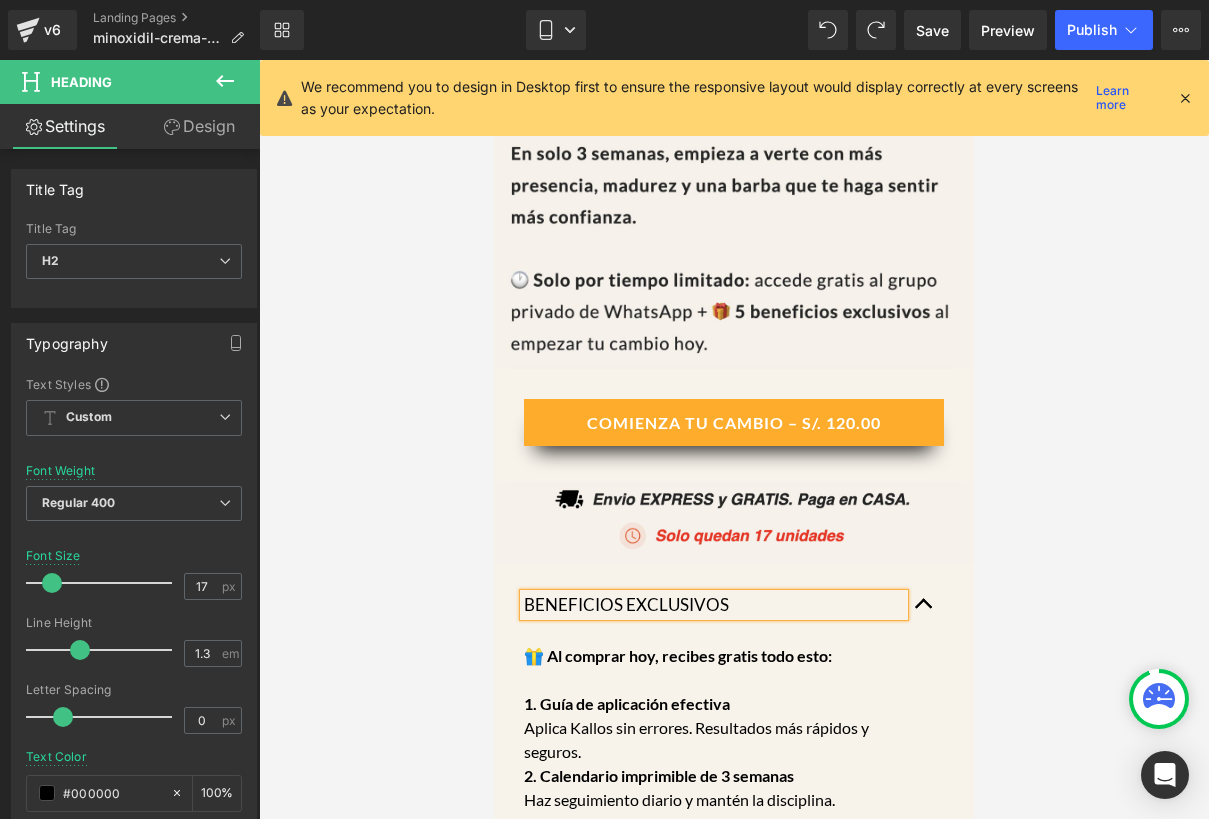 click on "BENEFICIOS EXCLUSIVOS" at bounding box center (714, 605) 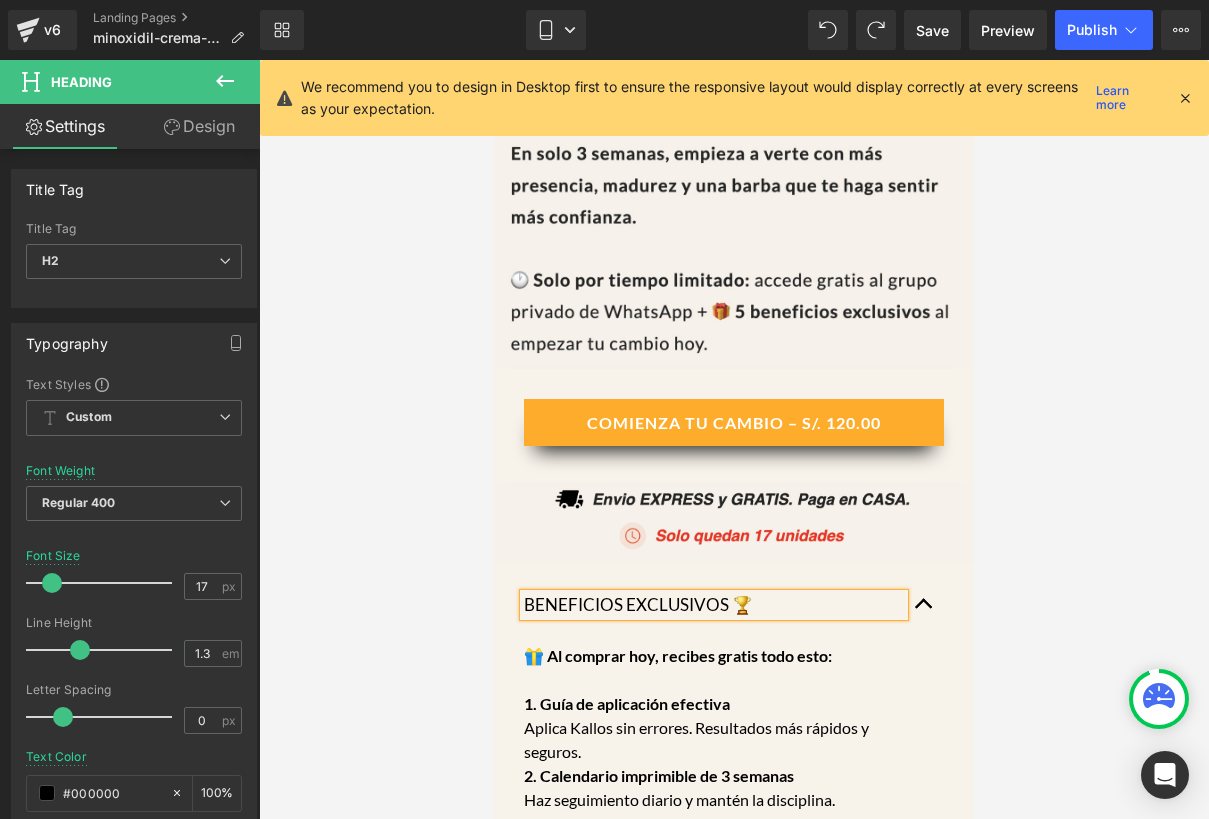 click at bounding box center [734, 439] 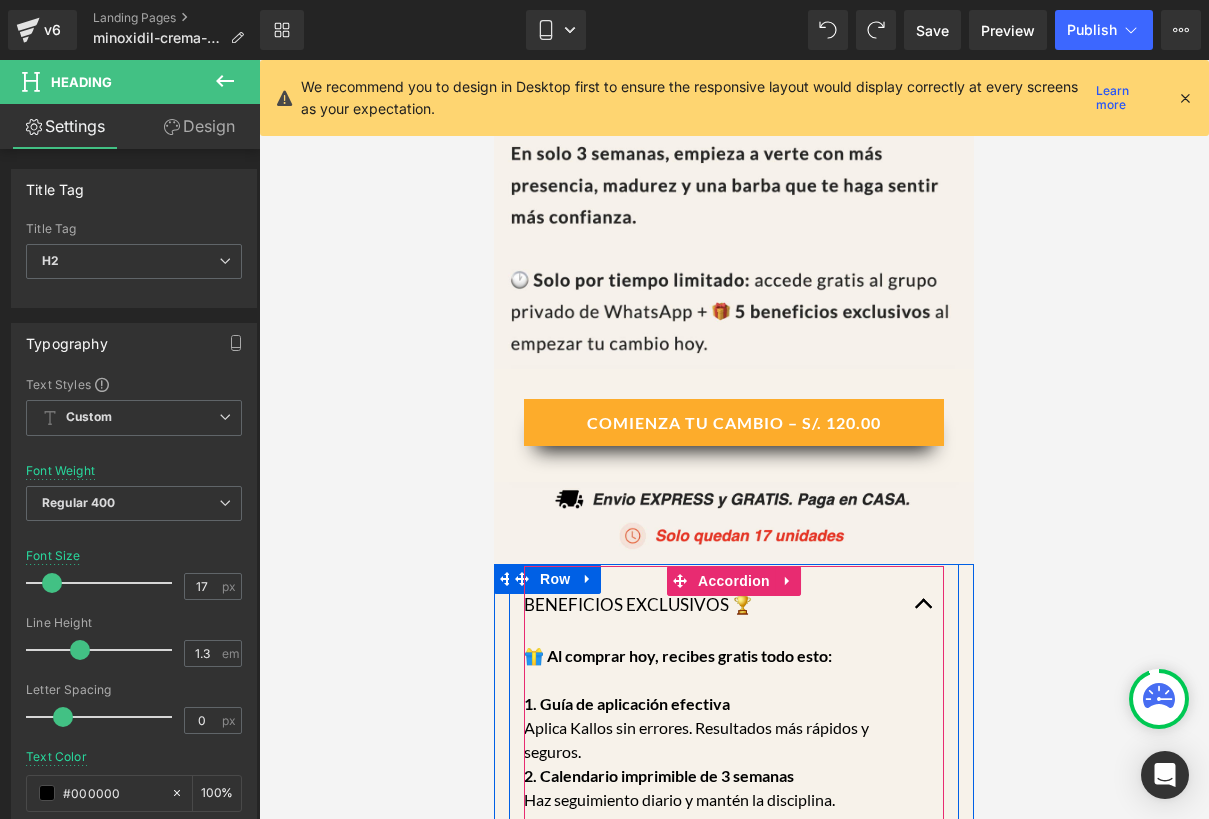 click at bounding box center [924, 605] 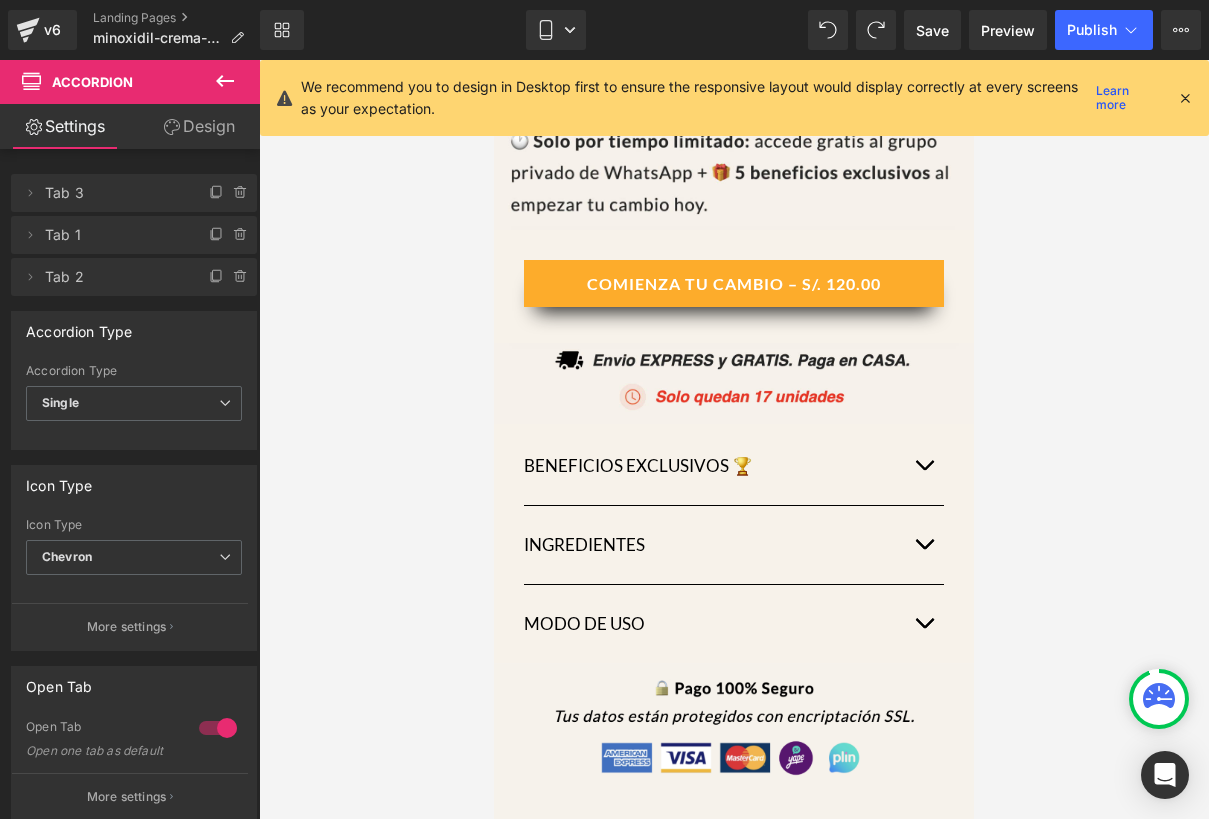 scroll, scrollTop: 1047, scrollLeft: 0, axis: vertical 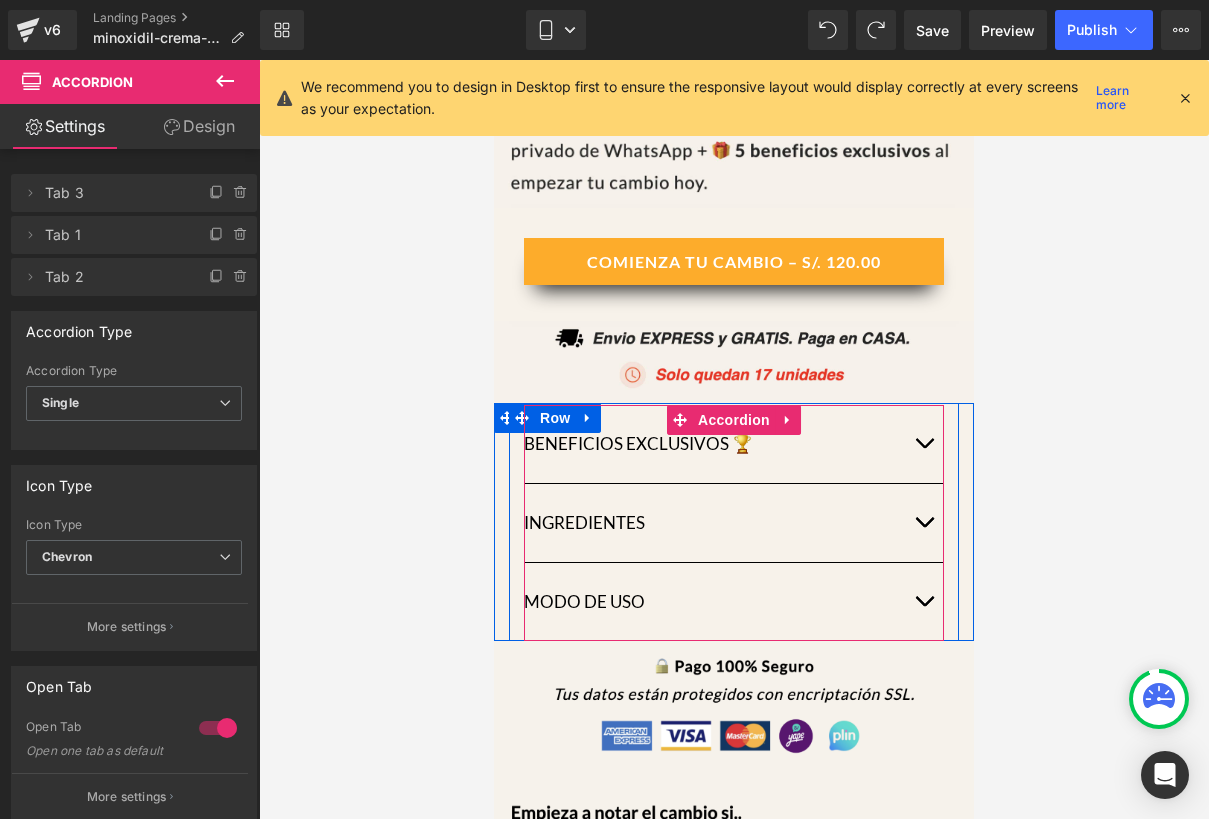 click at bounding box center [924, 444] 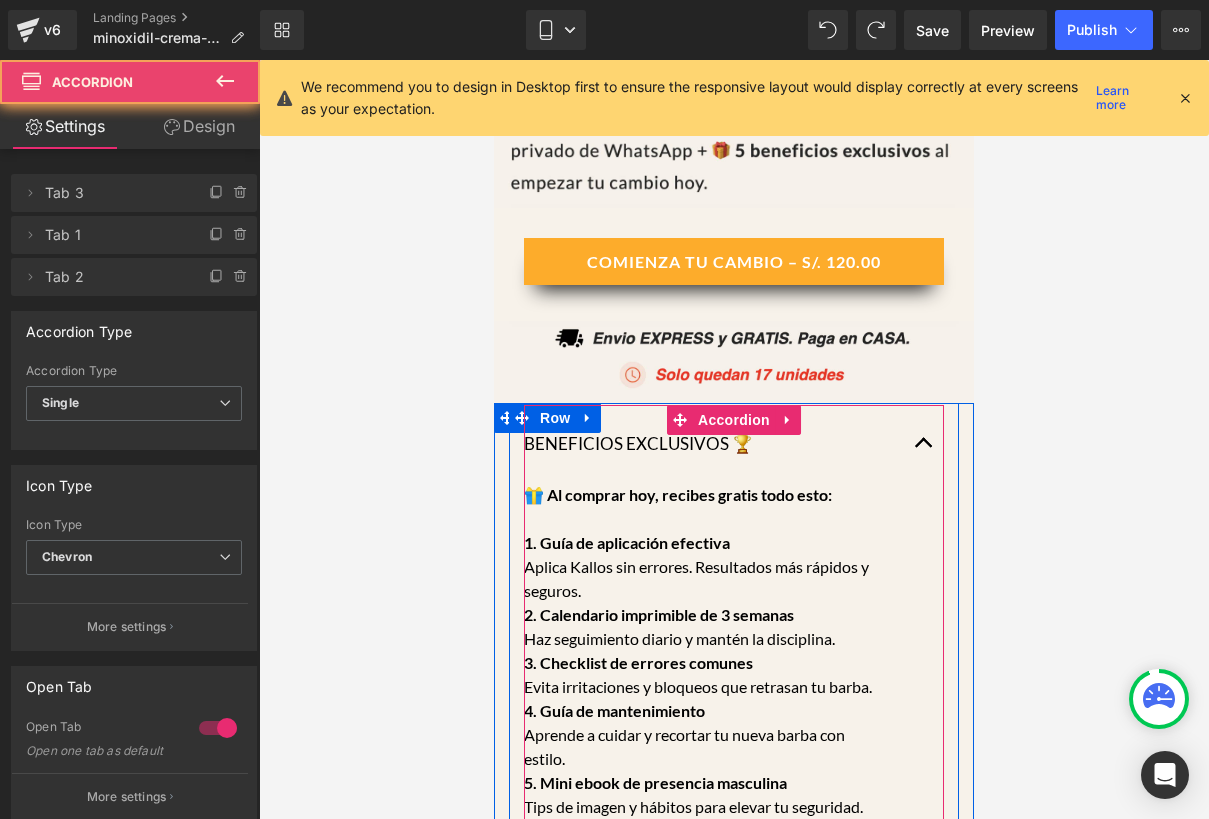 click at bounding box center (924, 444) 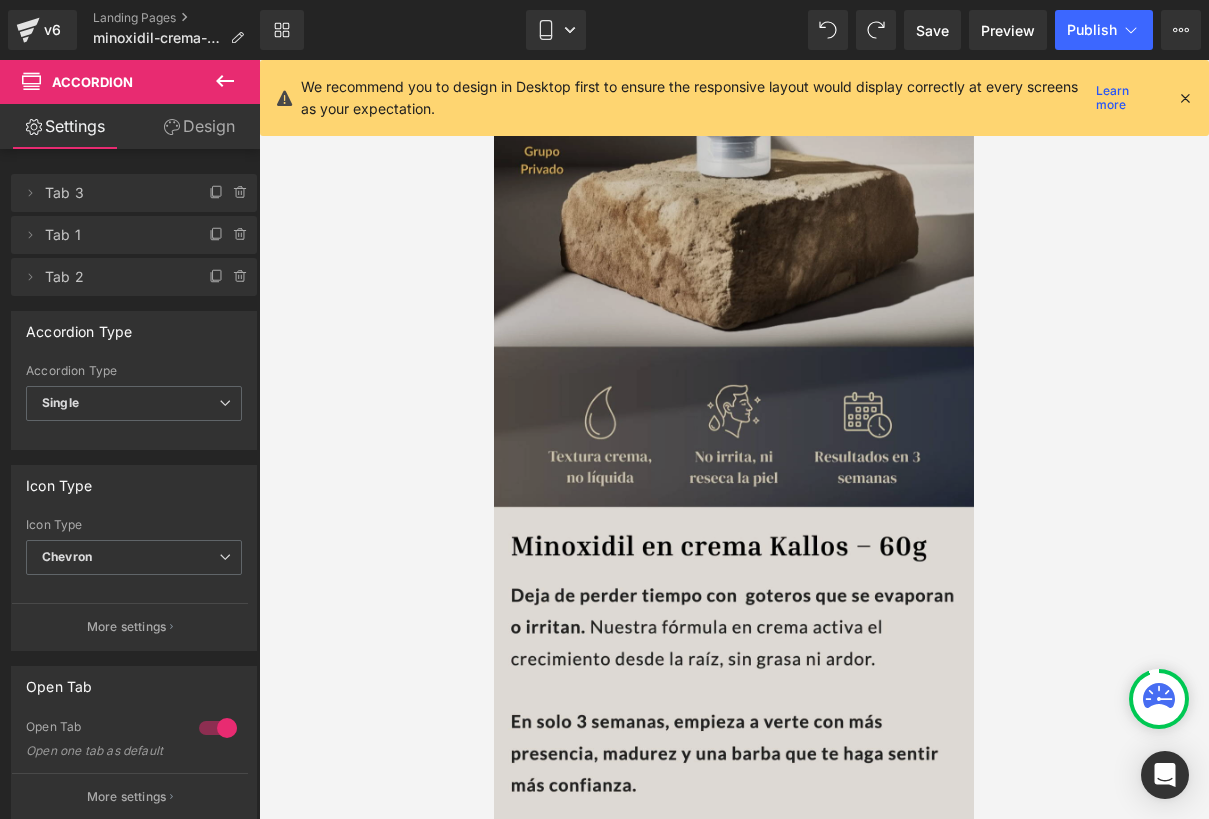 scroll, scrollTop: 0, scrollLeft: 0, axis: both 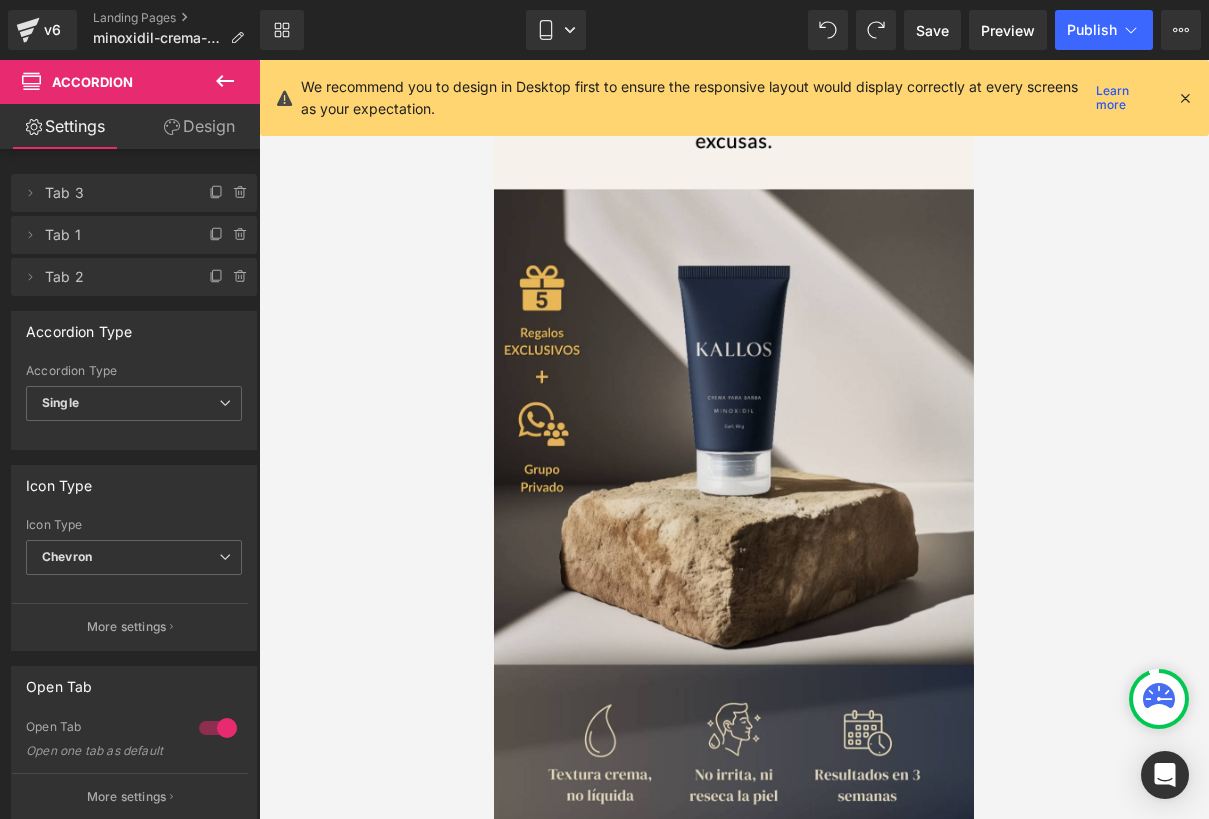 click on "We recommend you to design in Desktop first to ensure the responsive layout would display correctly at every screens as your expectation. Learn more" at bounding box center (734, 98) 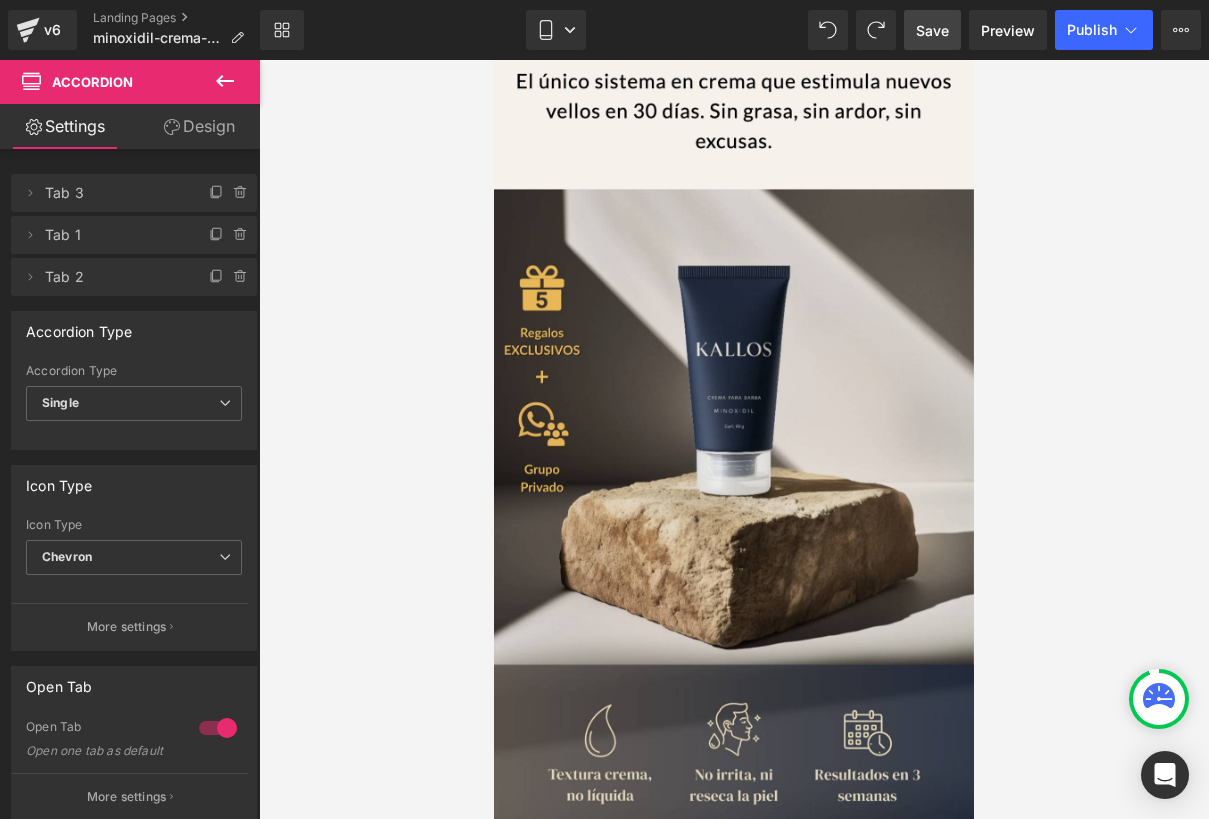 click on "Save" at bounding box center [932, 30] 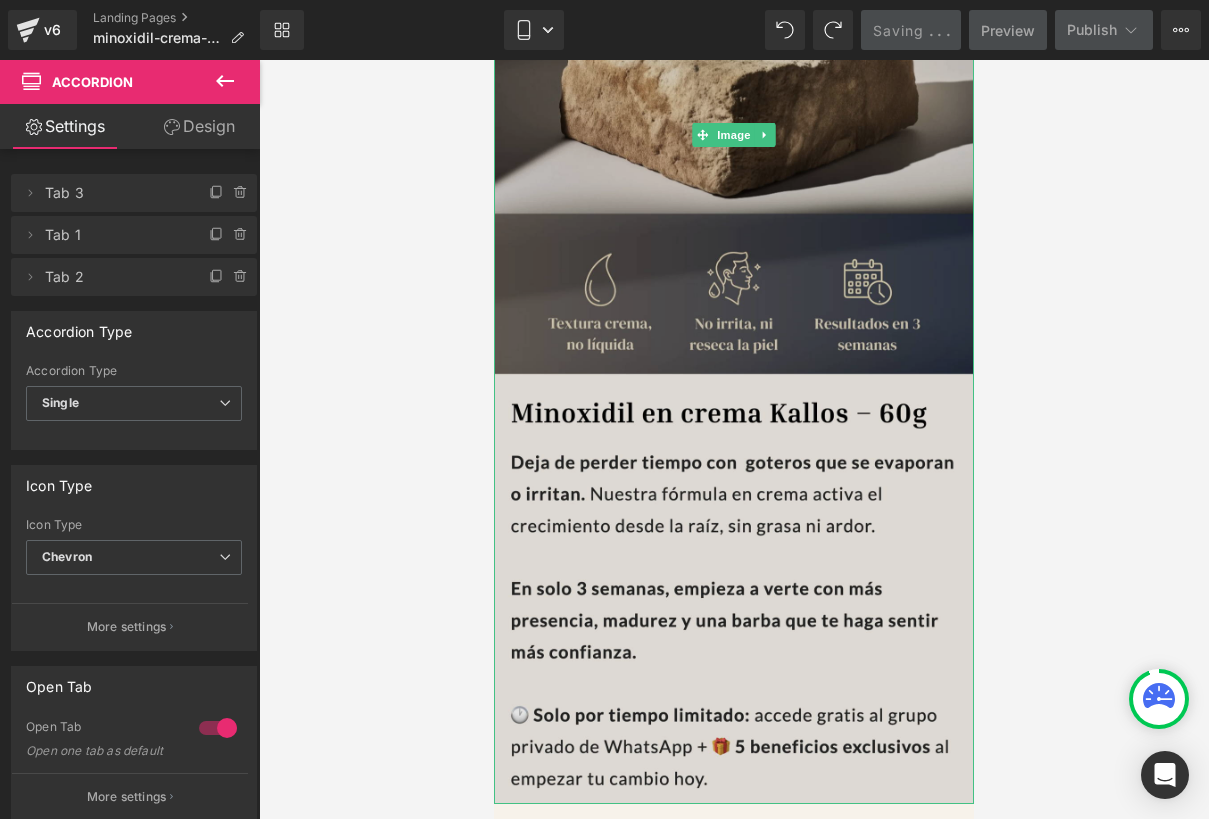 scroll, scrollTop: 0, scrollLeft: 0, axis: both 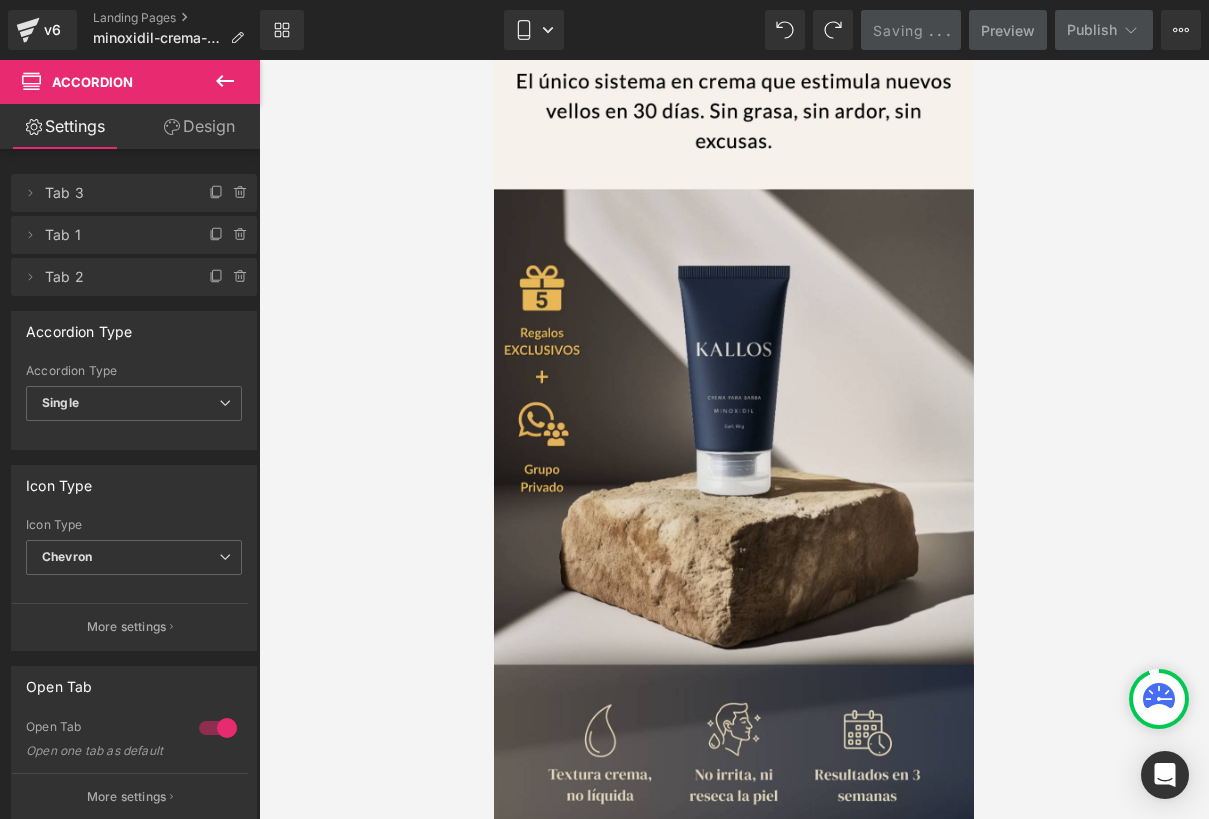 click at bounding box center (734, 439) 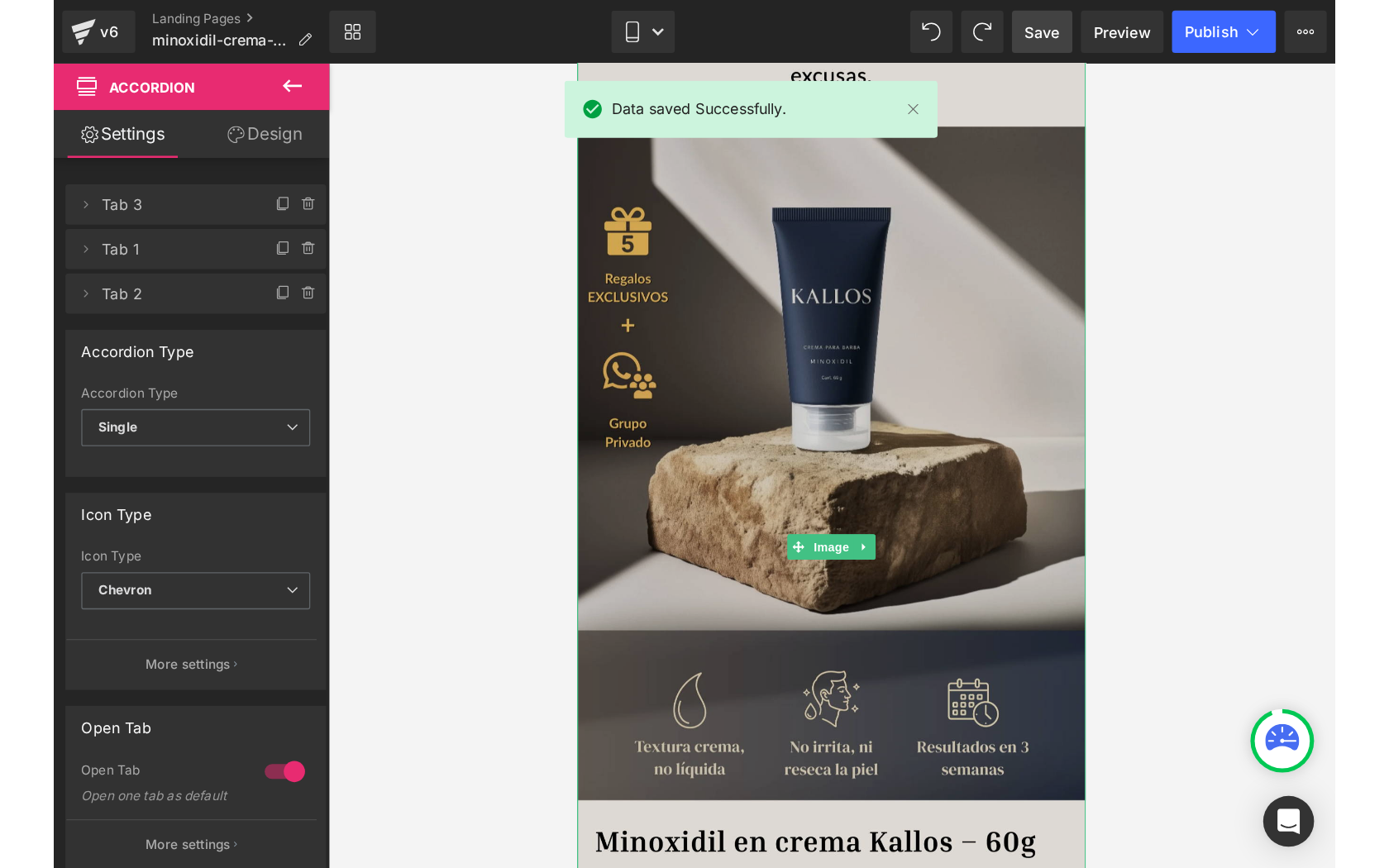 scroll, scrollTop: 0, scrollLeft: 0, axis: both 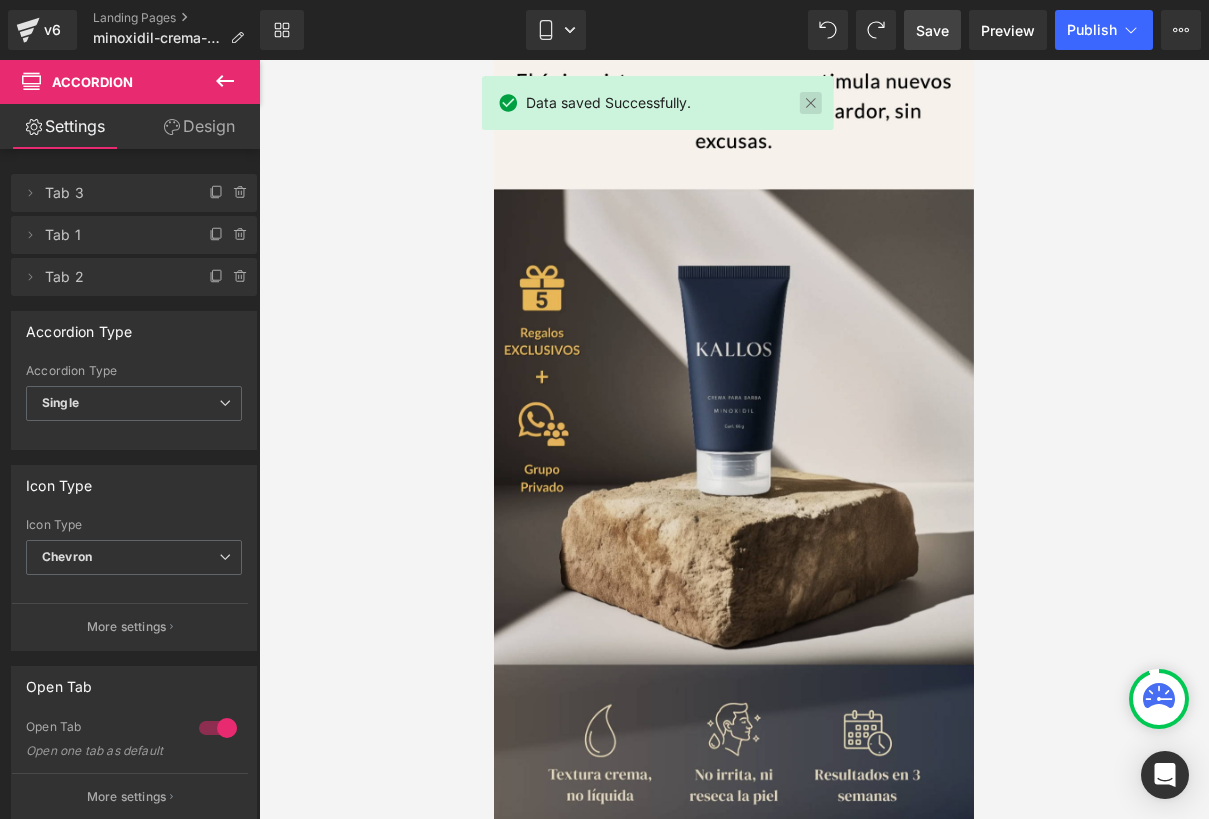 click at bounding box center (810, 103) 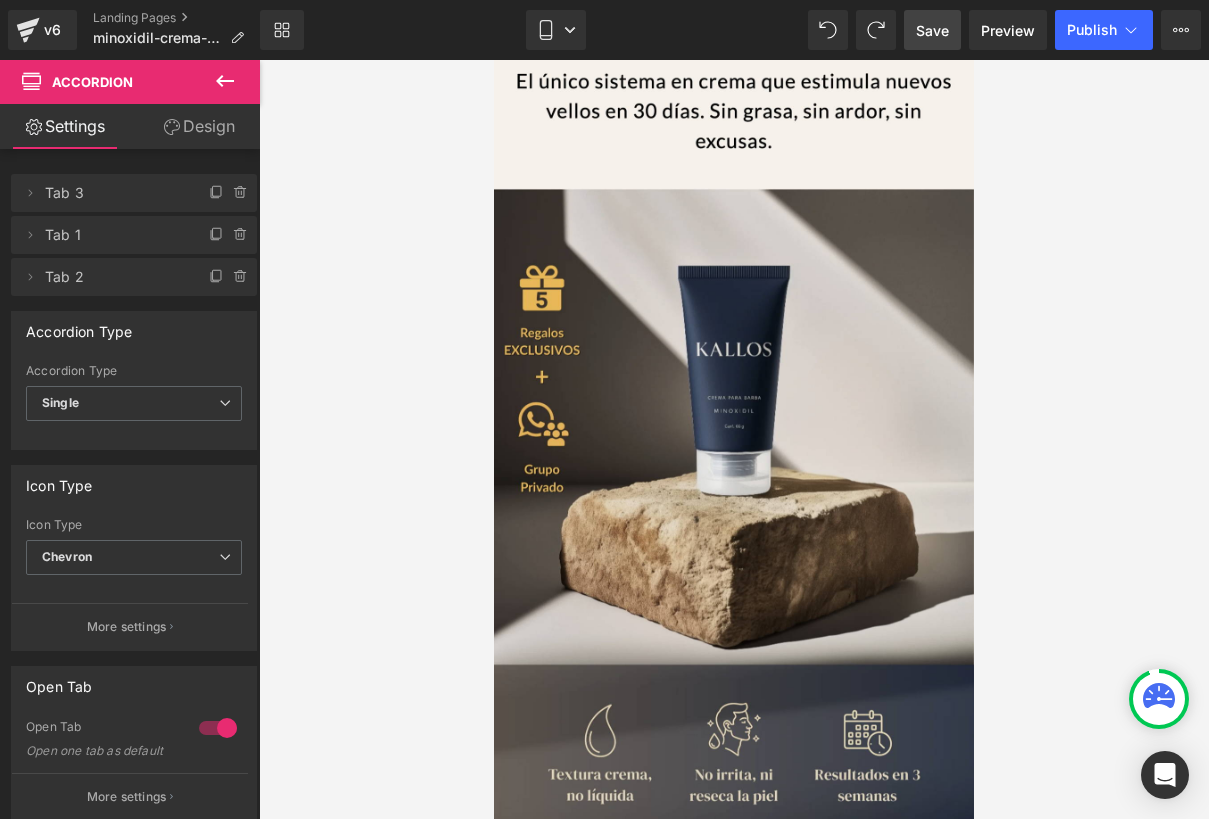 click 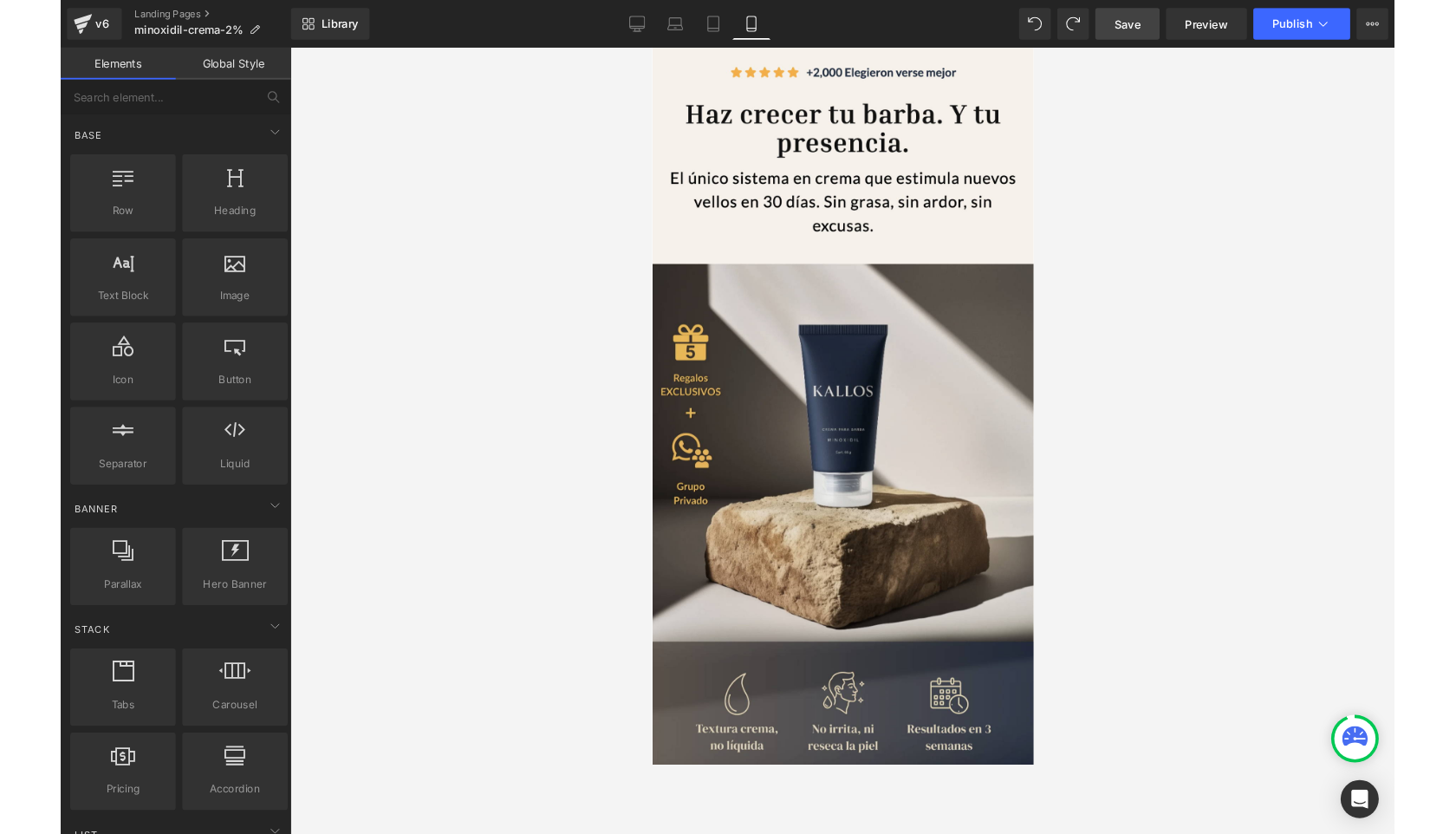 scroll, scrollTop: 0, scrollLeft: 0, axis: both 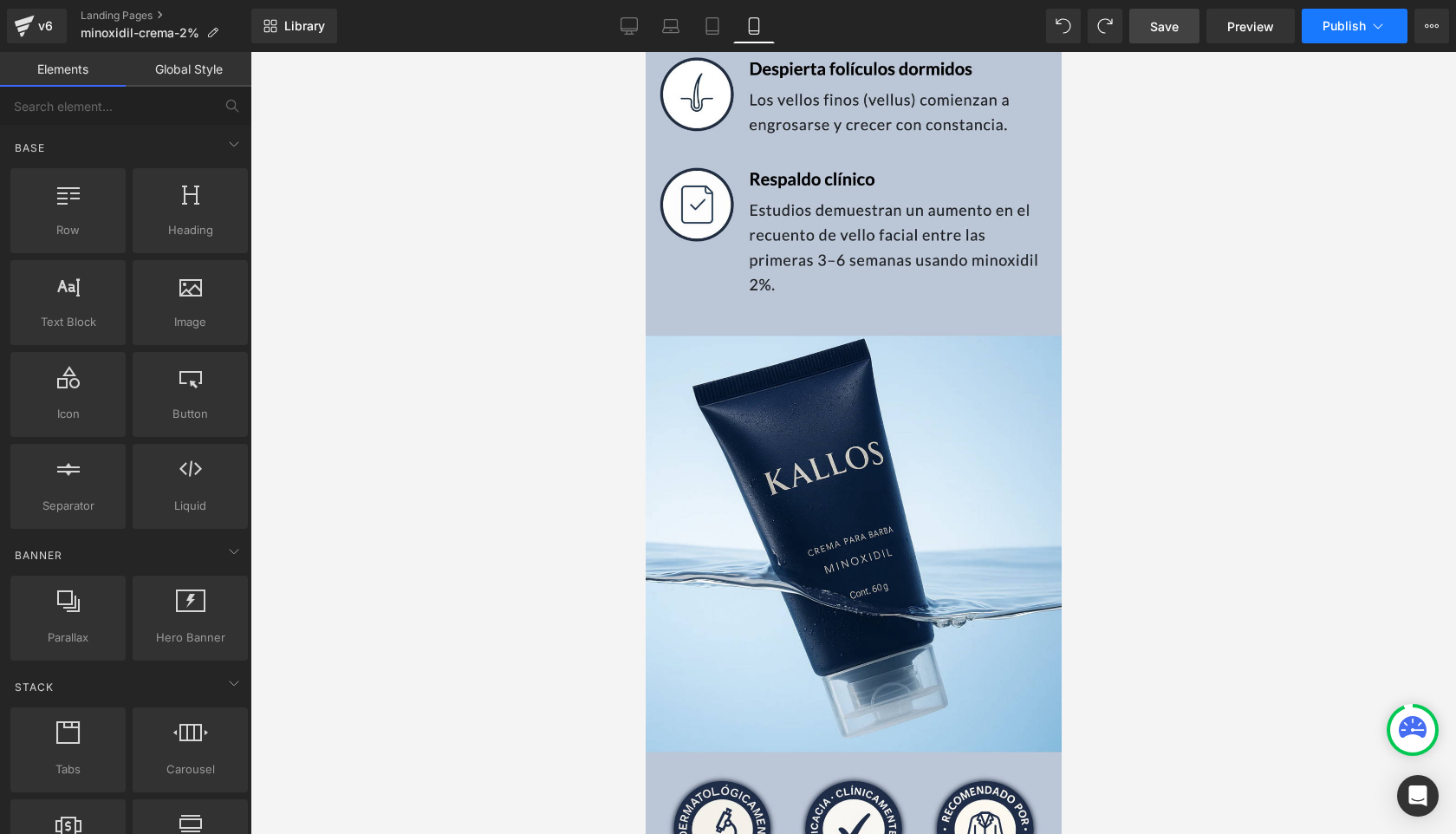 click on "Publish" at bounding box center (1344, 26) 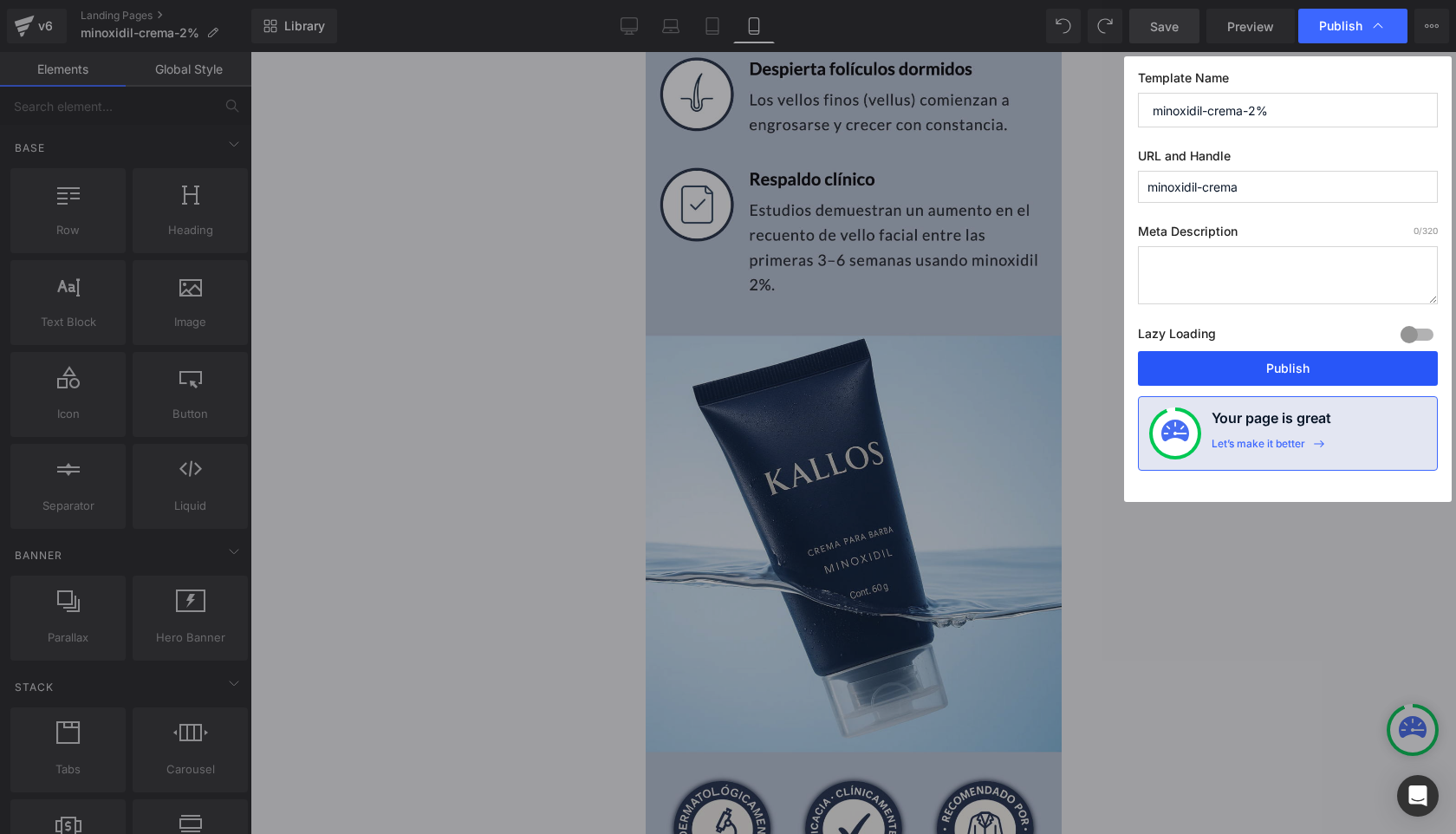 click on "Publish" at bounding box center [1288, 368] 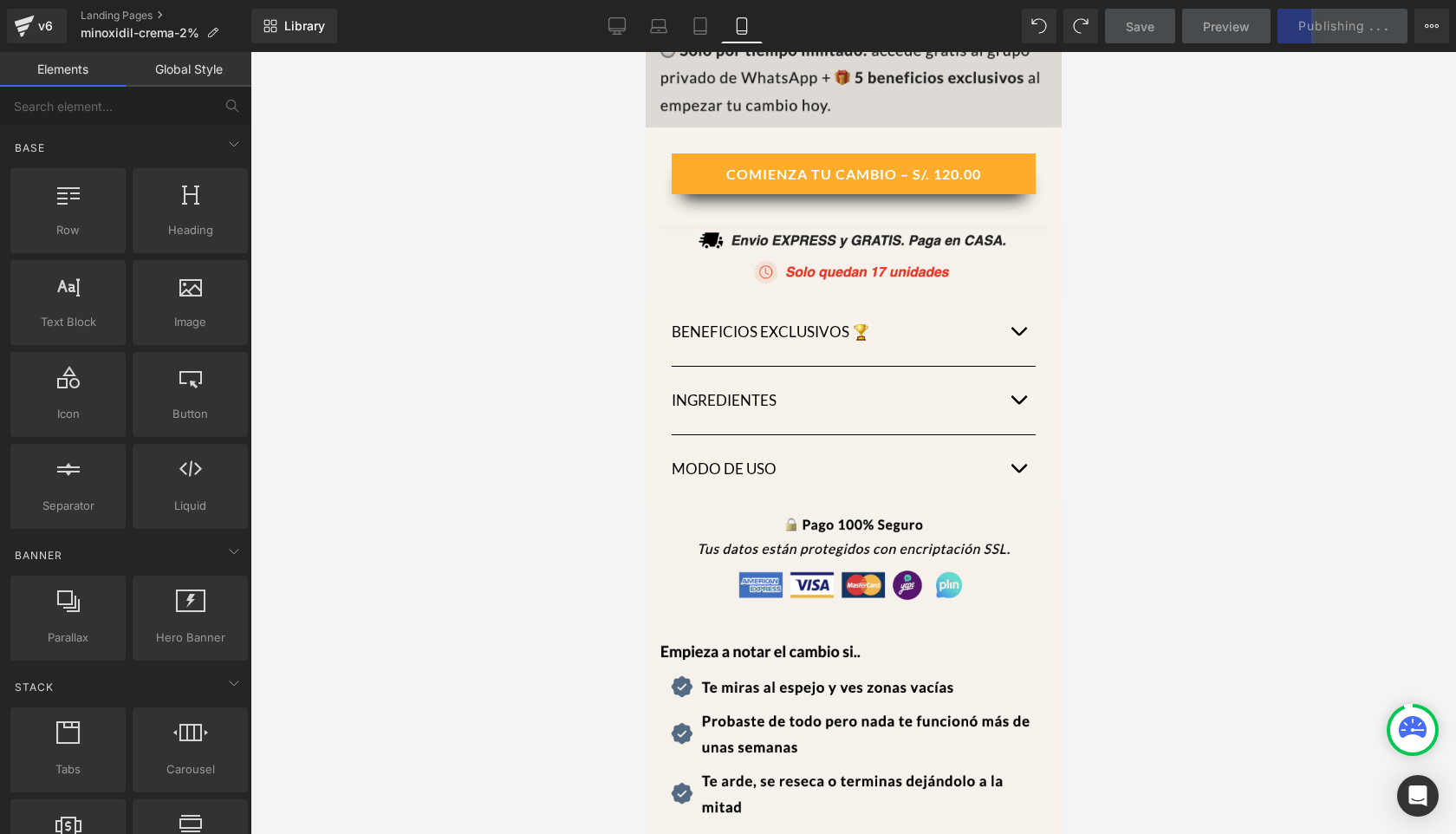 scroll, scrollTop: 1085, scrollLeft: 0, axis: vertical 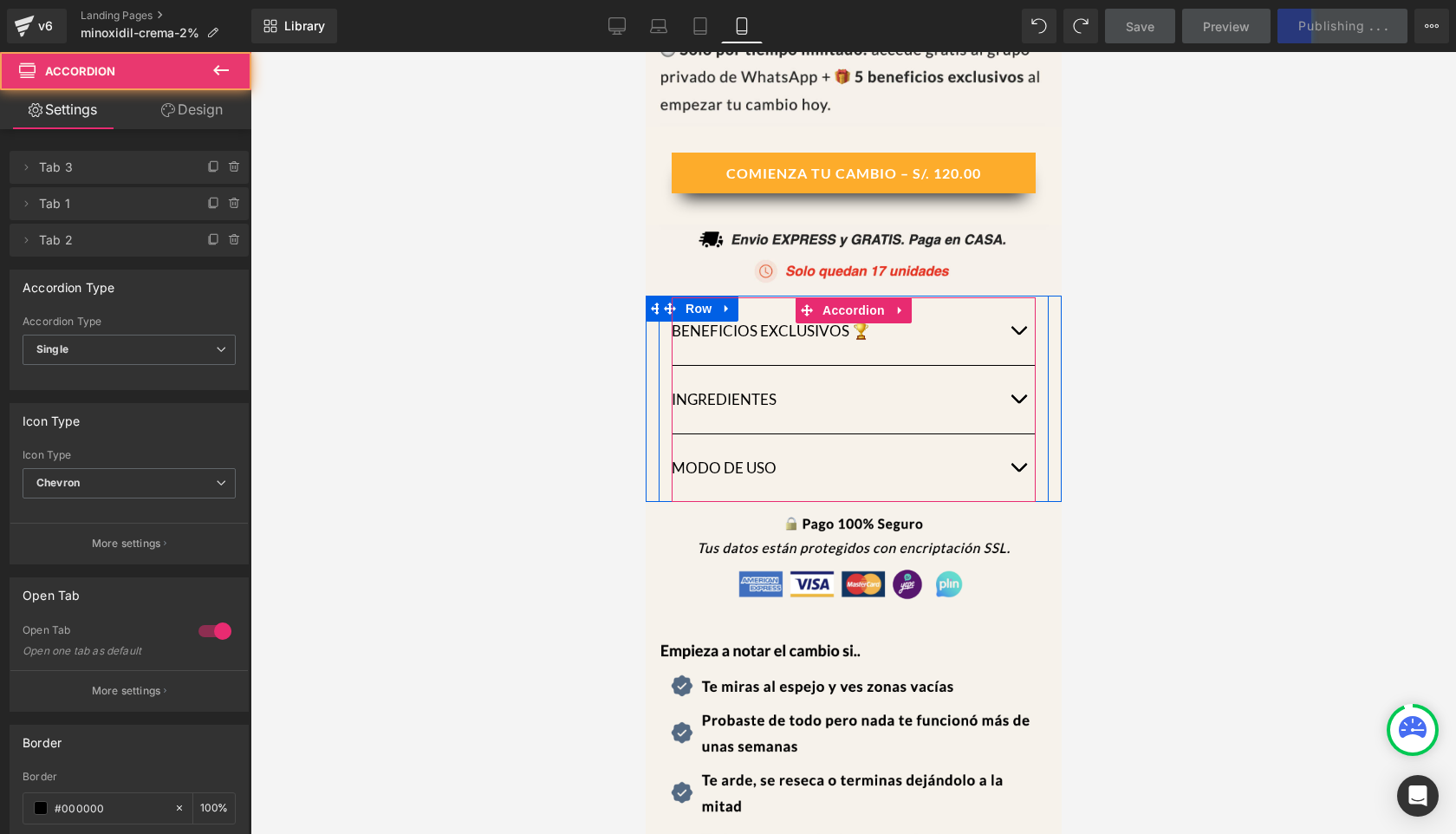 click at bounding box center [1017, 331] 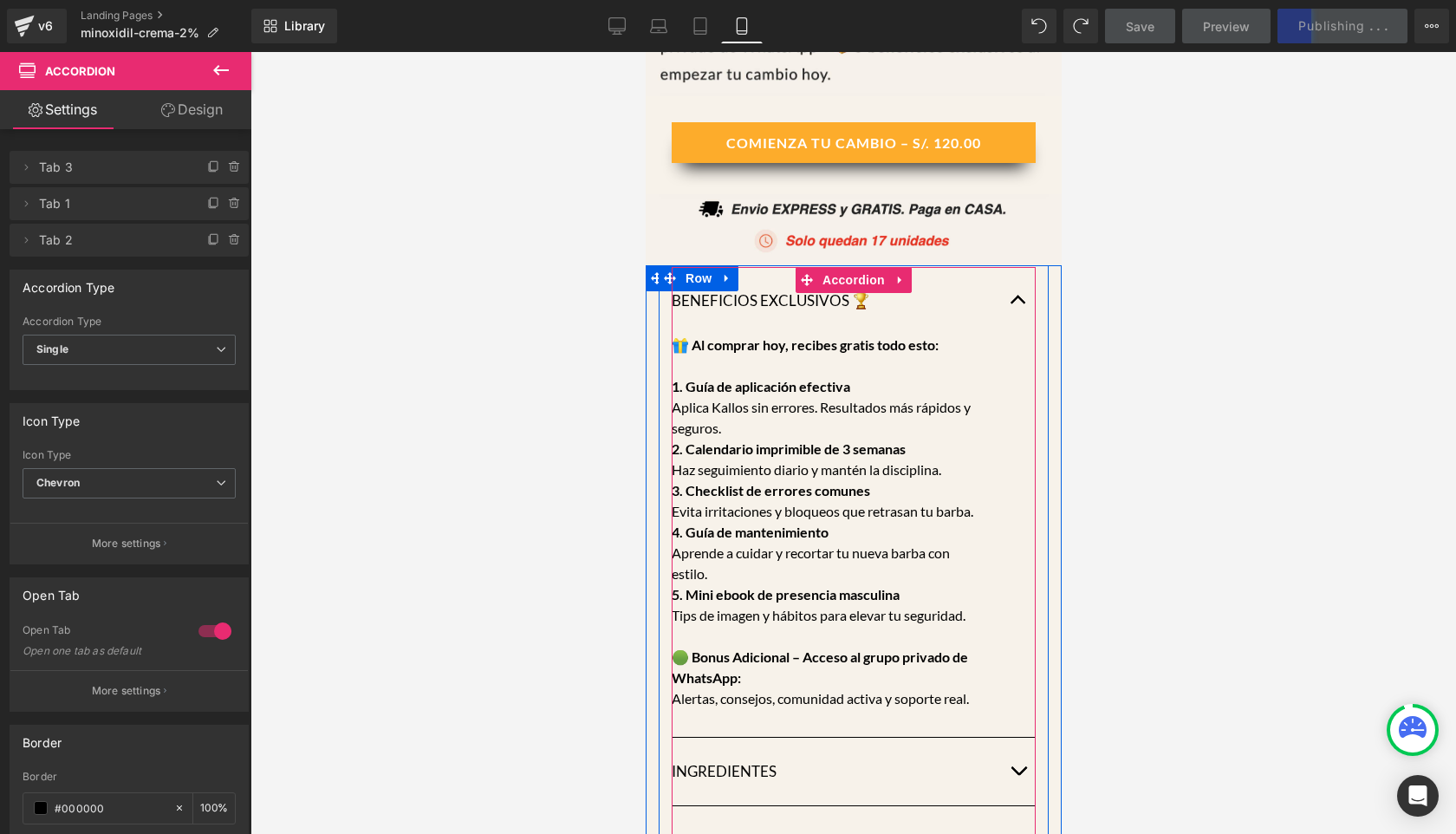 scroll, scrollTop: 1090, scrollLeft: 0, axis: vertical 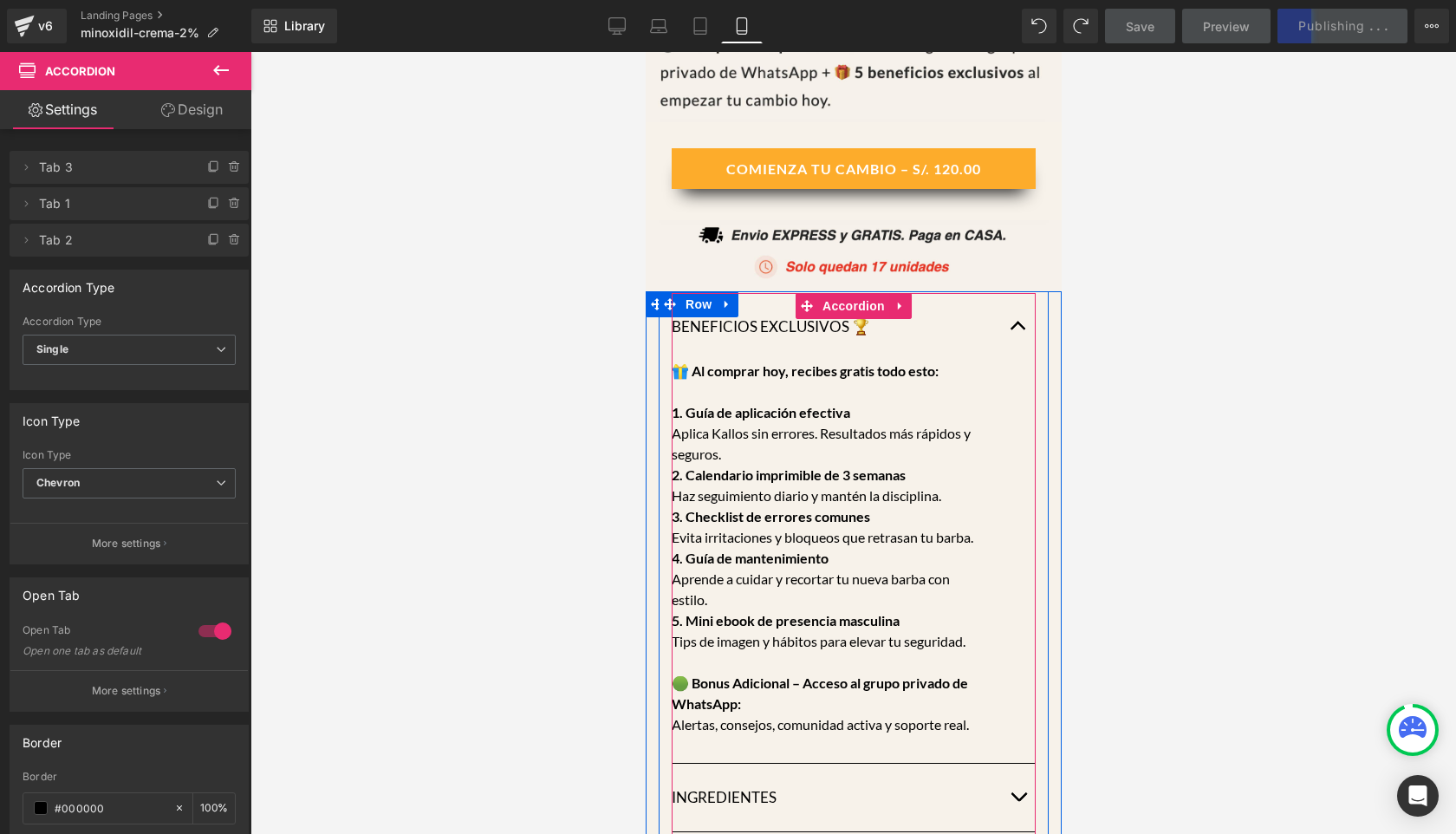 click at bounding box center [1017, 330] 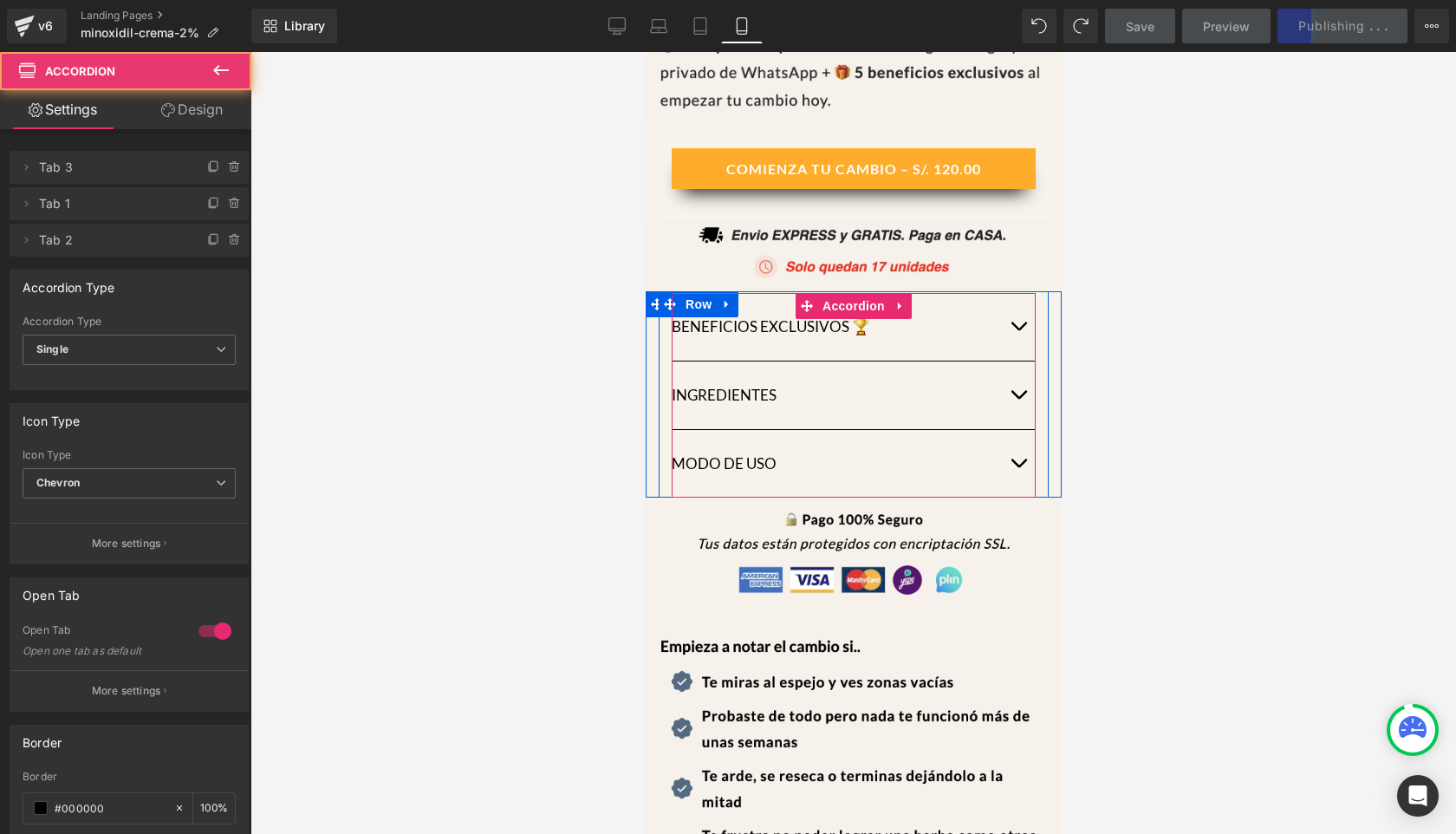 click at bounding box center [1017, 327] 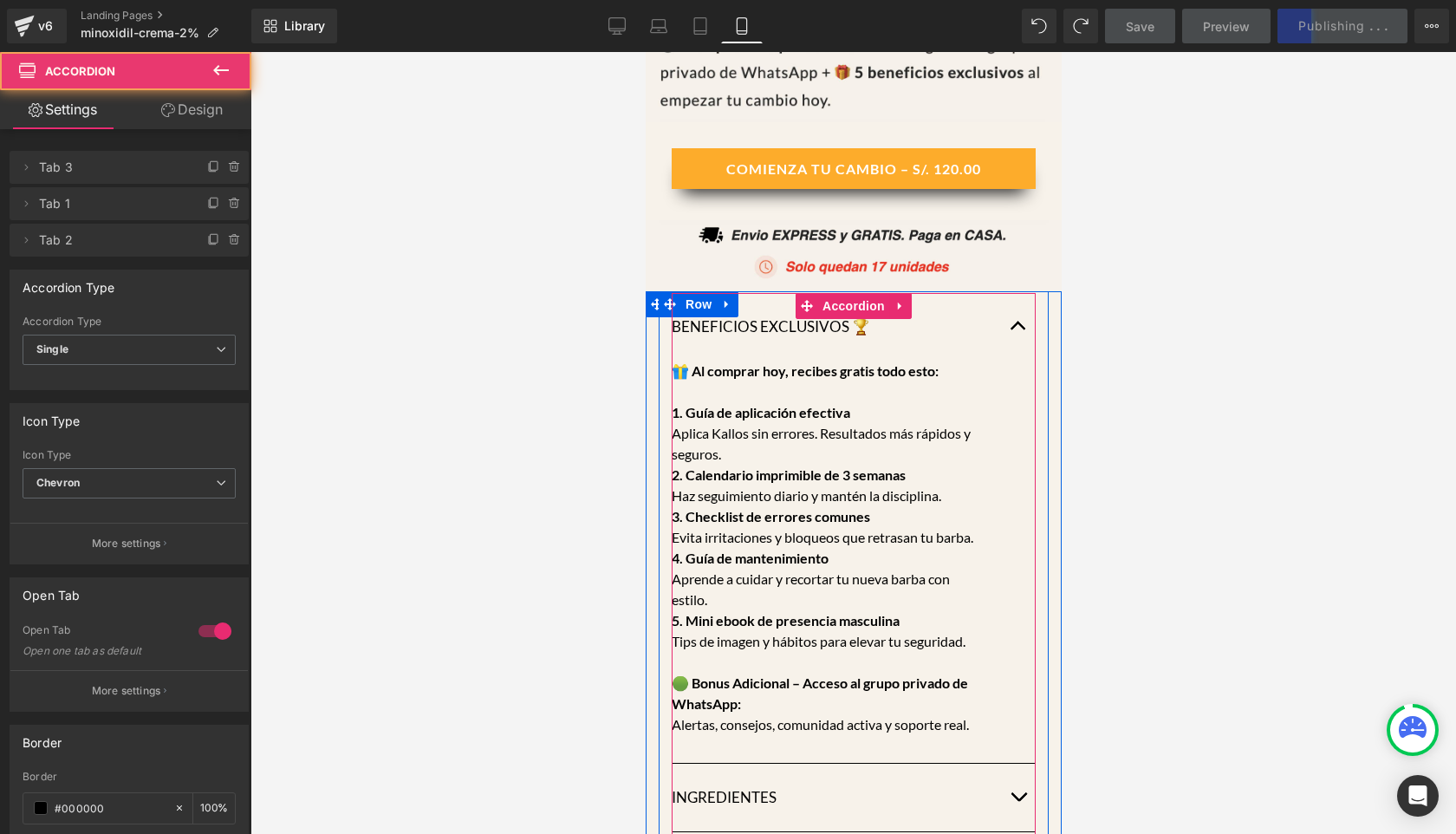 click at bounding box center [1017, 327] 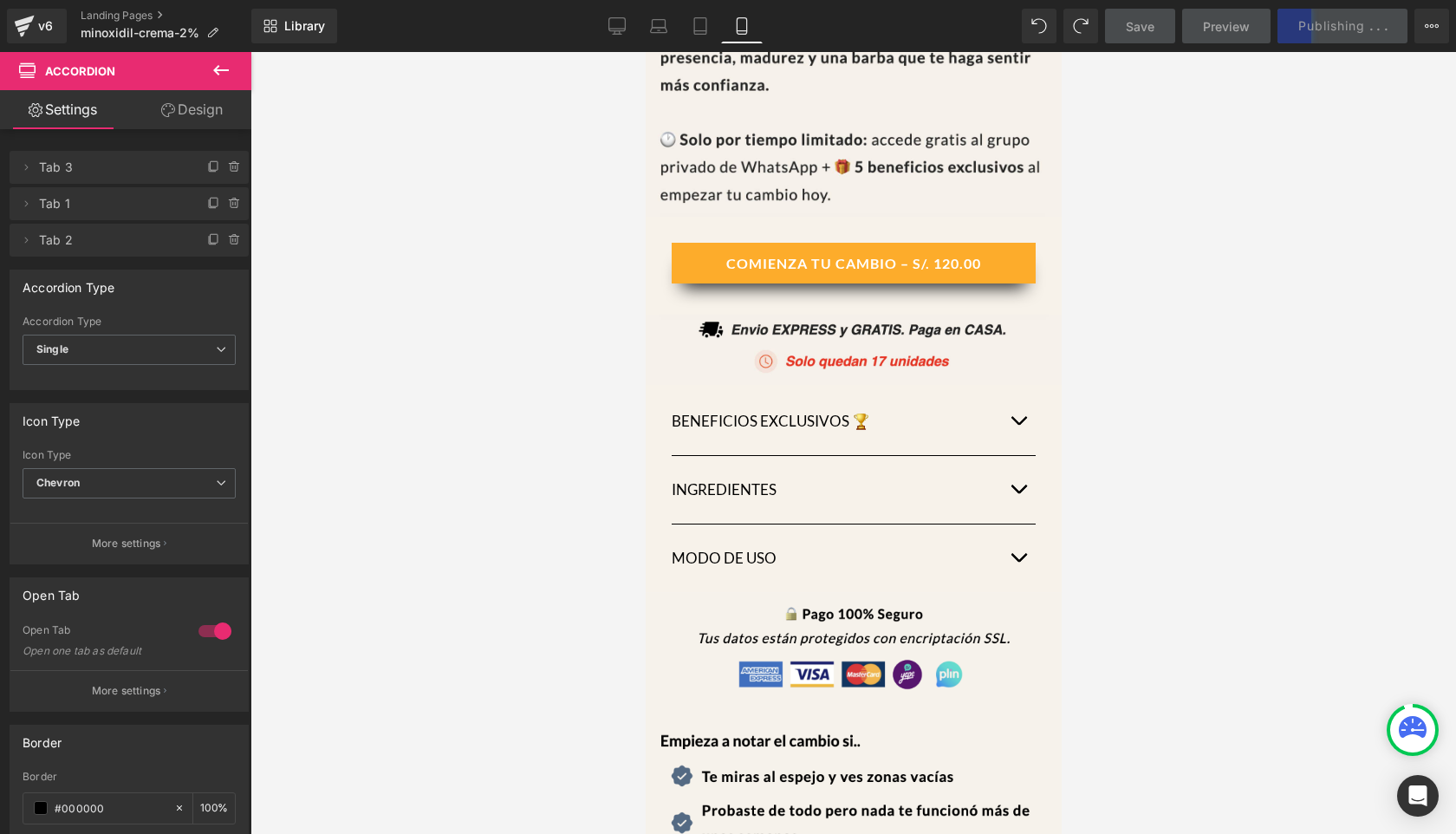 scroll, scrollTop: 943, scrollLeft: 0, axis: vertical 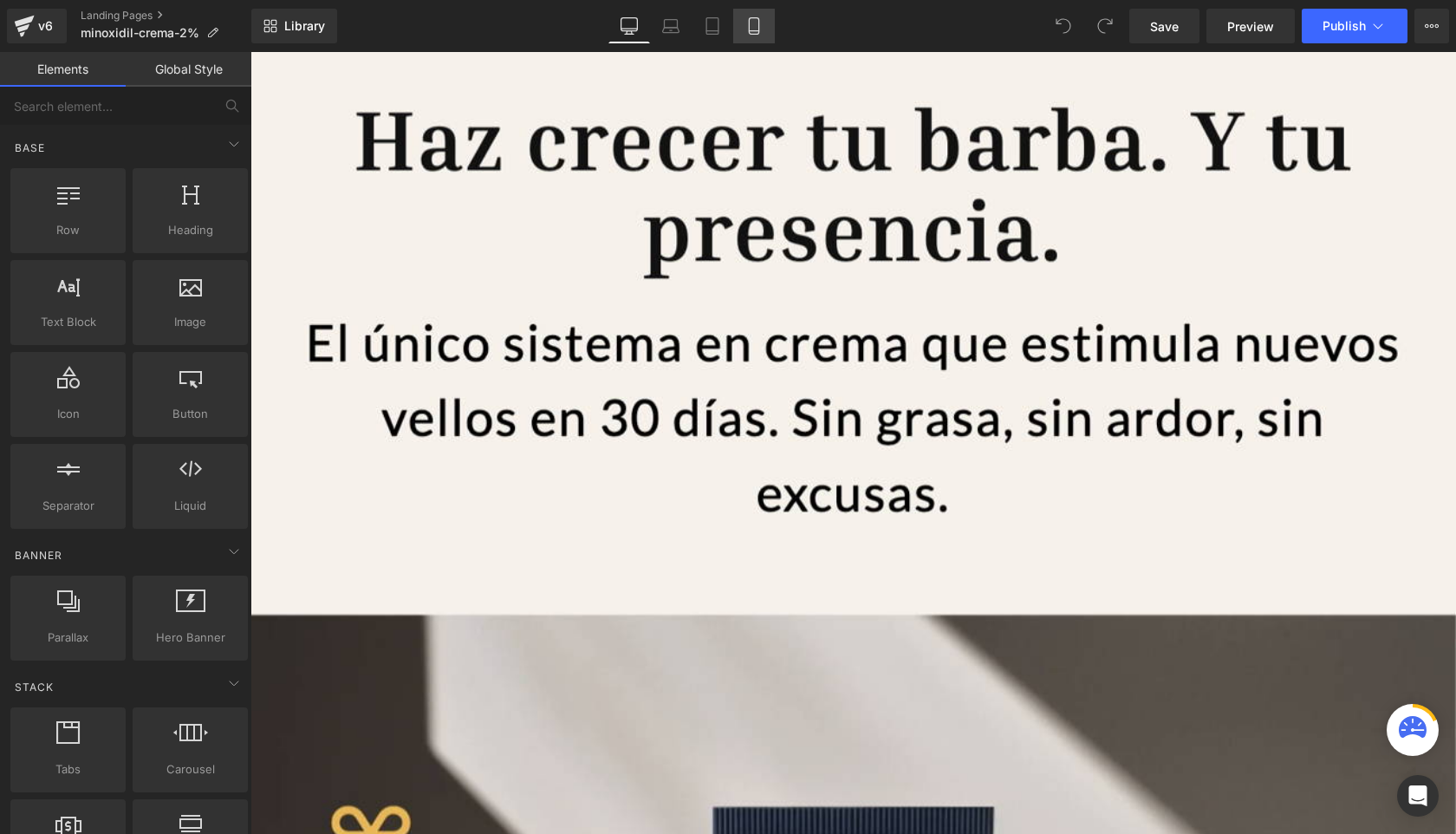 click 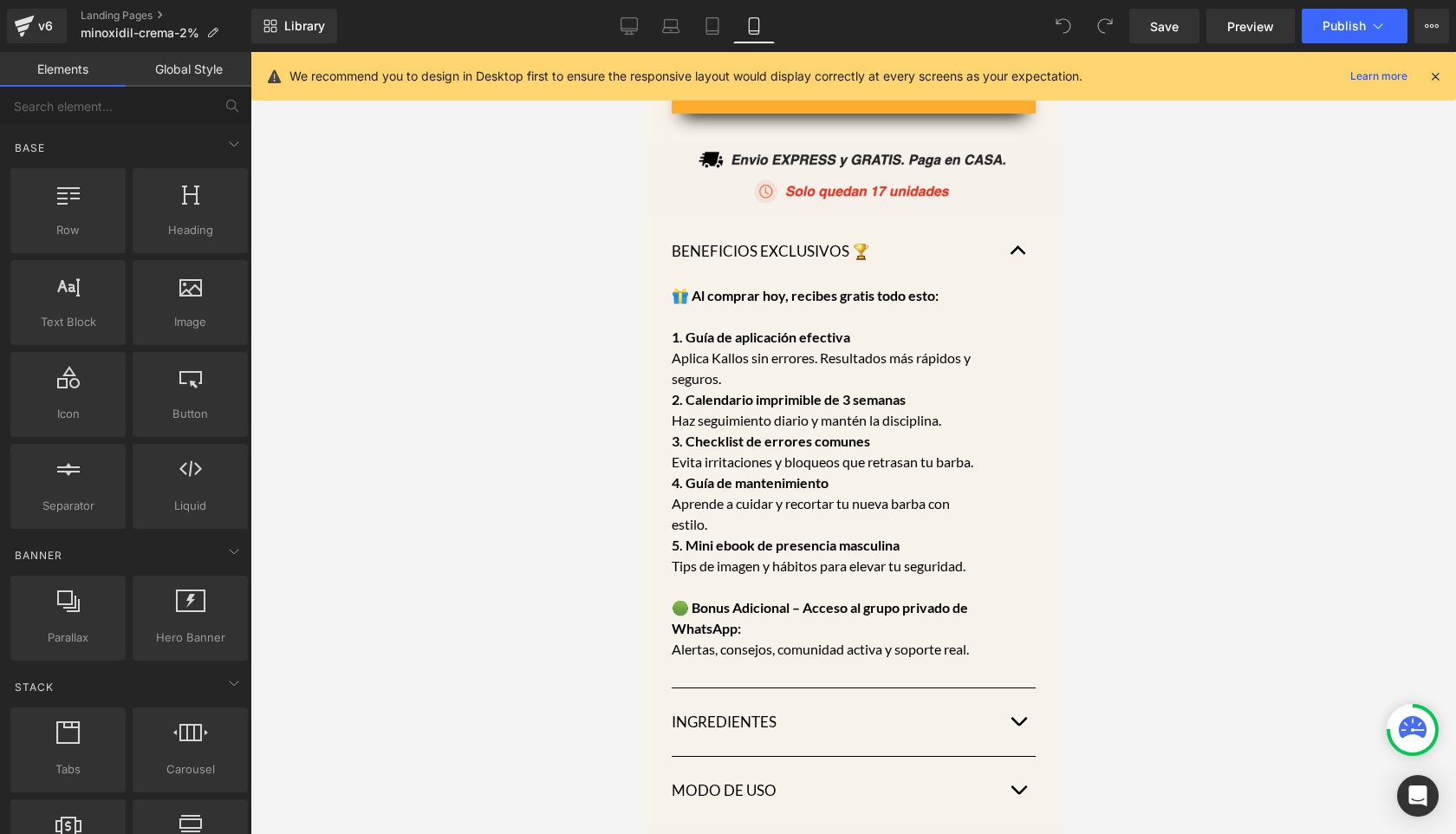 scroll, scrollTop: 1183, scrollLeft: 0, axis: vertical 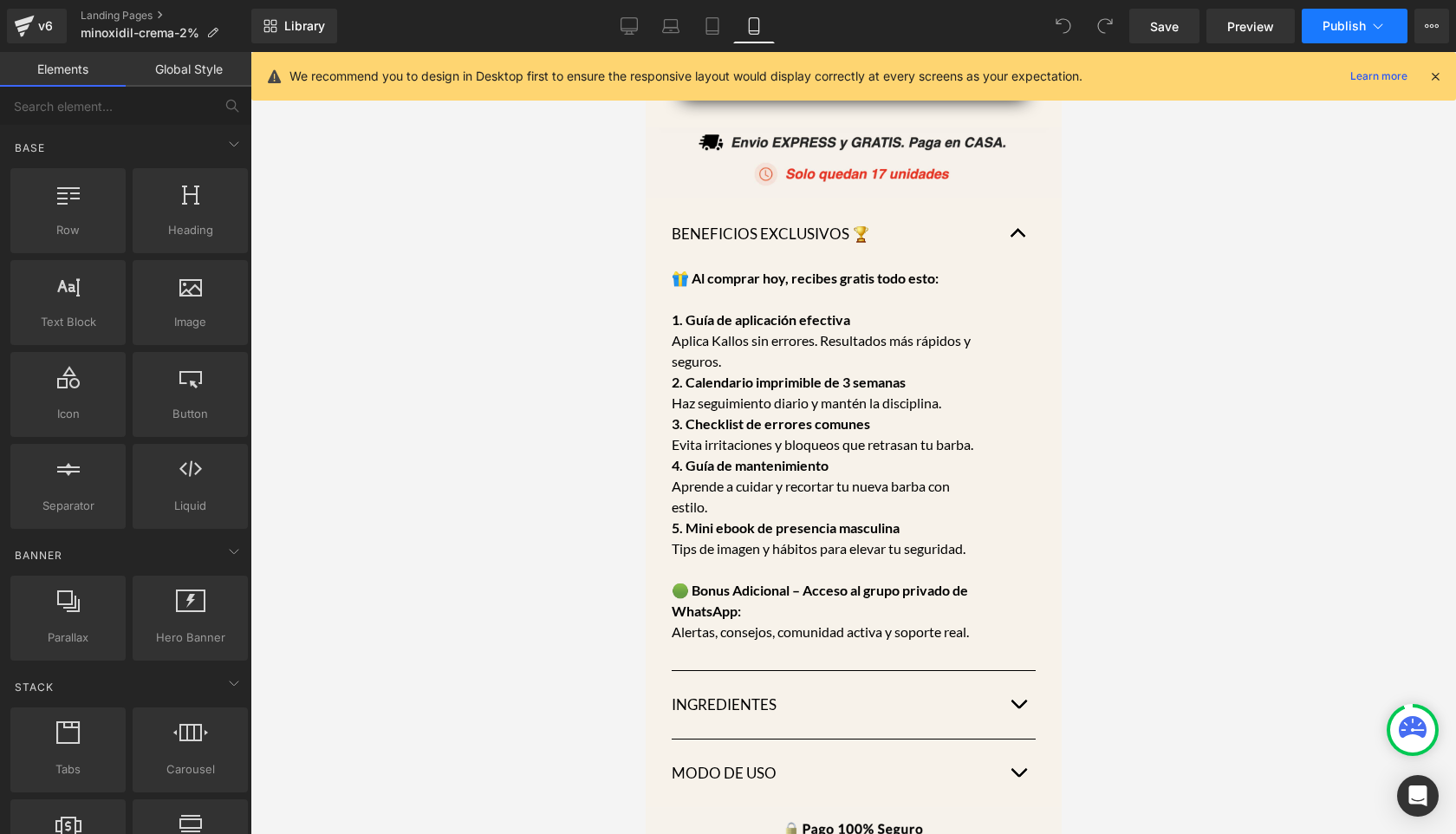 click on "Publish" at bounding box center (1355, 26) 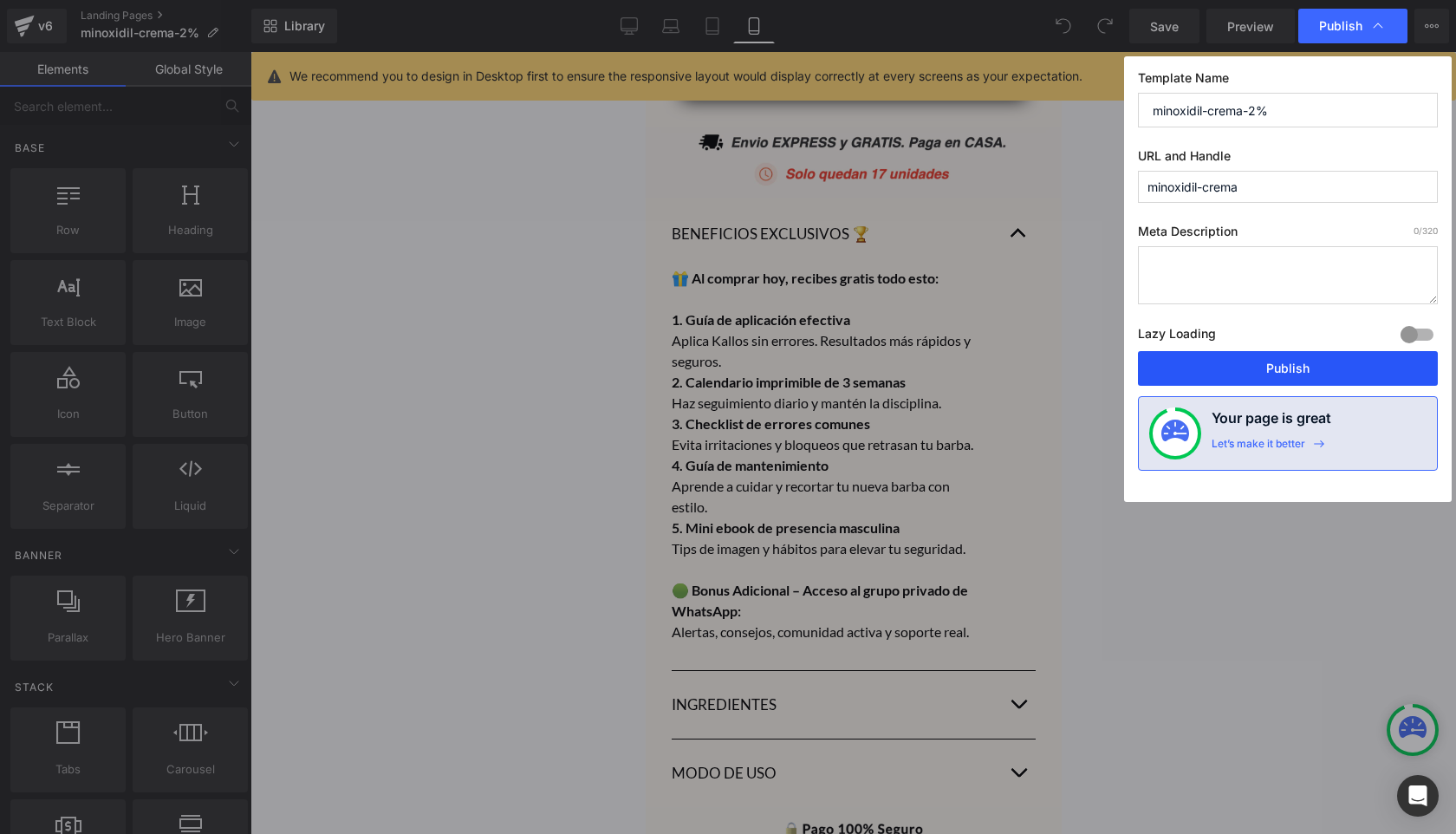 click on "Publish" at bounding box center [1288, 368] 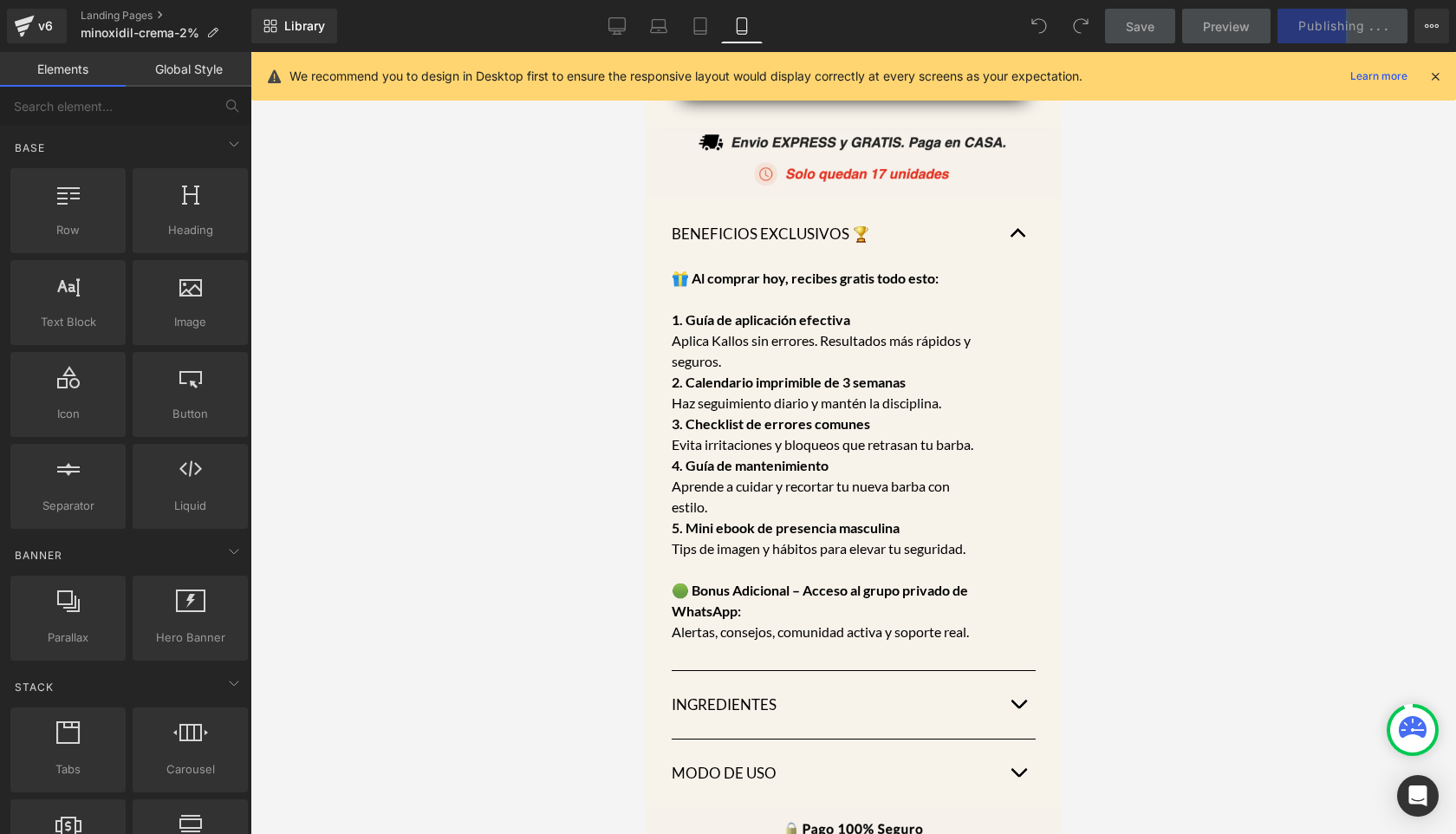 click at bounding box center (1435, 76) 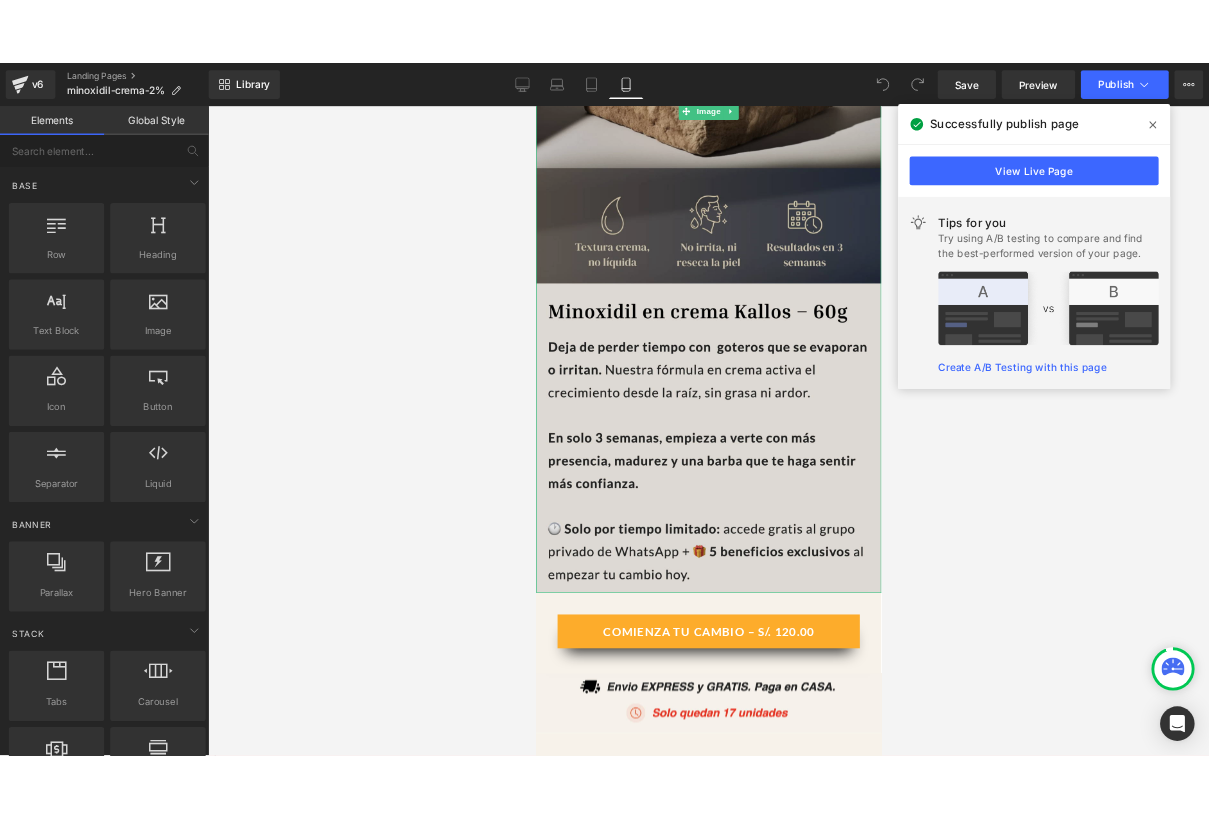 scroll, scrollTop: 661, scrollLeft: 0, axis: vertical 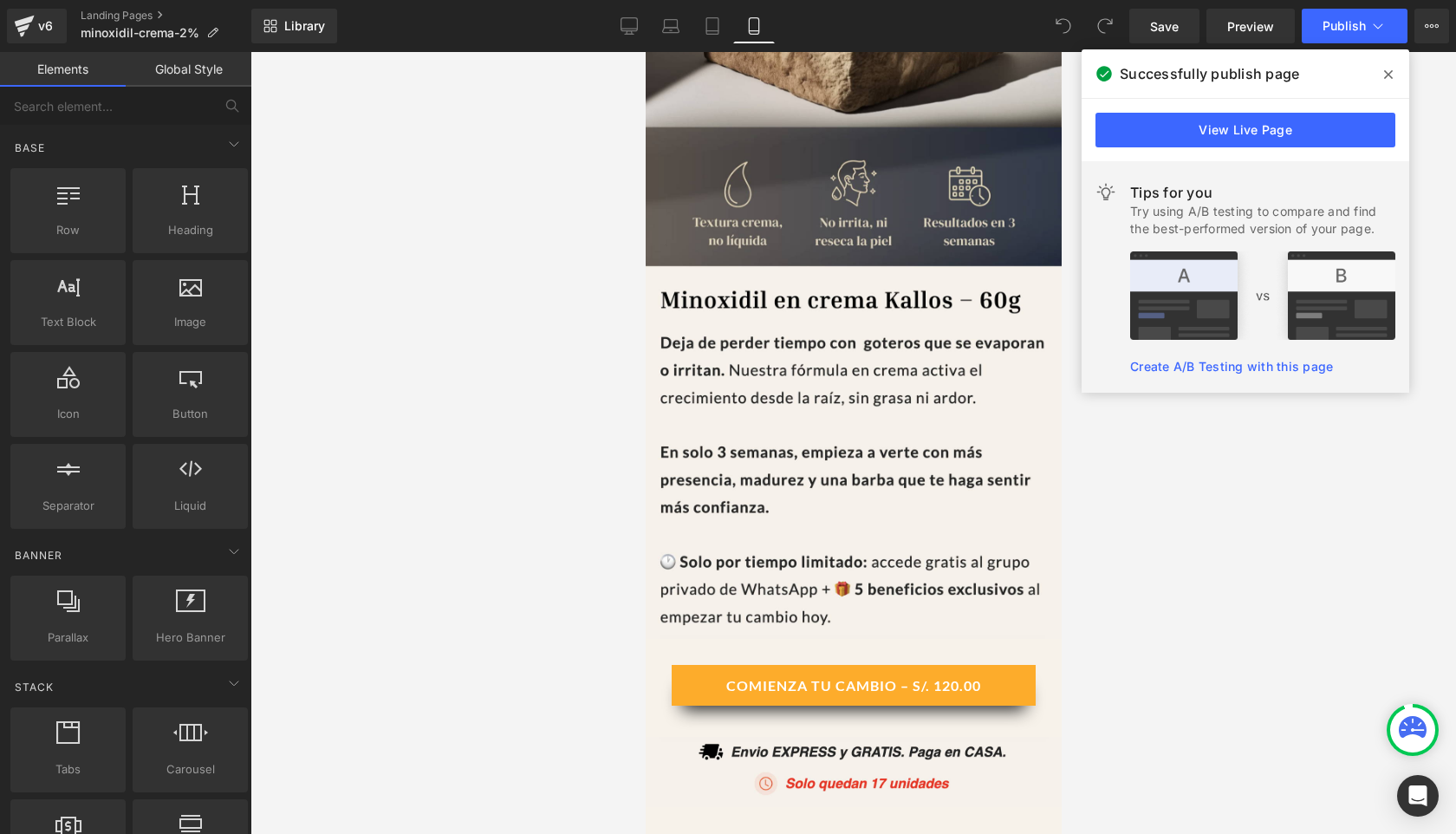 click at bounding box center (1388, 75) 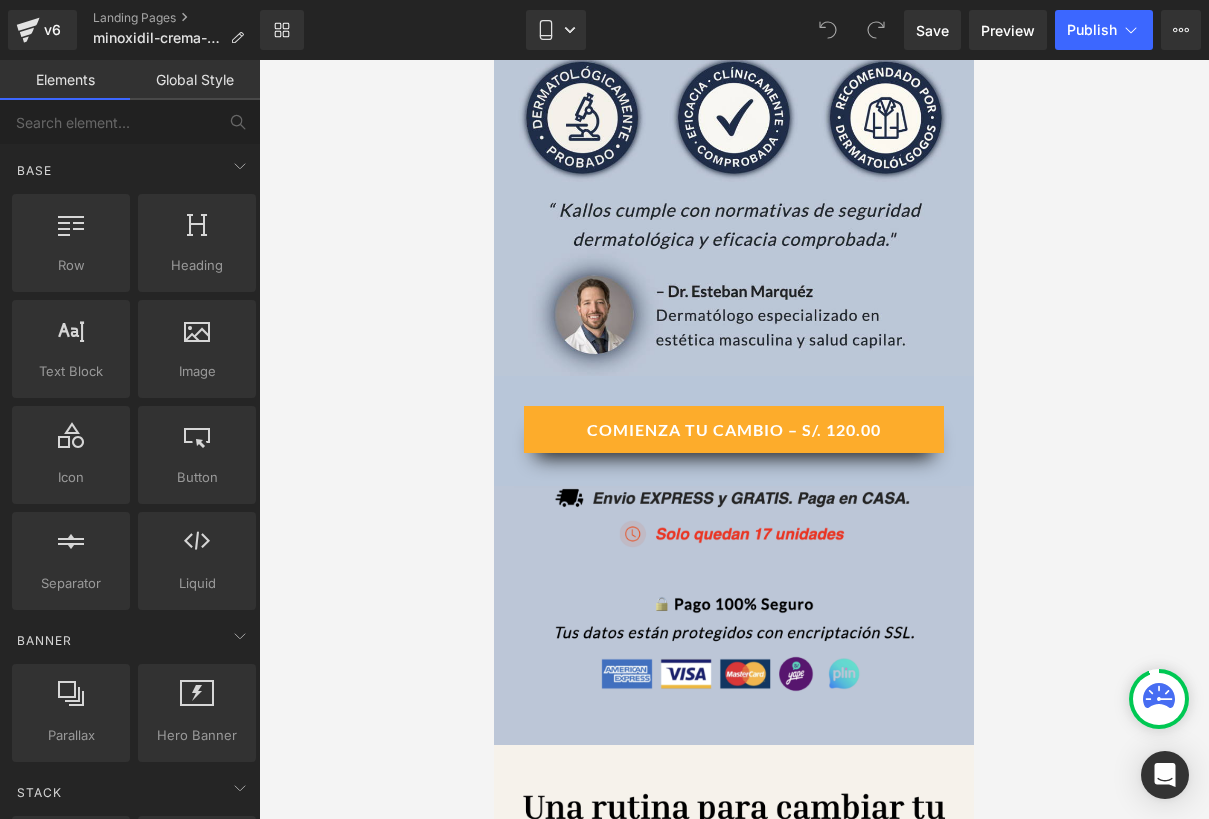 scroll, scrollTop: 4720, scrollLeft: 0, axis: vertical 